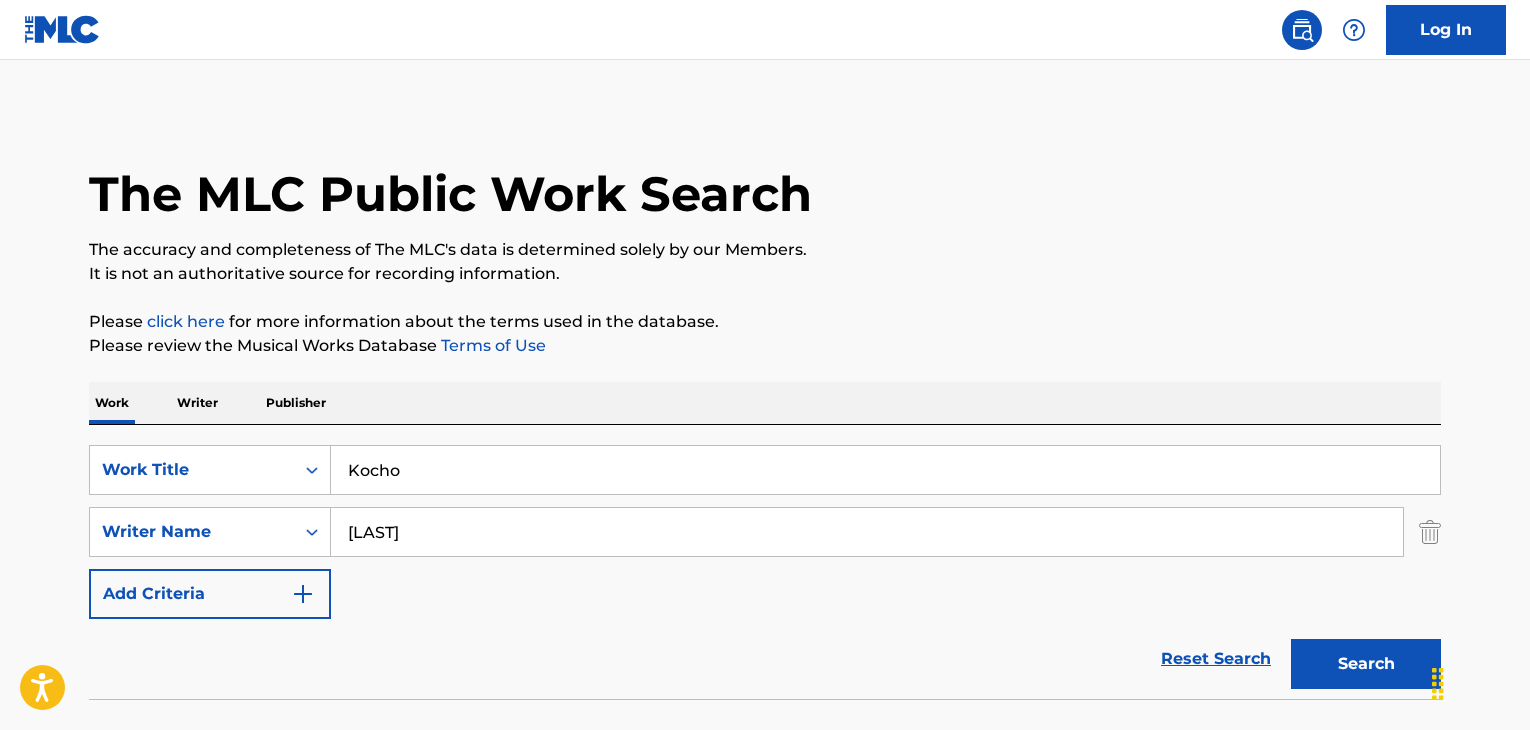 scroll, scrollTop: 138, scrollLeft: 0, axis: vertical 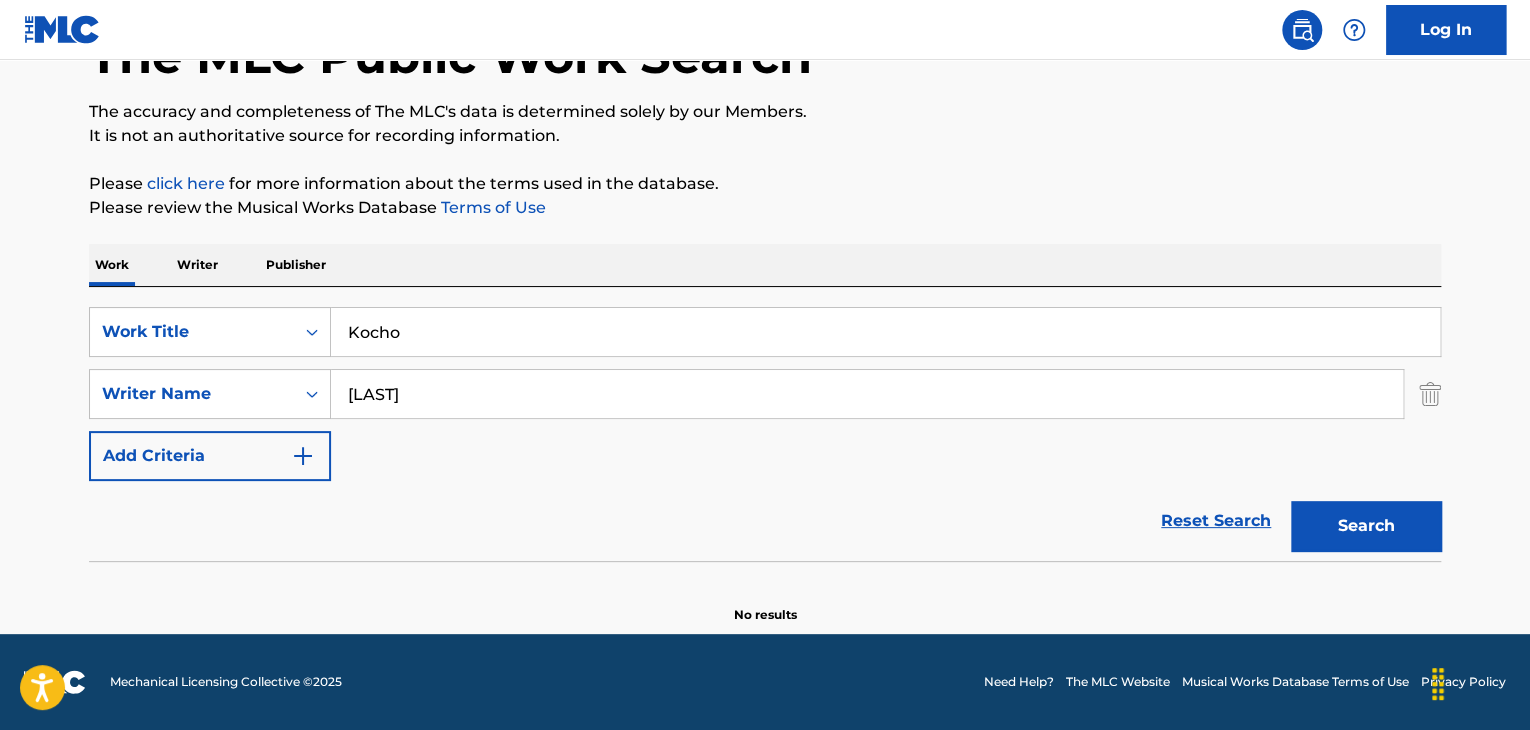 click on "Kocho" at bounding box center [885, 332] 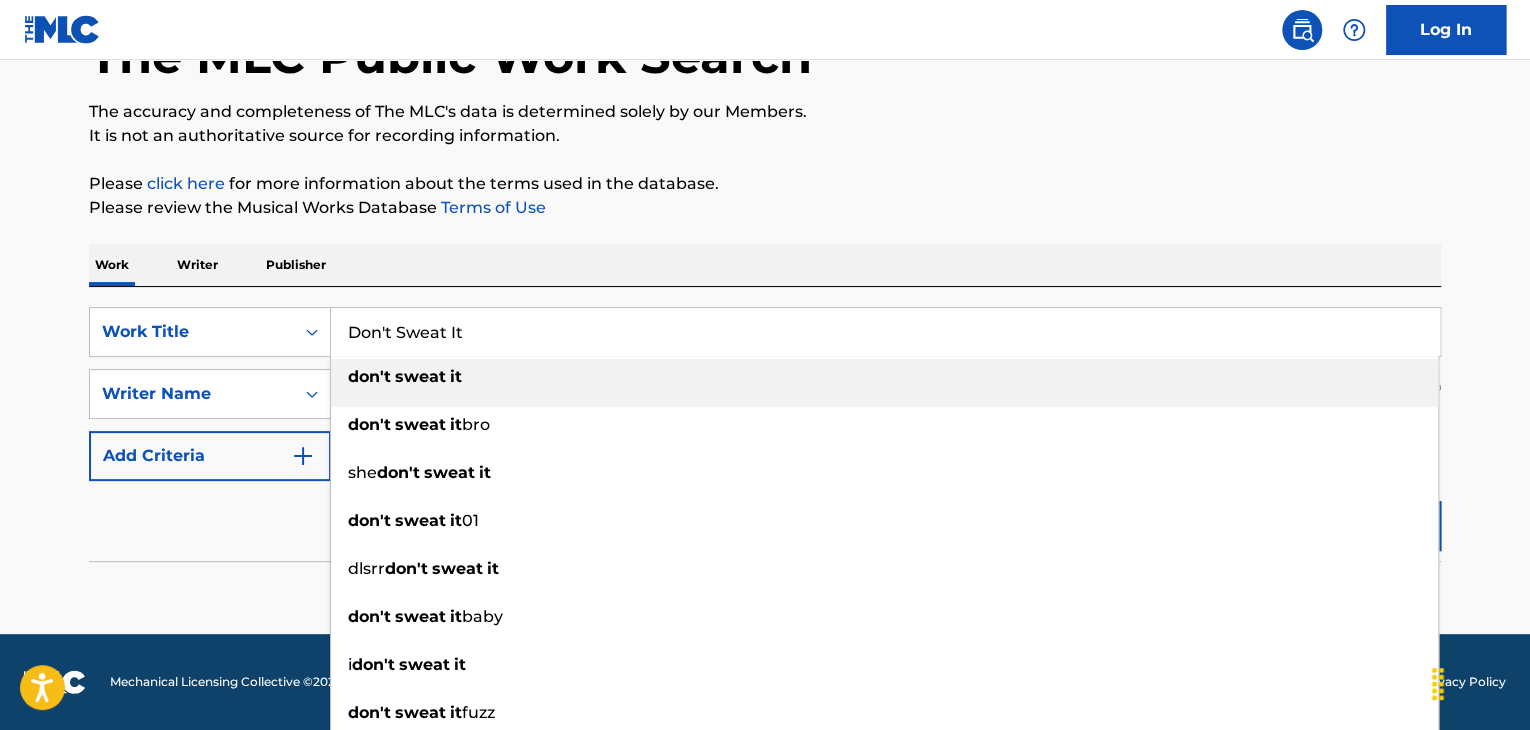 type on "Don't Sweat It" 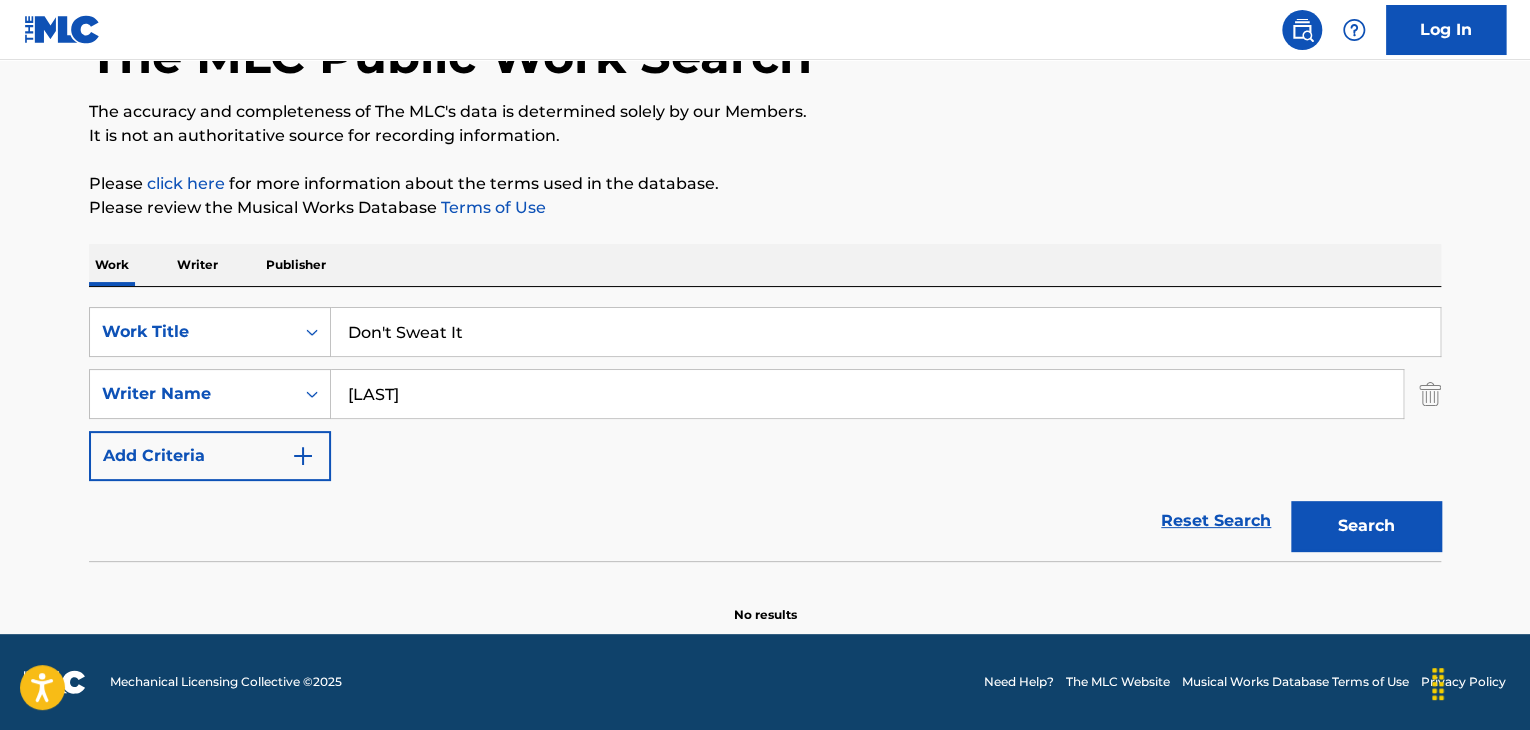 click on "[LAST]" at bounding box center [867, 394] 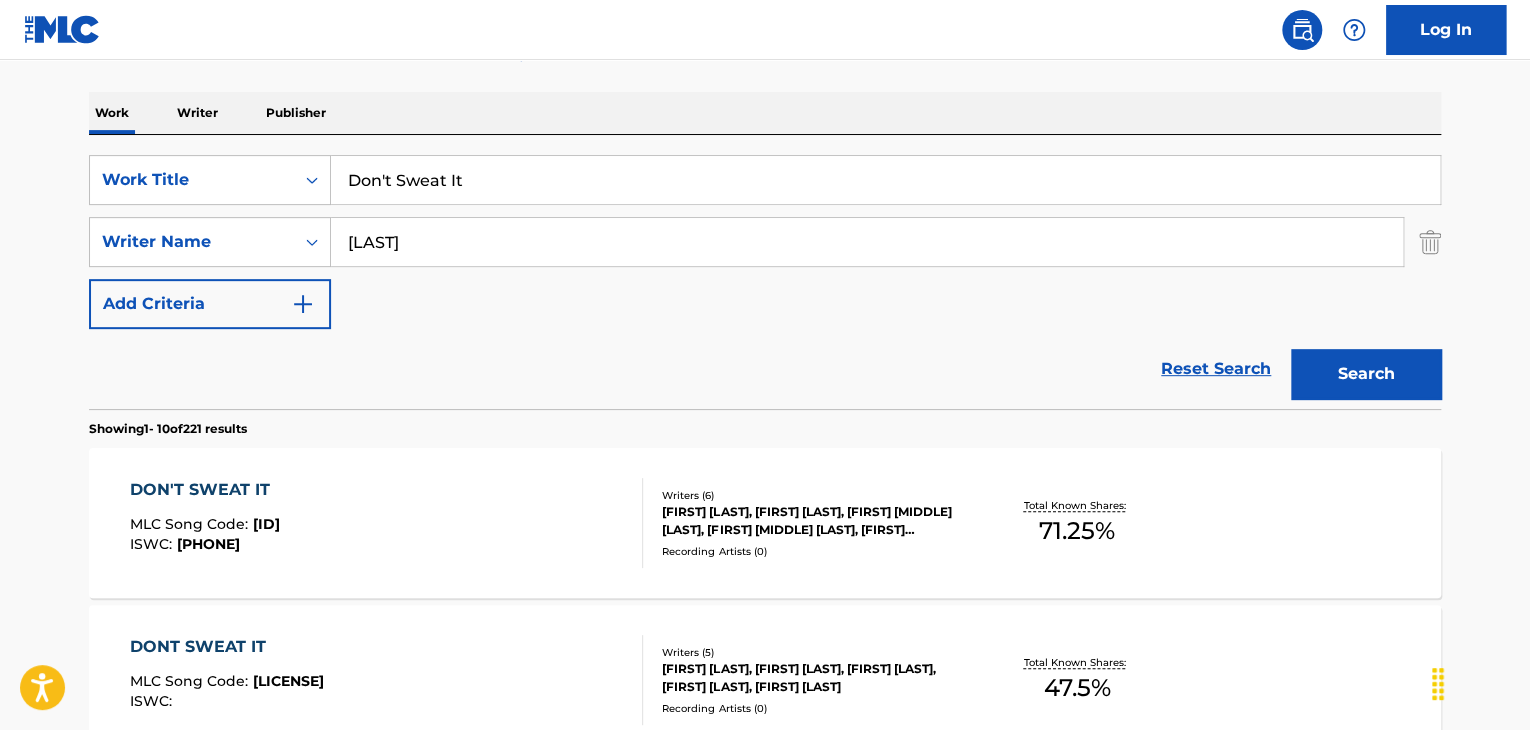 scroll, scrollTop: 338, scrollLeft: 0, axis: vertical 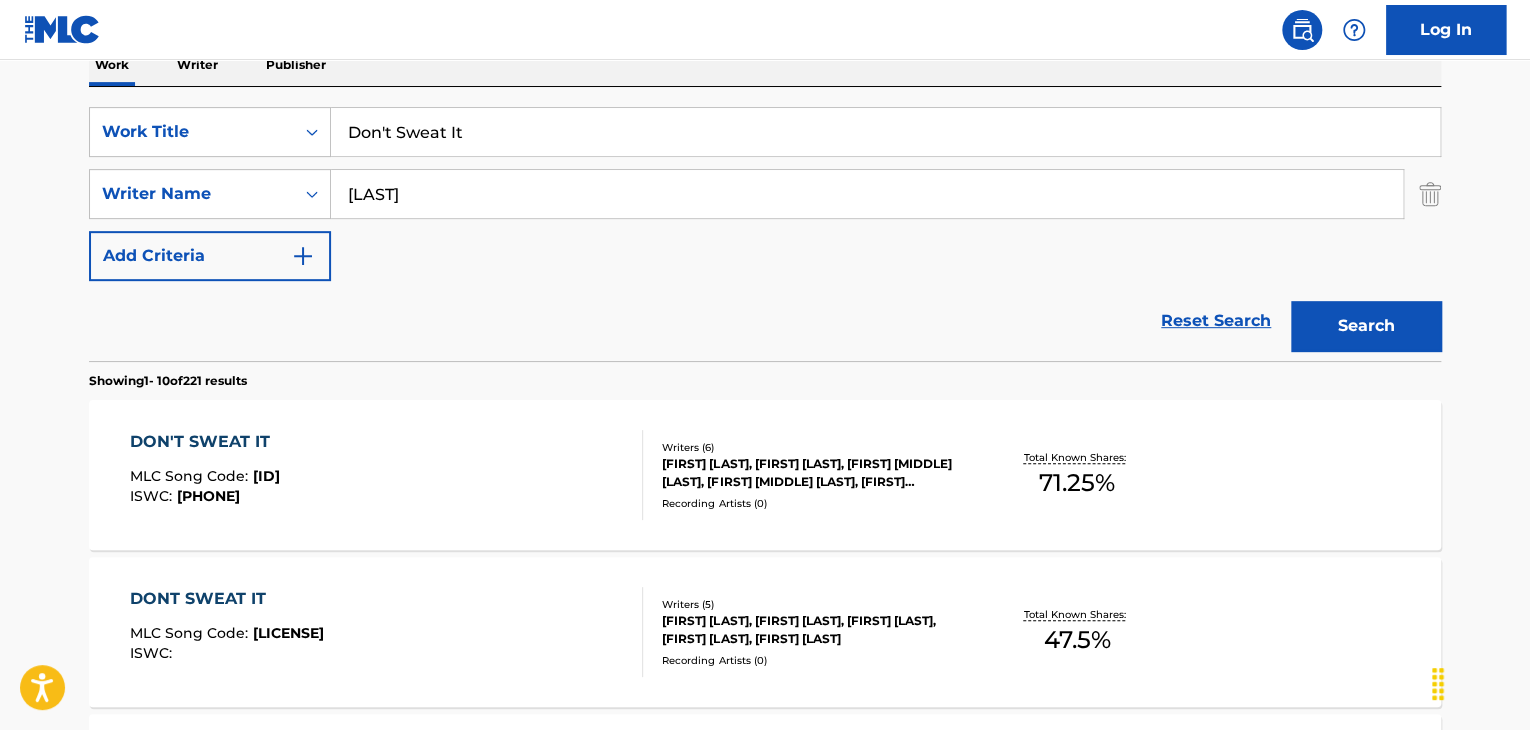 click on "DON'T SWEAT IT" at bounding box center (205, 442) 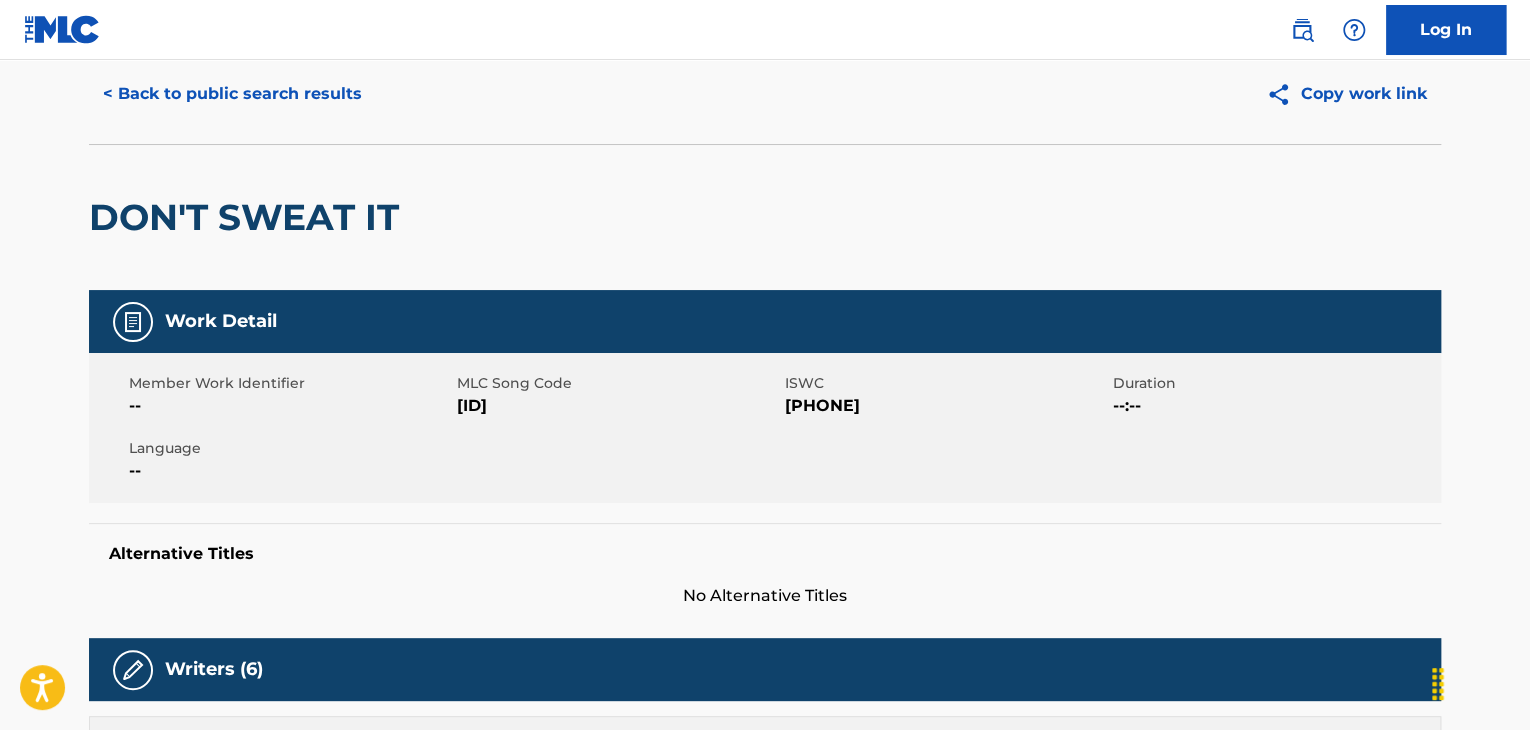 scroll, scrollTop: 0, scrollLeft: 0, axis: both 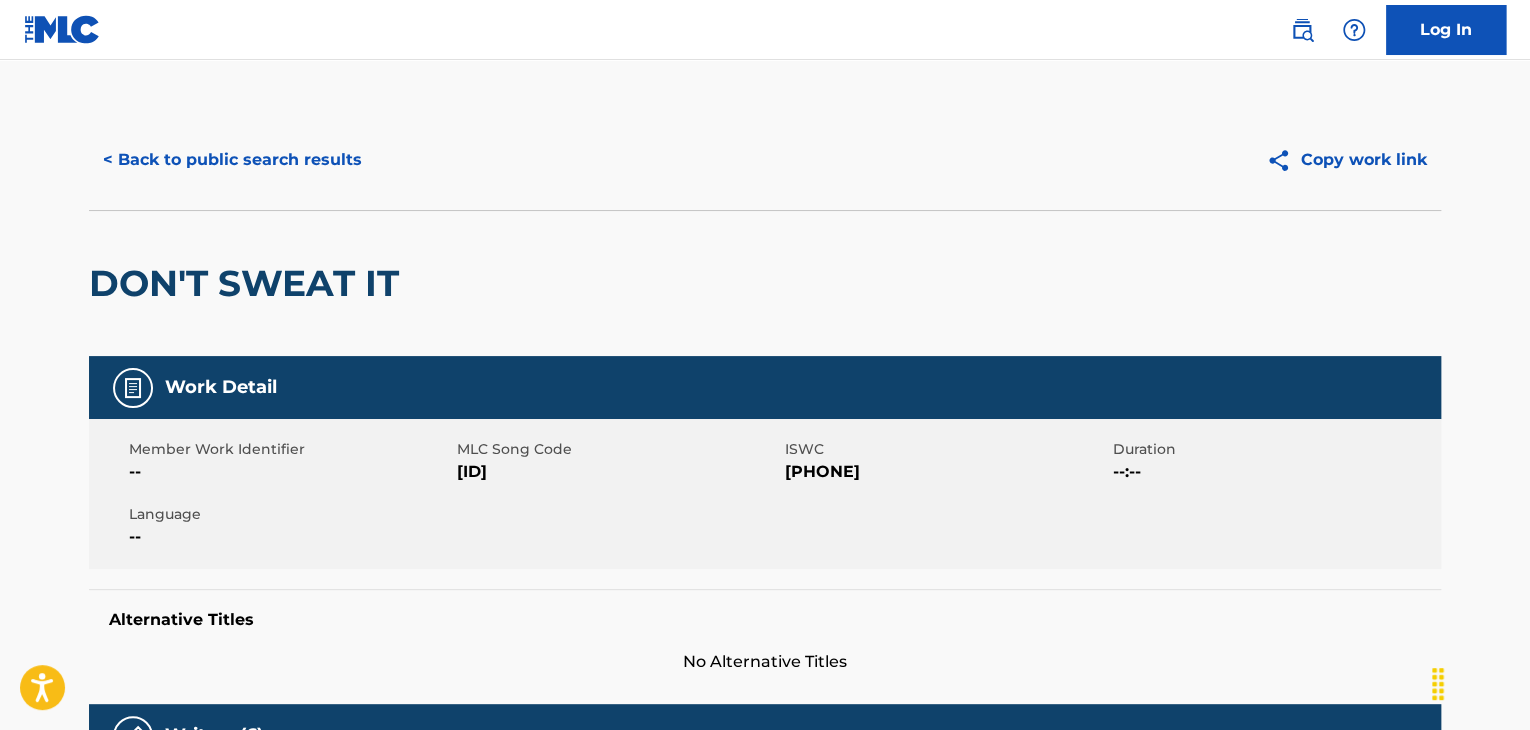 click on "< Back to public search results" at bounding box center (232, 160) 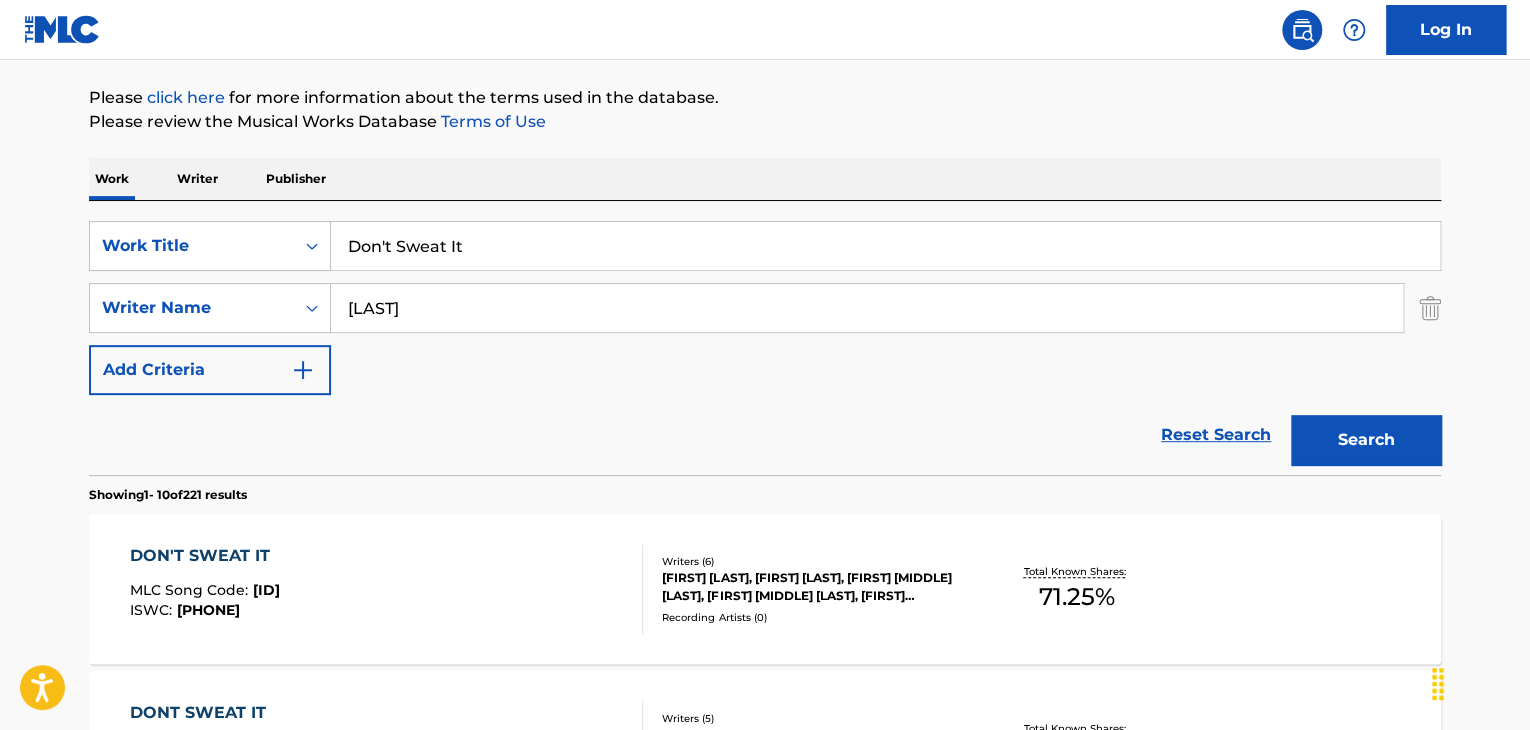 scroll, scrollTop: 72, scrollLeft: 0, axis: vertical 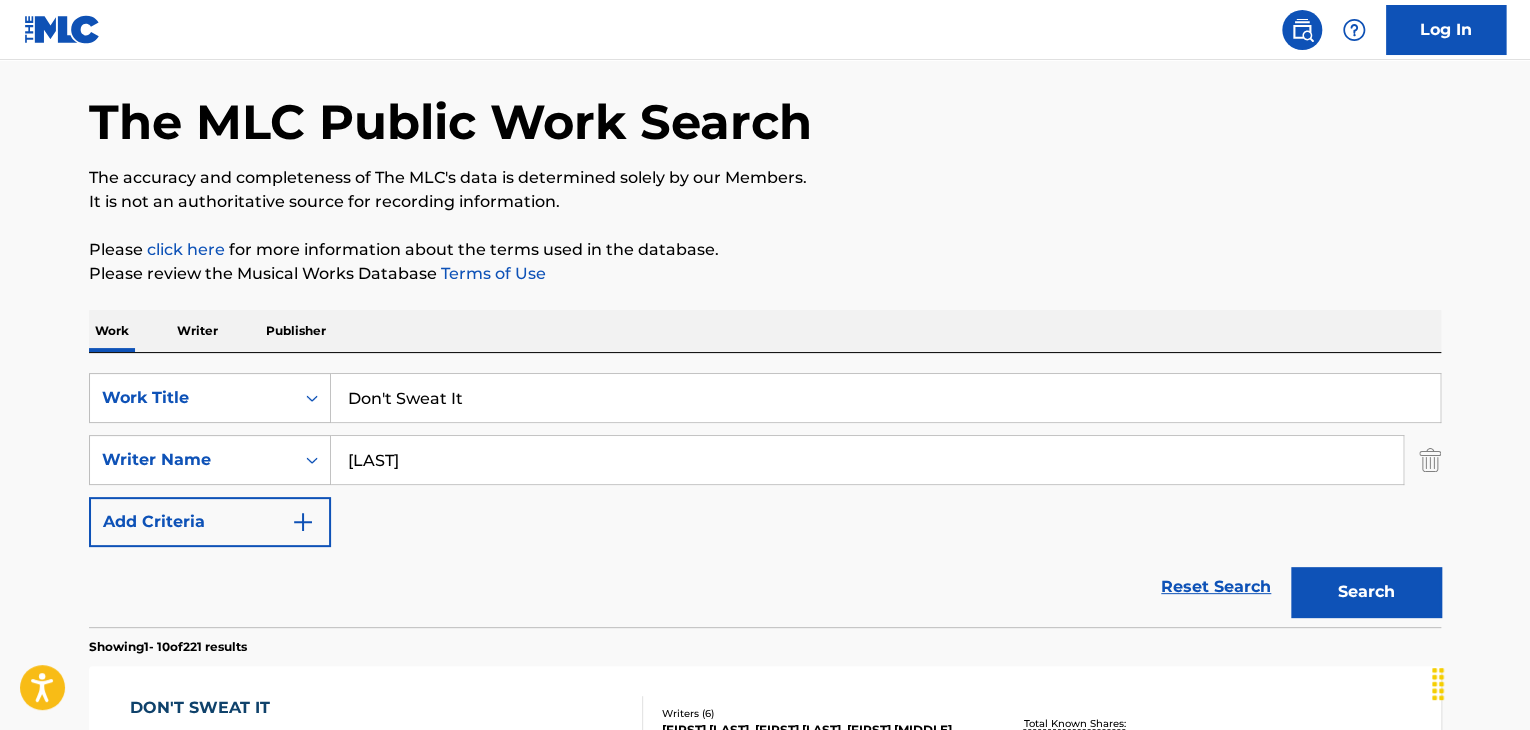 click on "Publisher" at bounding box center [296, 331] 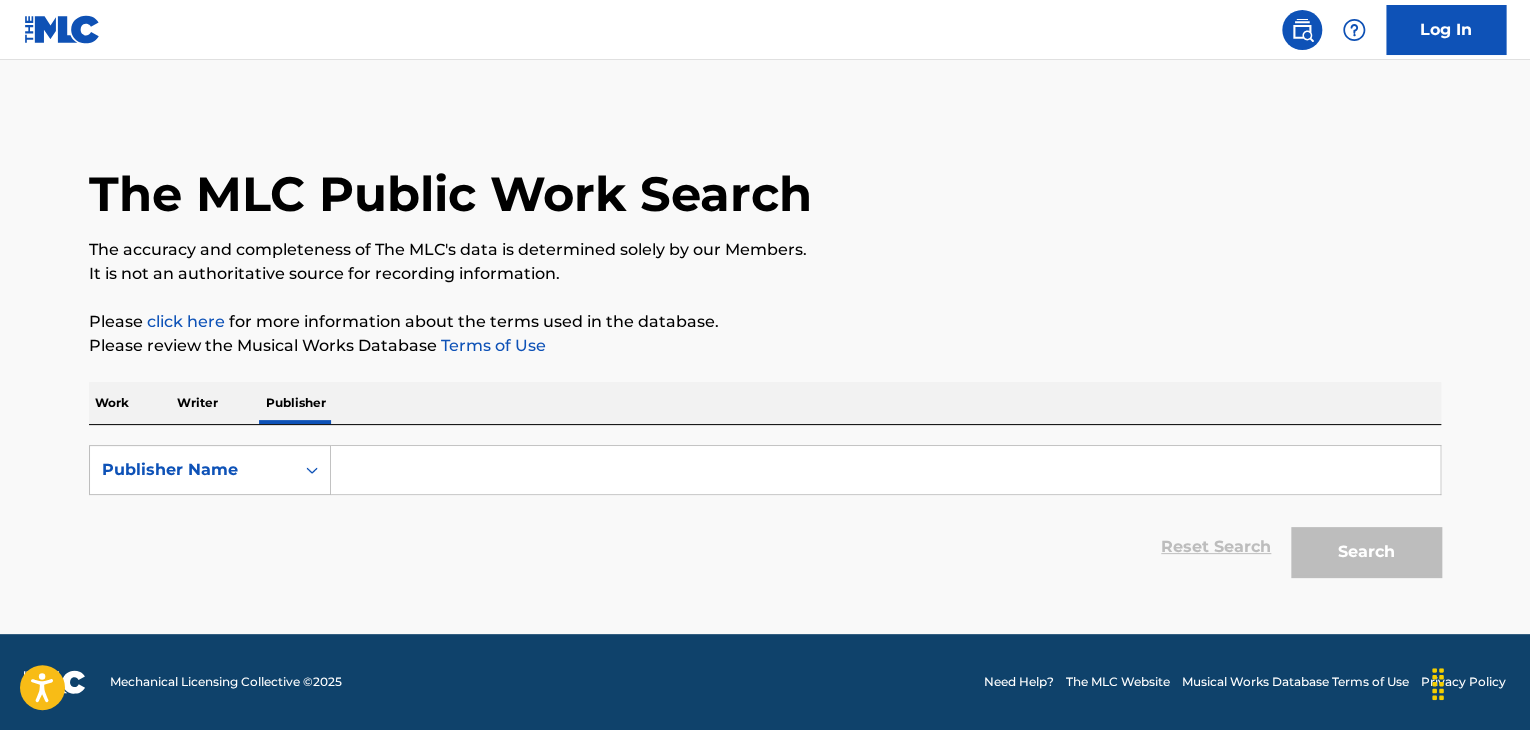 scroll, scrollTop: 0, scrollLeft: 0, axis: both 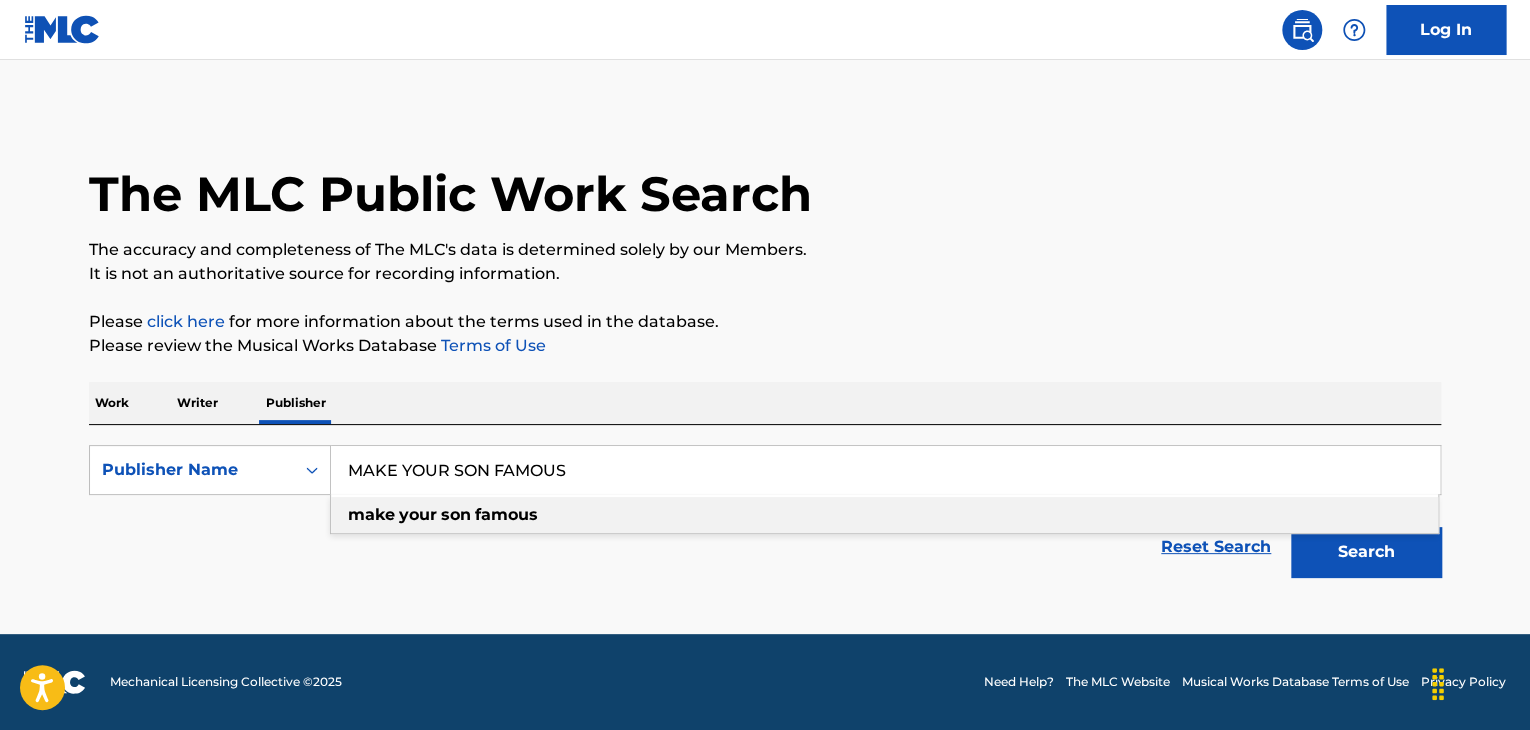 type on "MAKE YOUR SON FAMOUS" 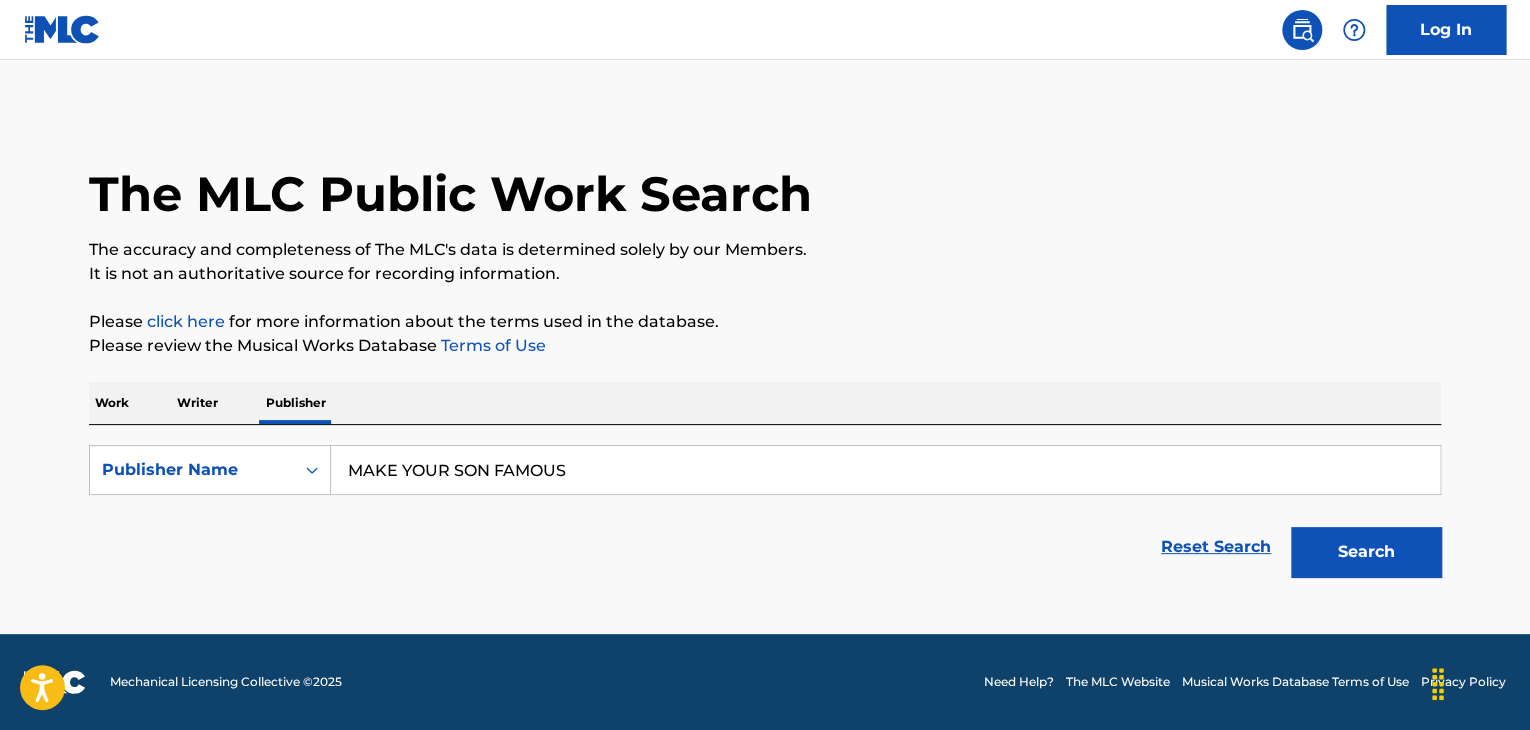 click on "Search" at bounding box center [1366, 552] 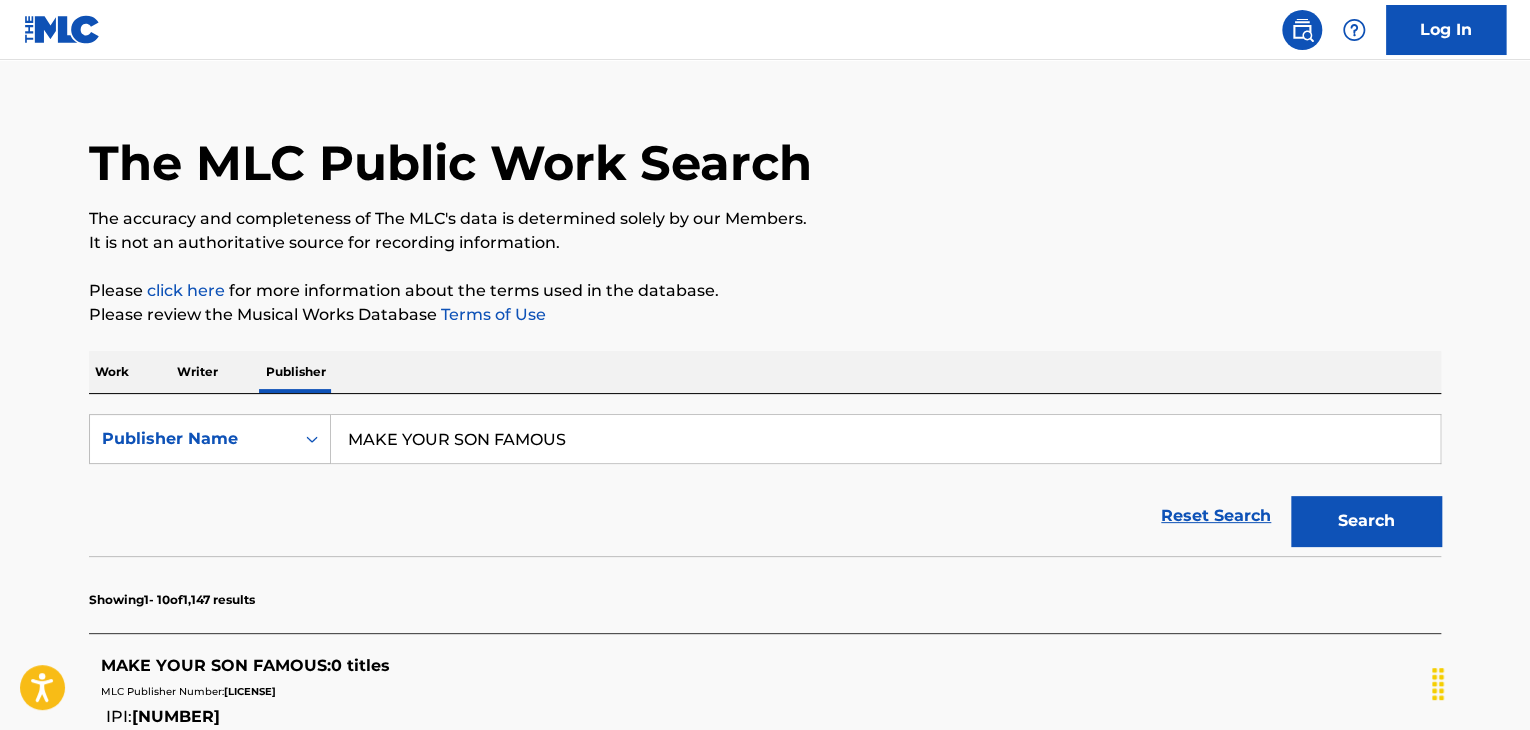 scroll, scrollTop: 0, scrollLeft: 0, axis: both 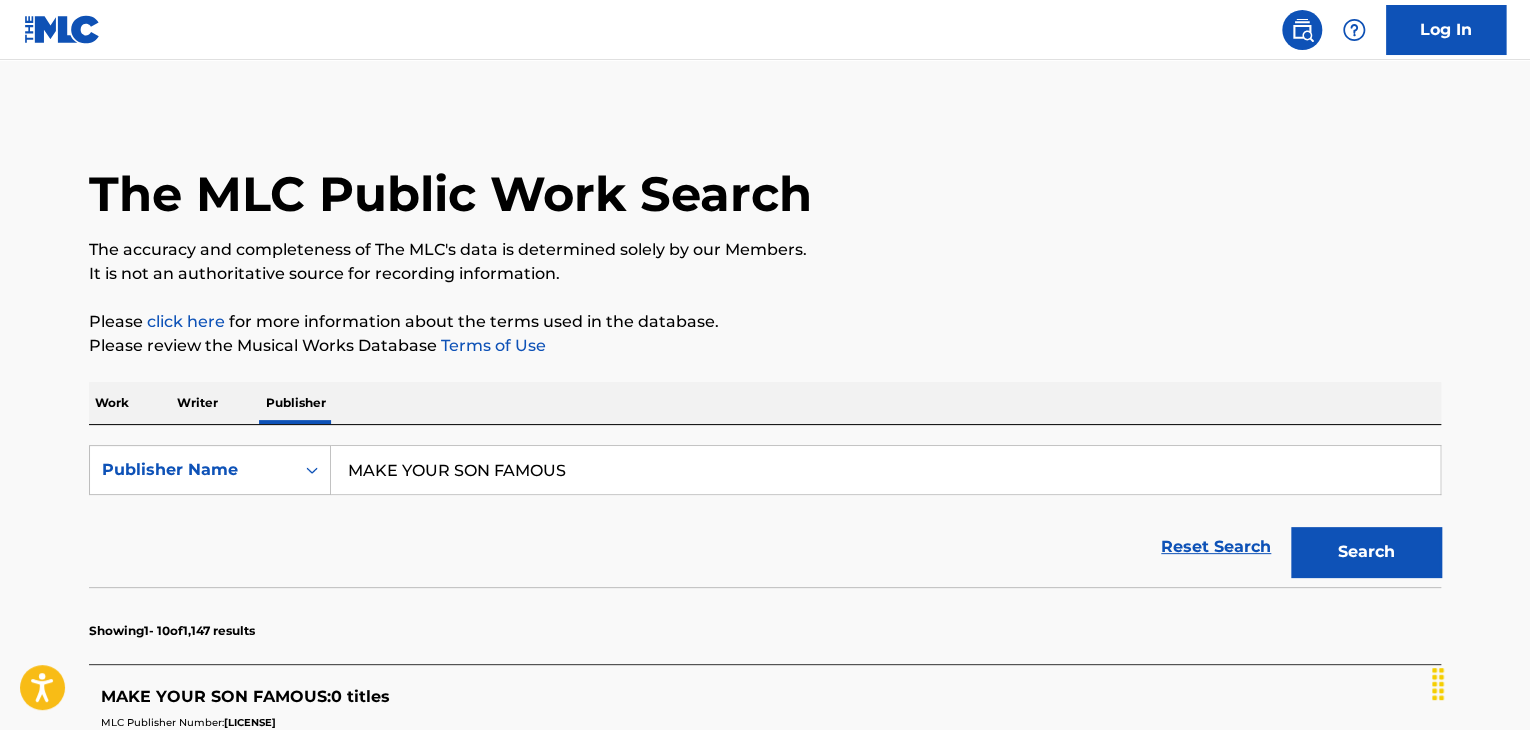 click on "Work" at bounding box center (112, 403) 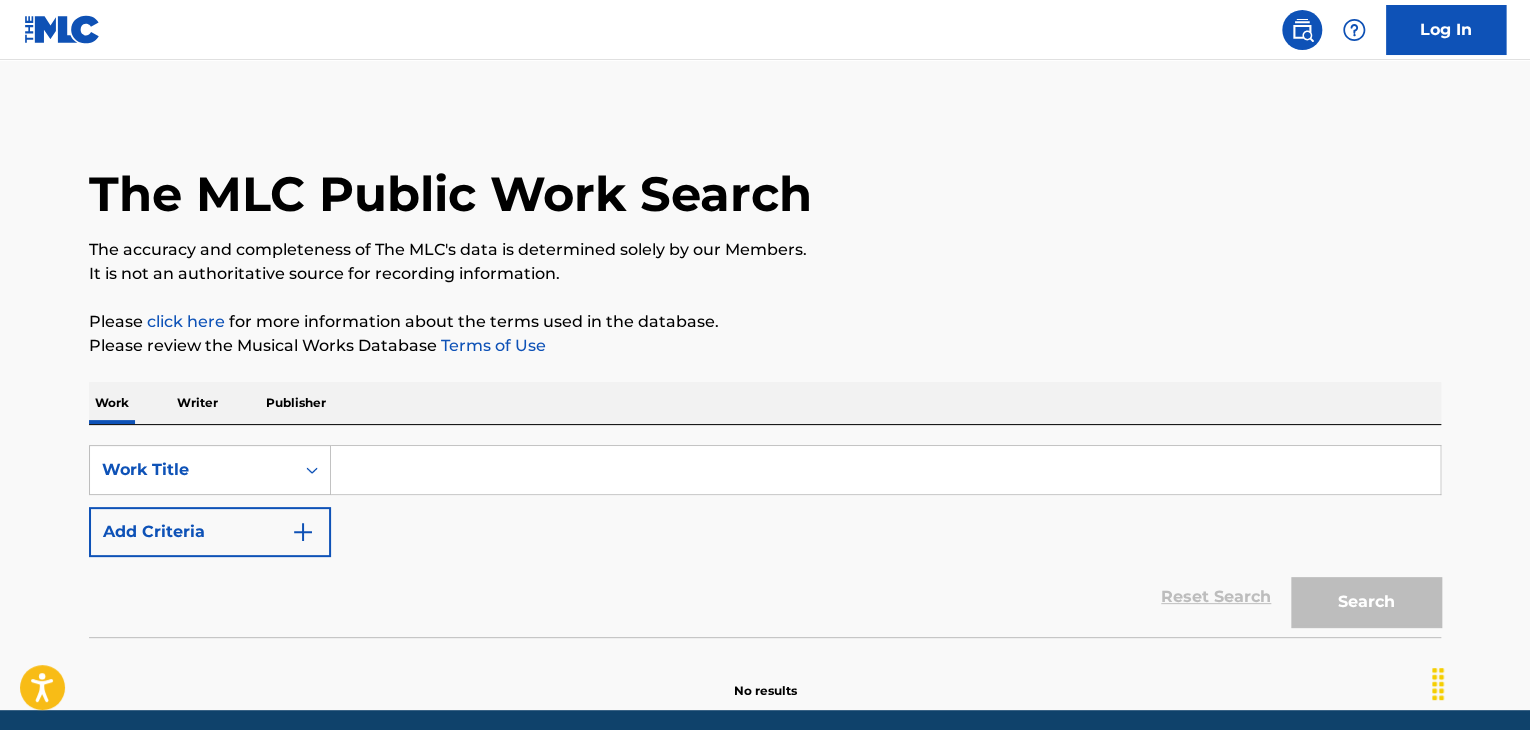 click at bounding box center (885, 470) 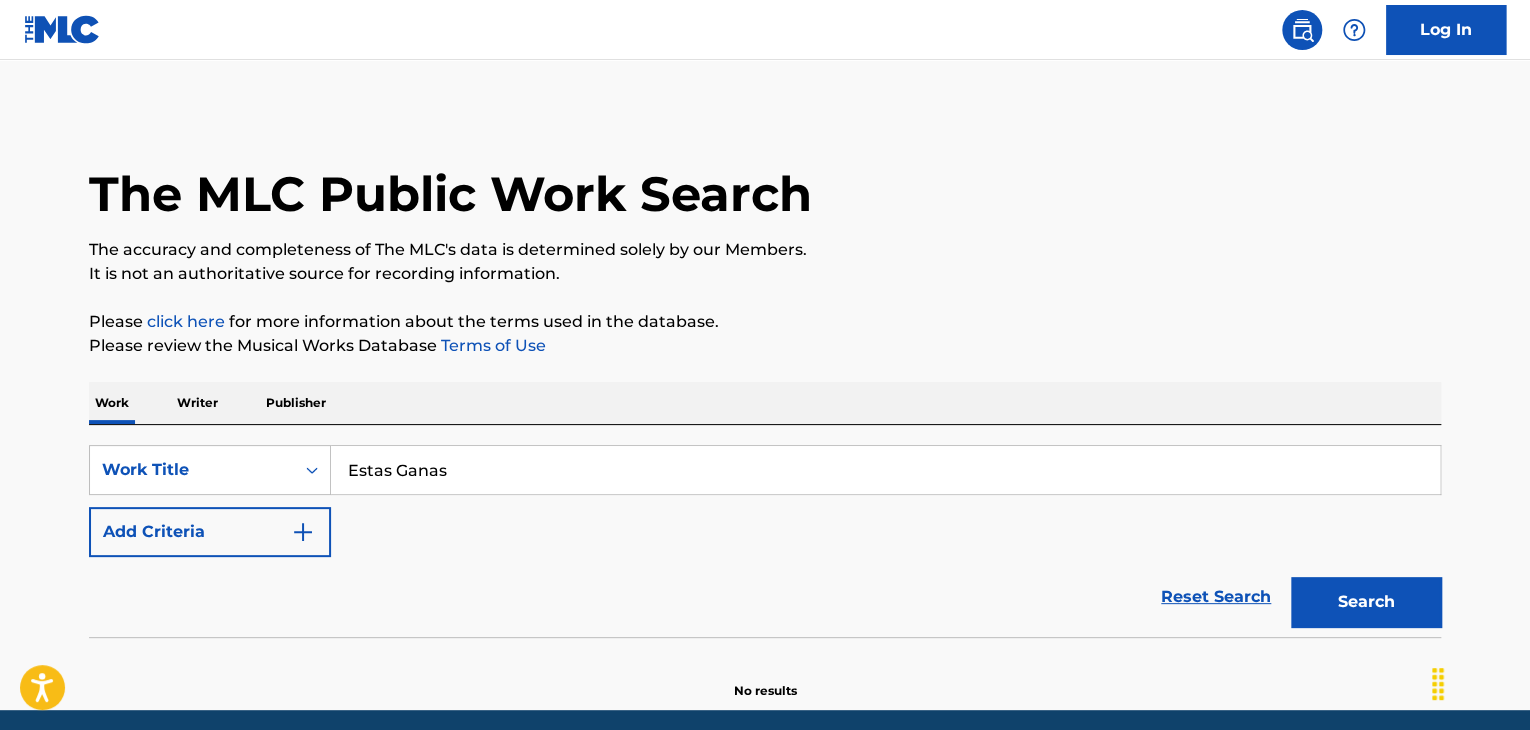 type on "Estas Ganas" 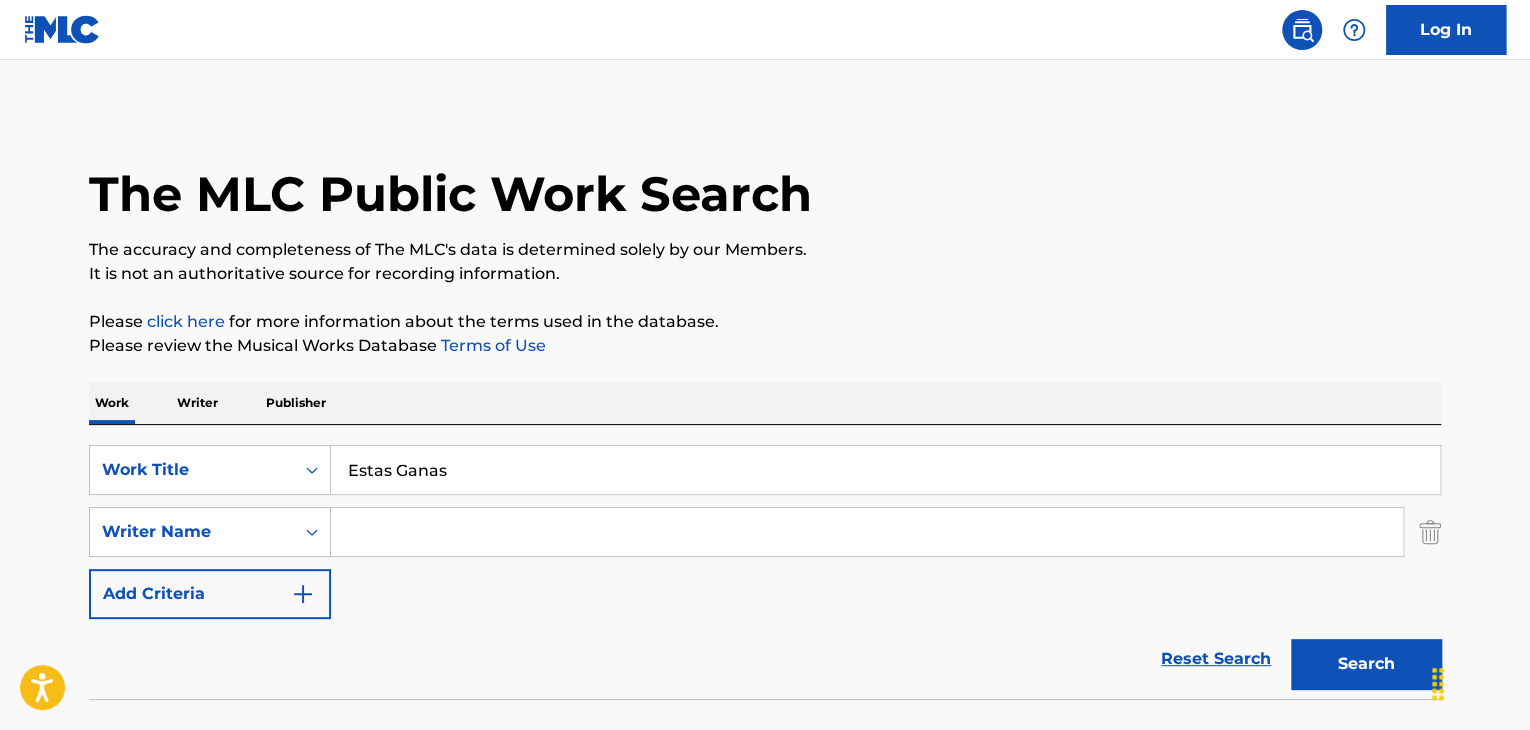 click at bounding box center [867, 532] 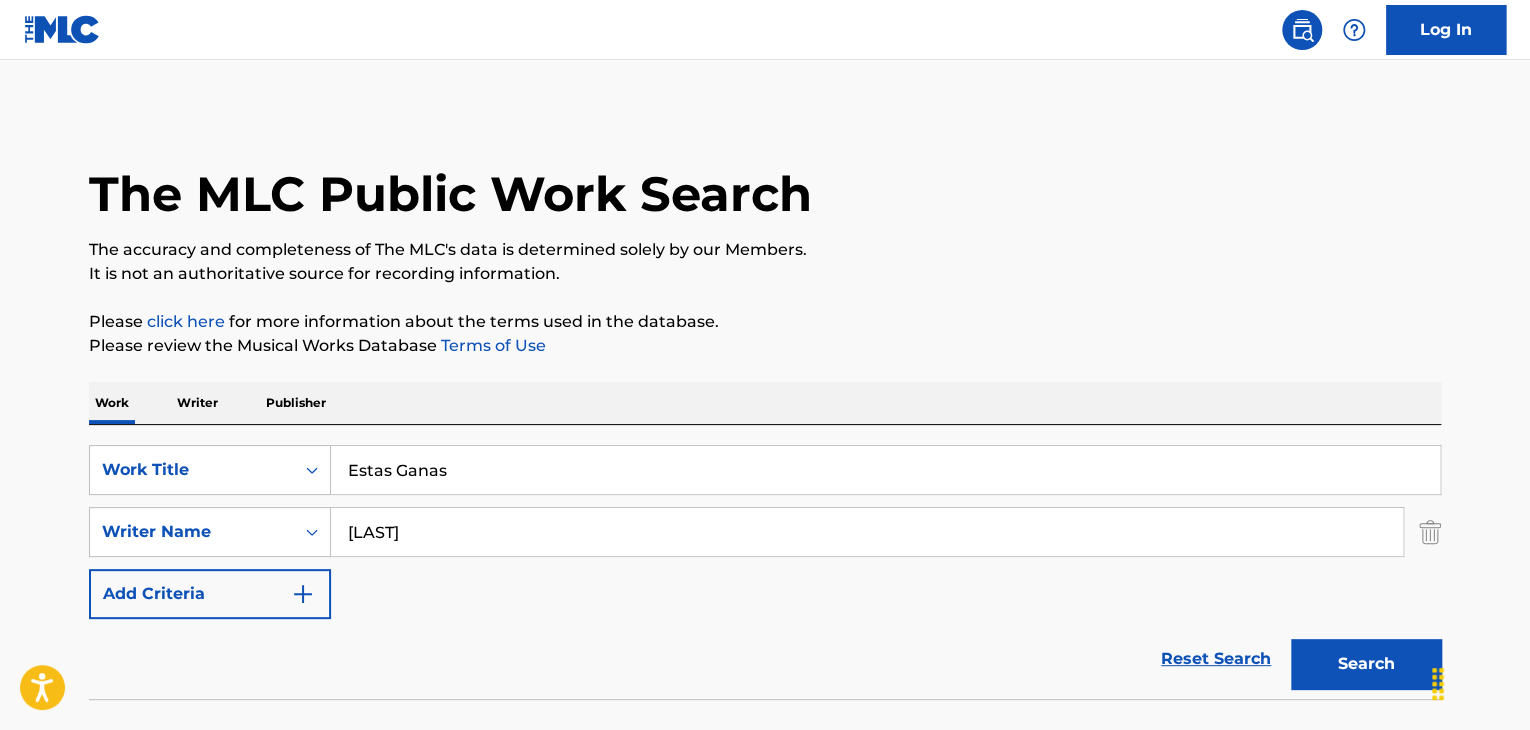 type on "[LAST]" 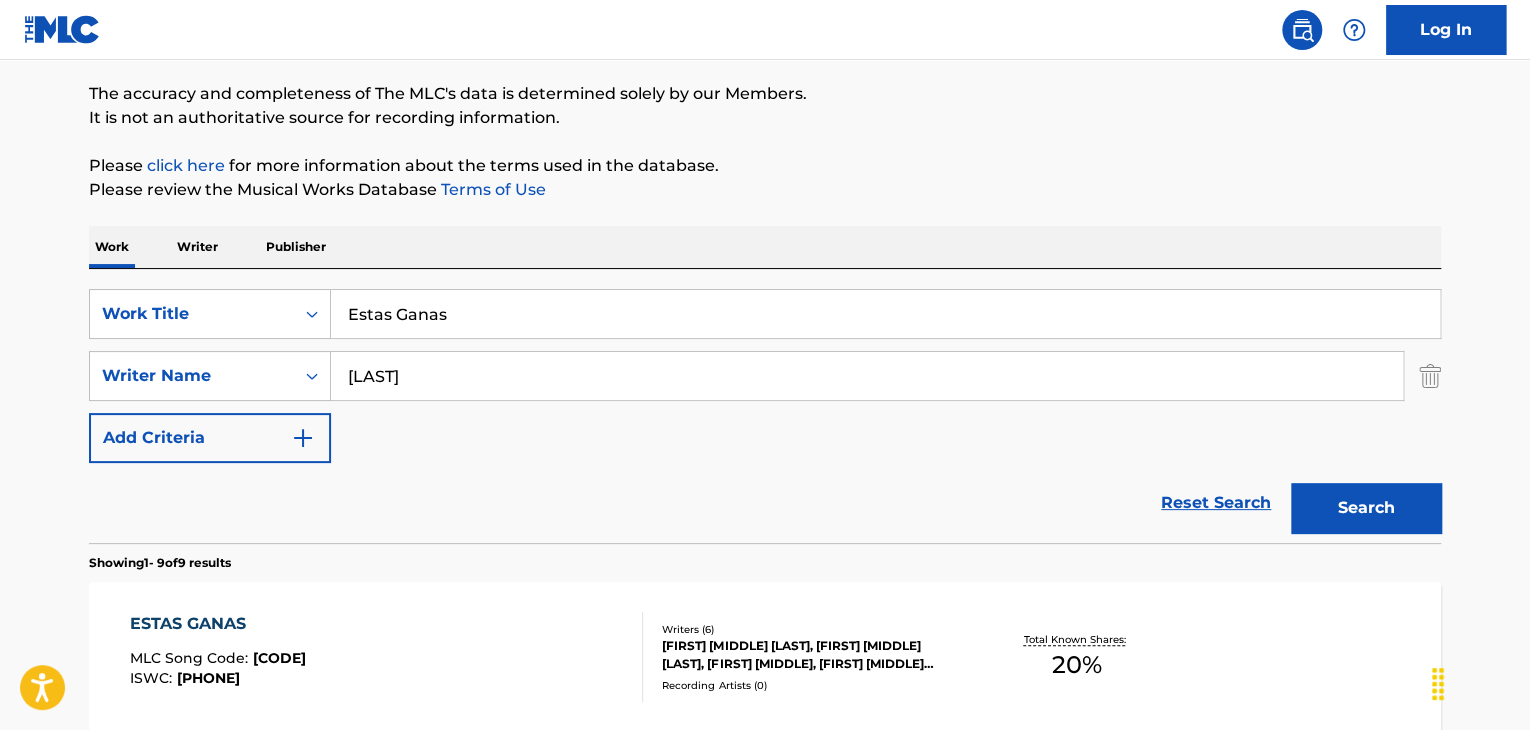 scroll, scrollTop: 400, scrollLeft: 0, axis: vertical 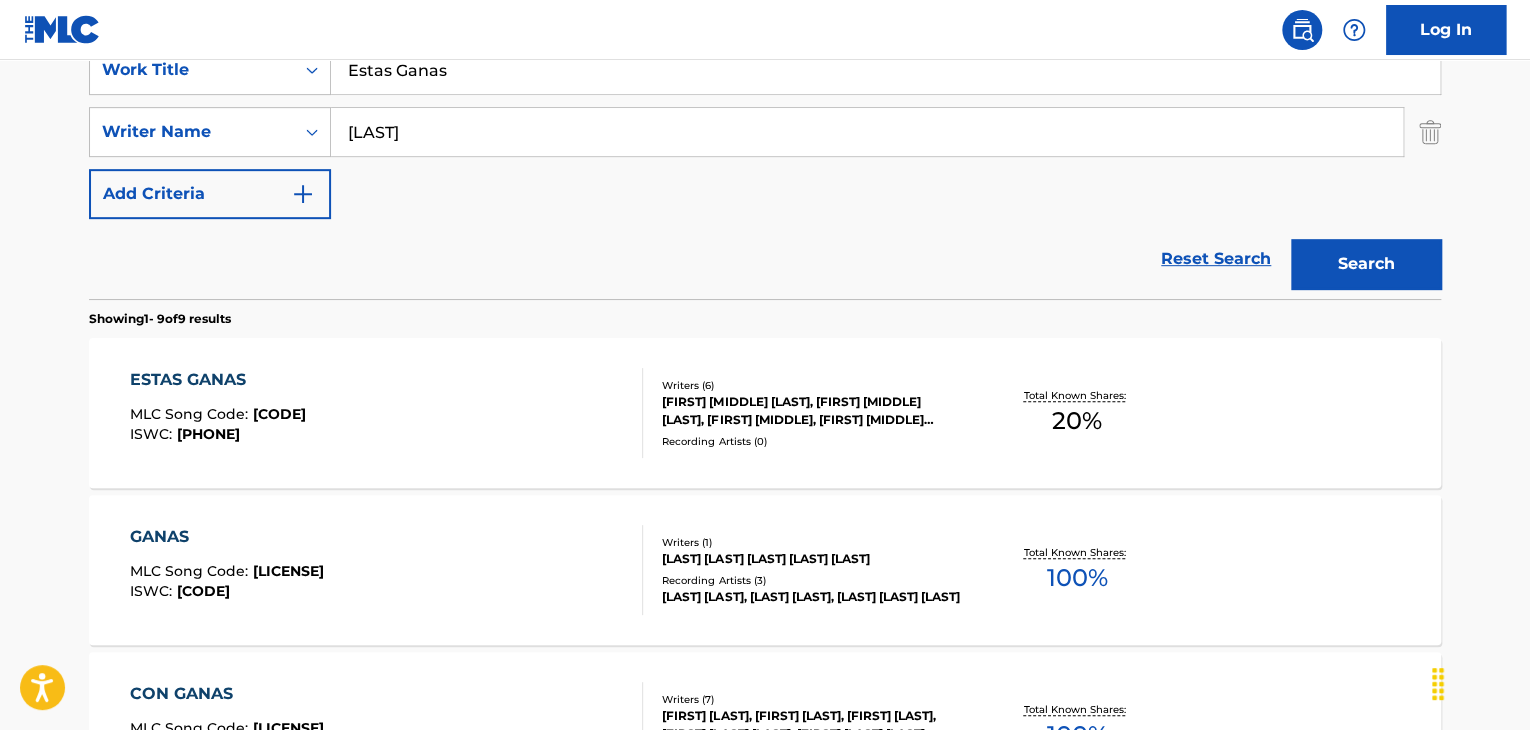 click on "ESTAS GANAS" at bounding box center [218, 380] 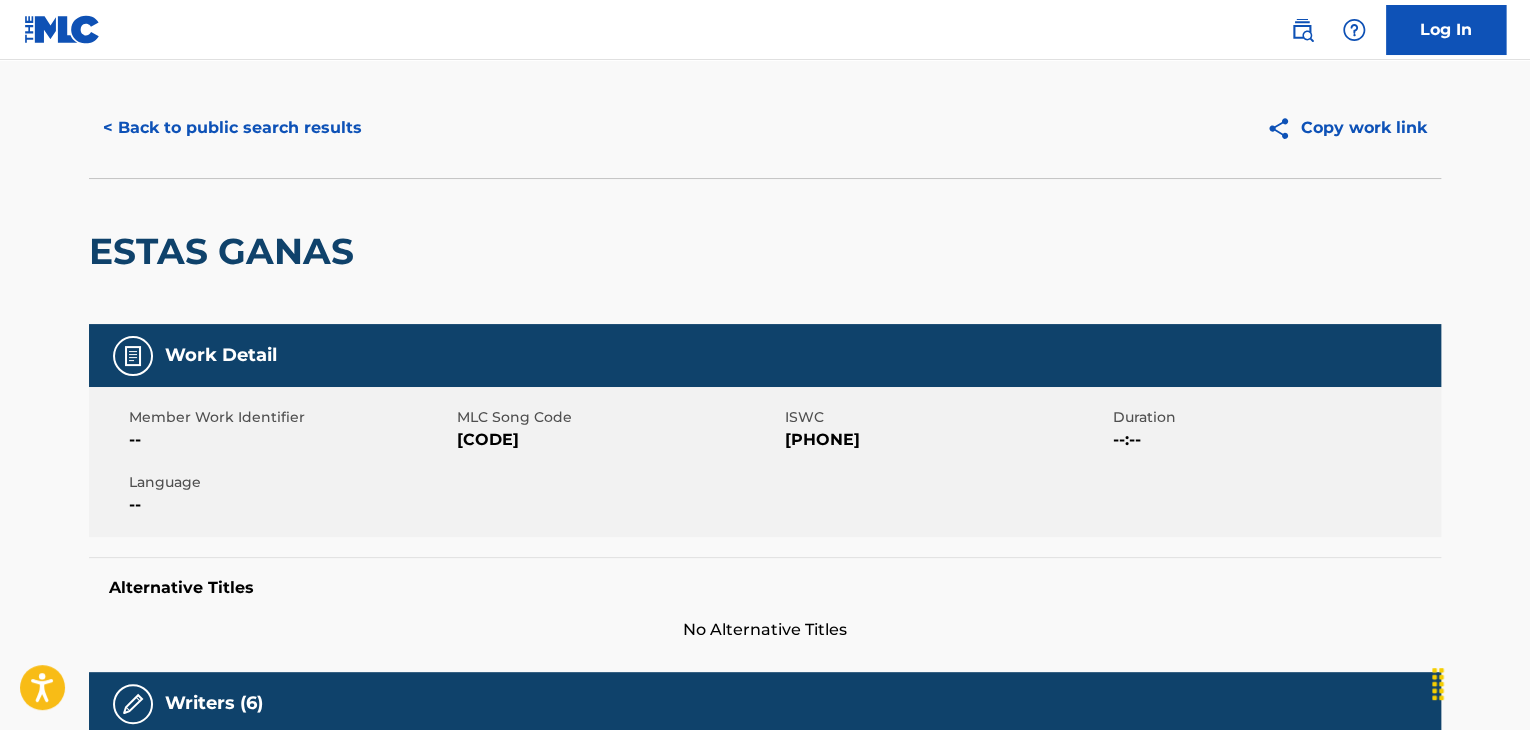 scroll, scrollTop: 400, scrollLeft: 0, axis: vertical 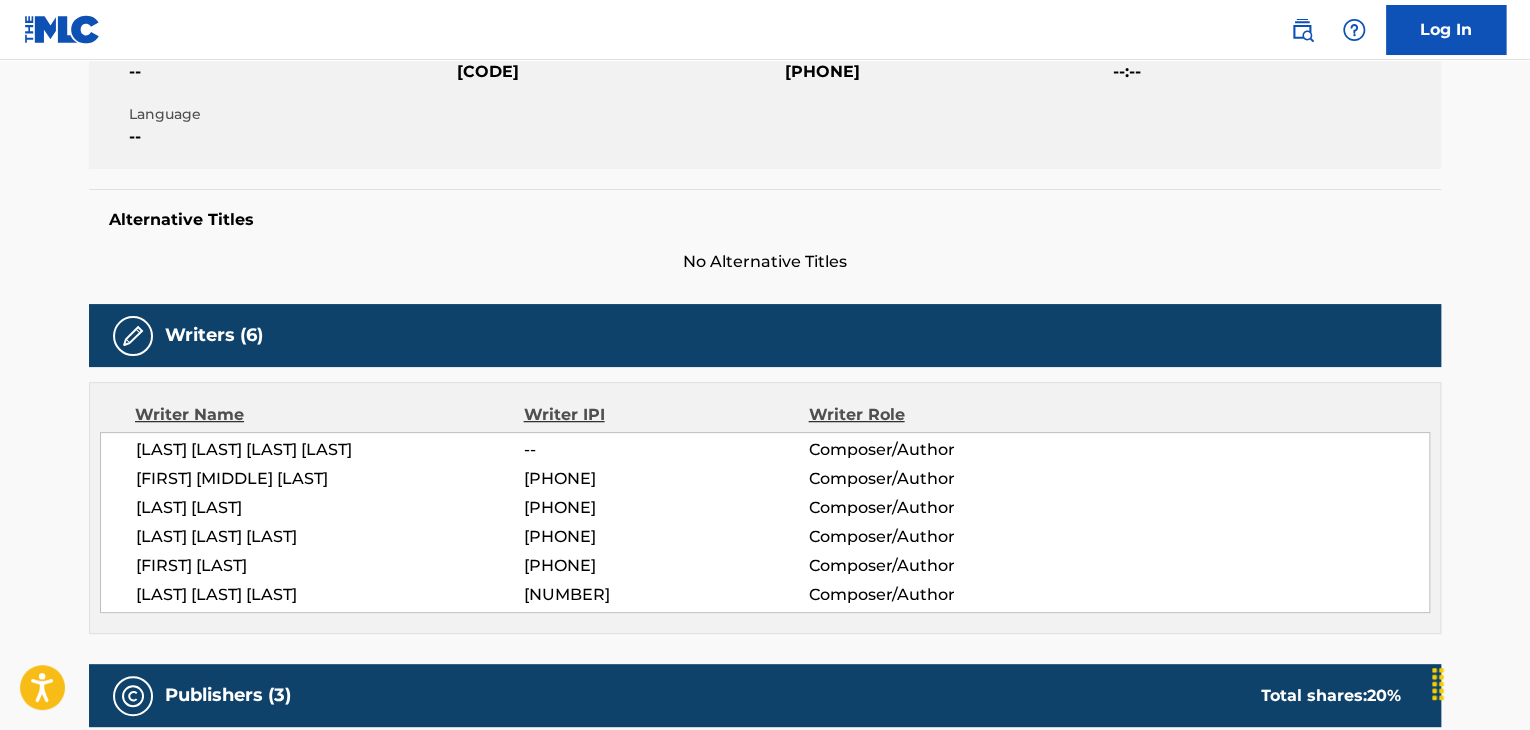 click on "[FIRST] [MIDDLE] [LAST]" at bounding box center (330, 479) 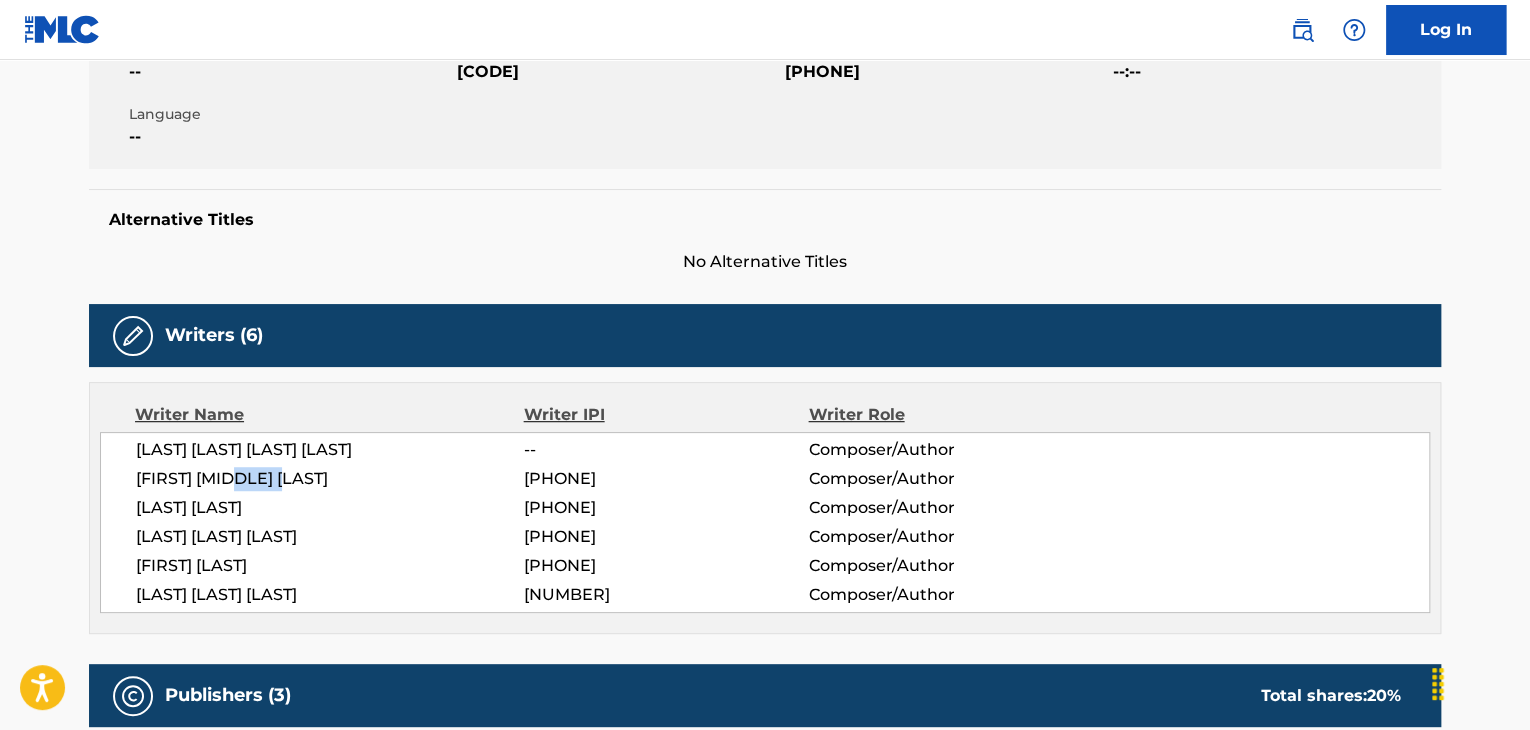click on "[FIRST] [MIDDLE] [LAST]" at bounding box center [330, 479] 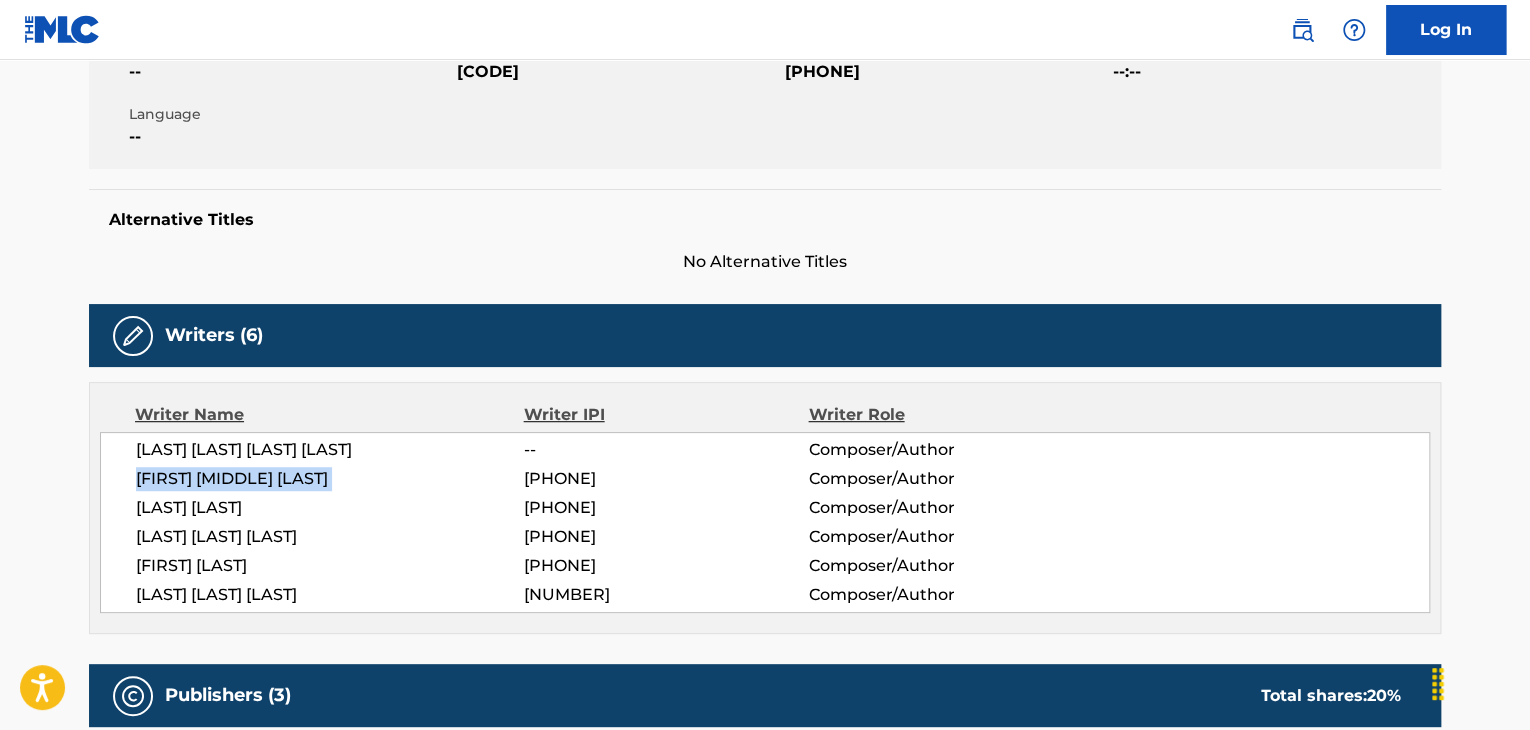click on "[FIRST] [MIDDLE] [LAST]" at bounding box center (330, 479) 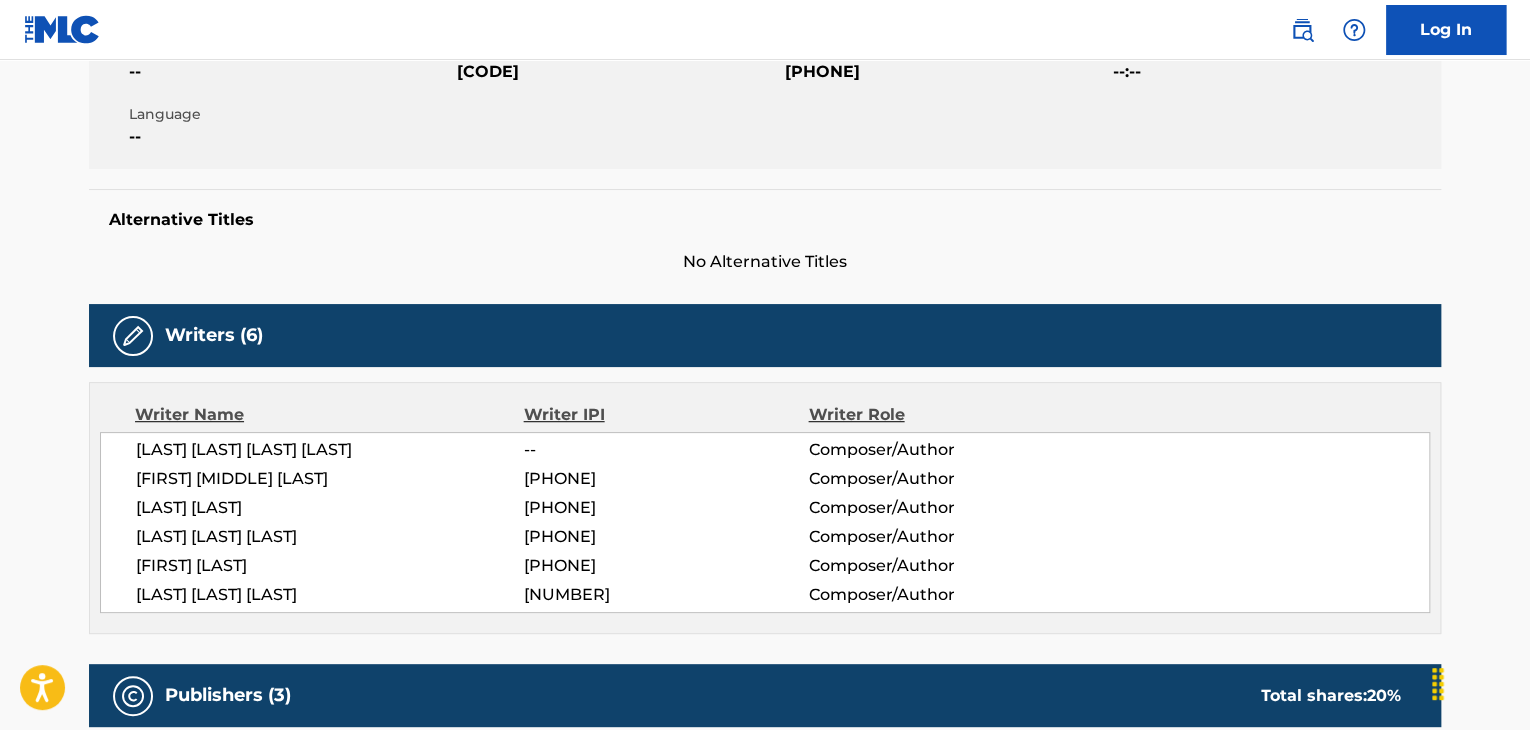 click on "[LAST] [LAST] [LAST]" at bounding box center (330, 595) 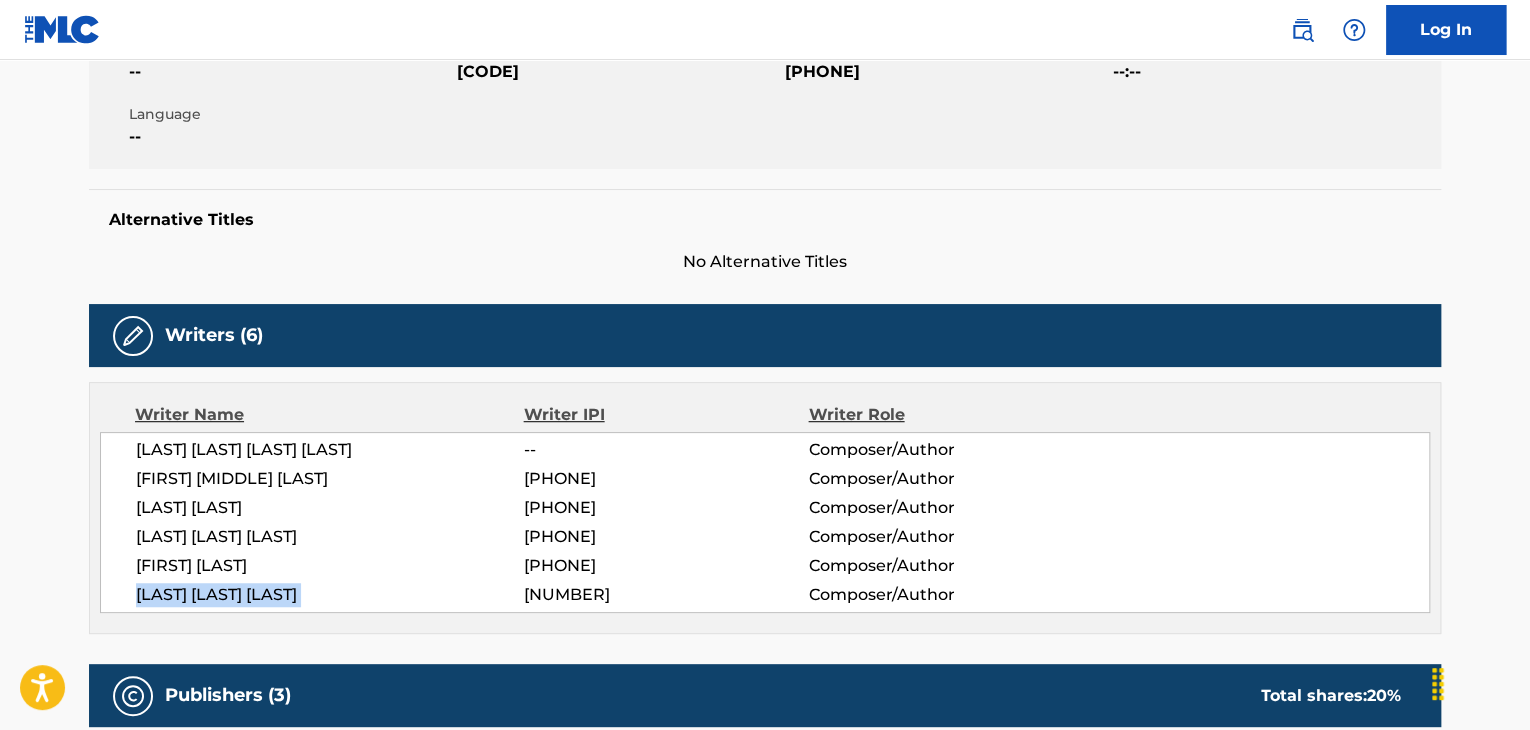 click on "[LAST] [LAST] [LAST]" at bounding box center (330, 595) 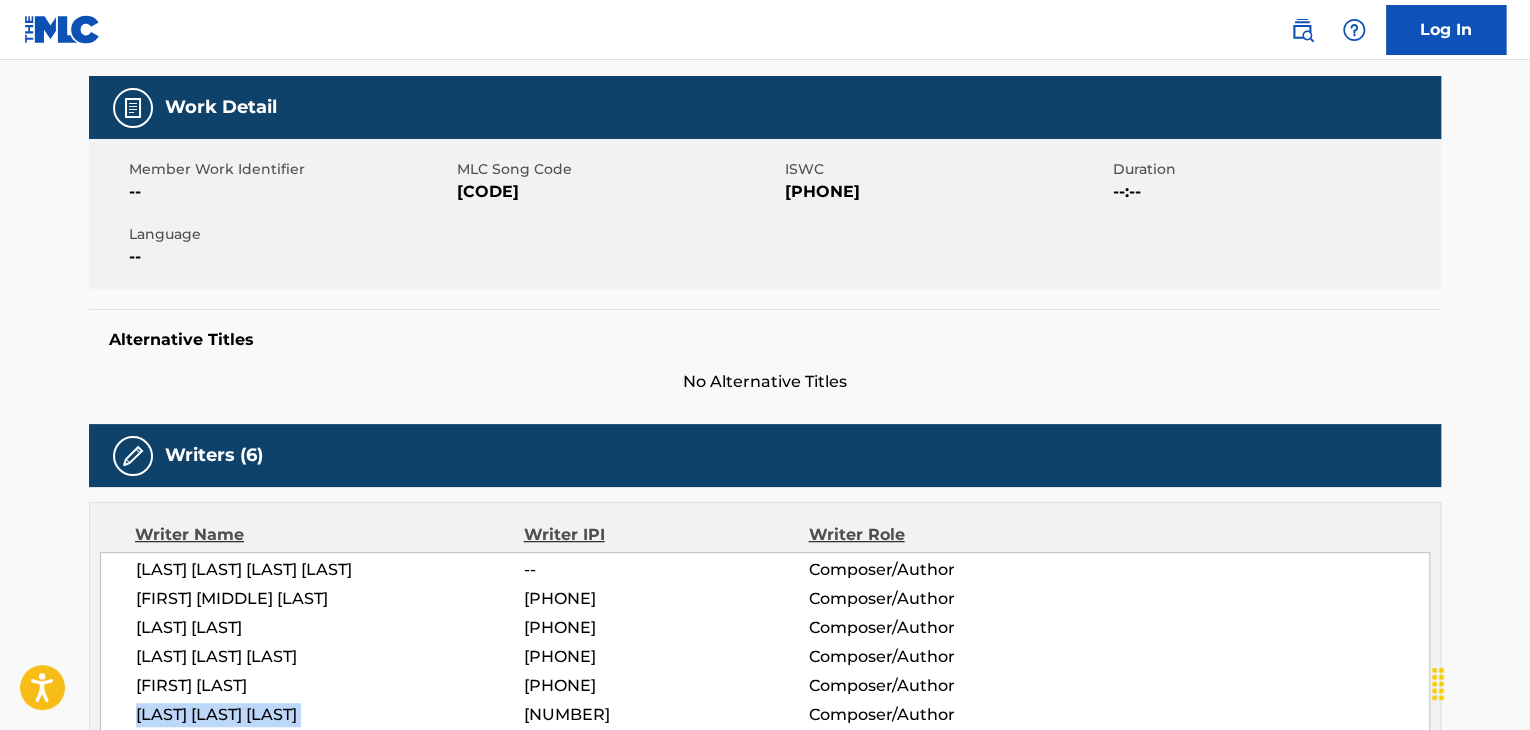 scroll, scrollTop: 0, scrollLeft: 0, axis: both 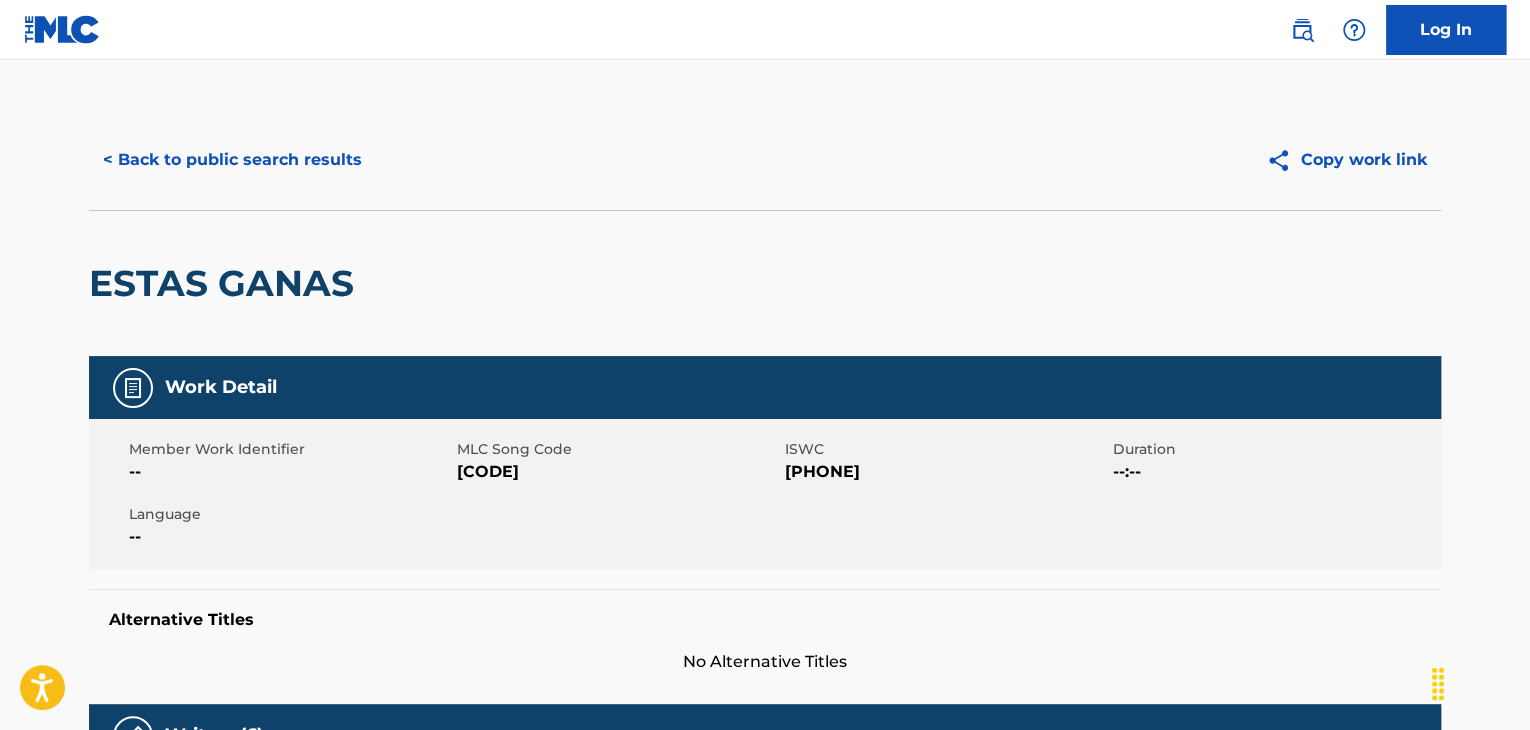 click on "< Back to public search results" at bounding box center (232, 160) 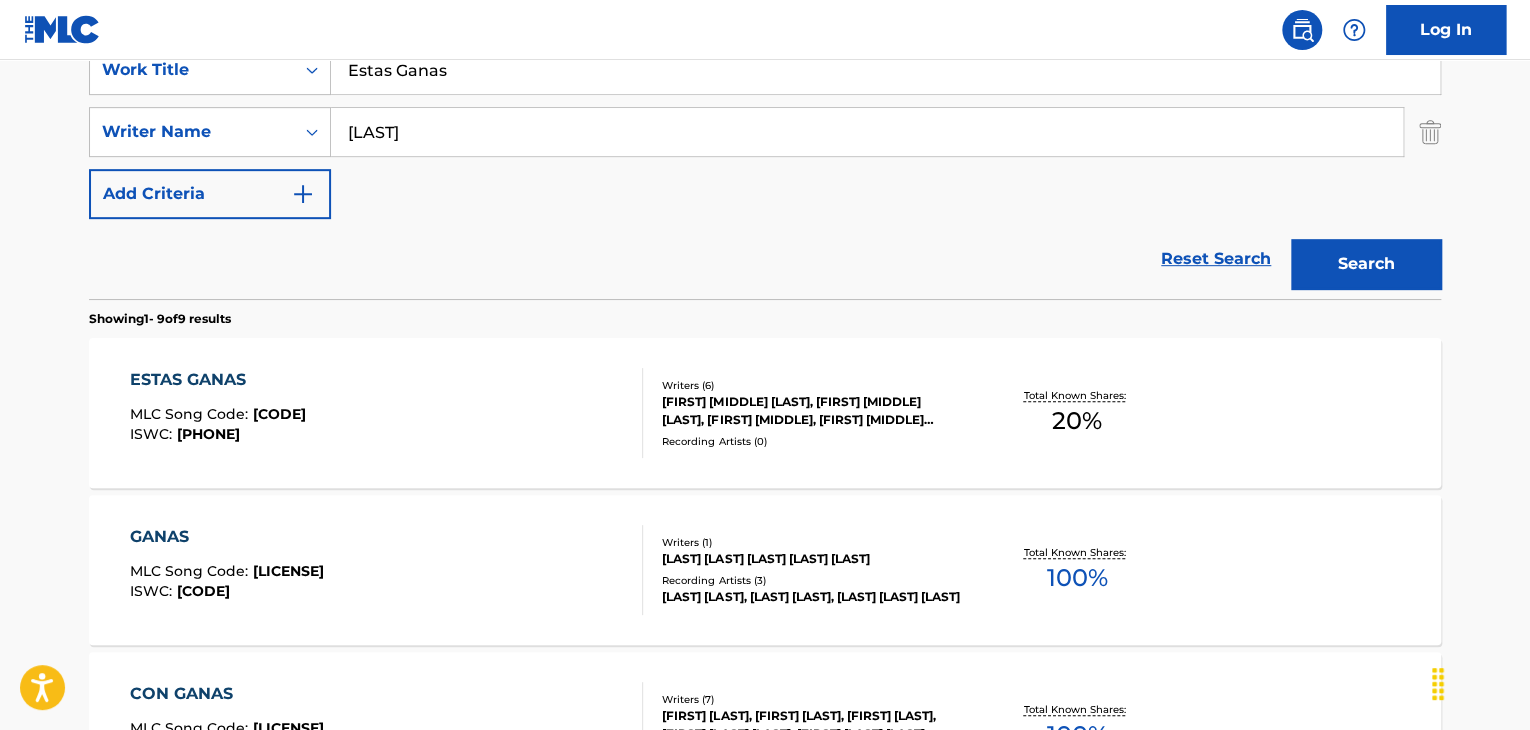 click on "Estas Ganas" at bounding box center (885, 70) 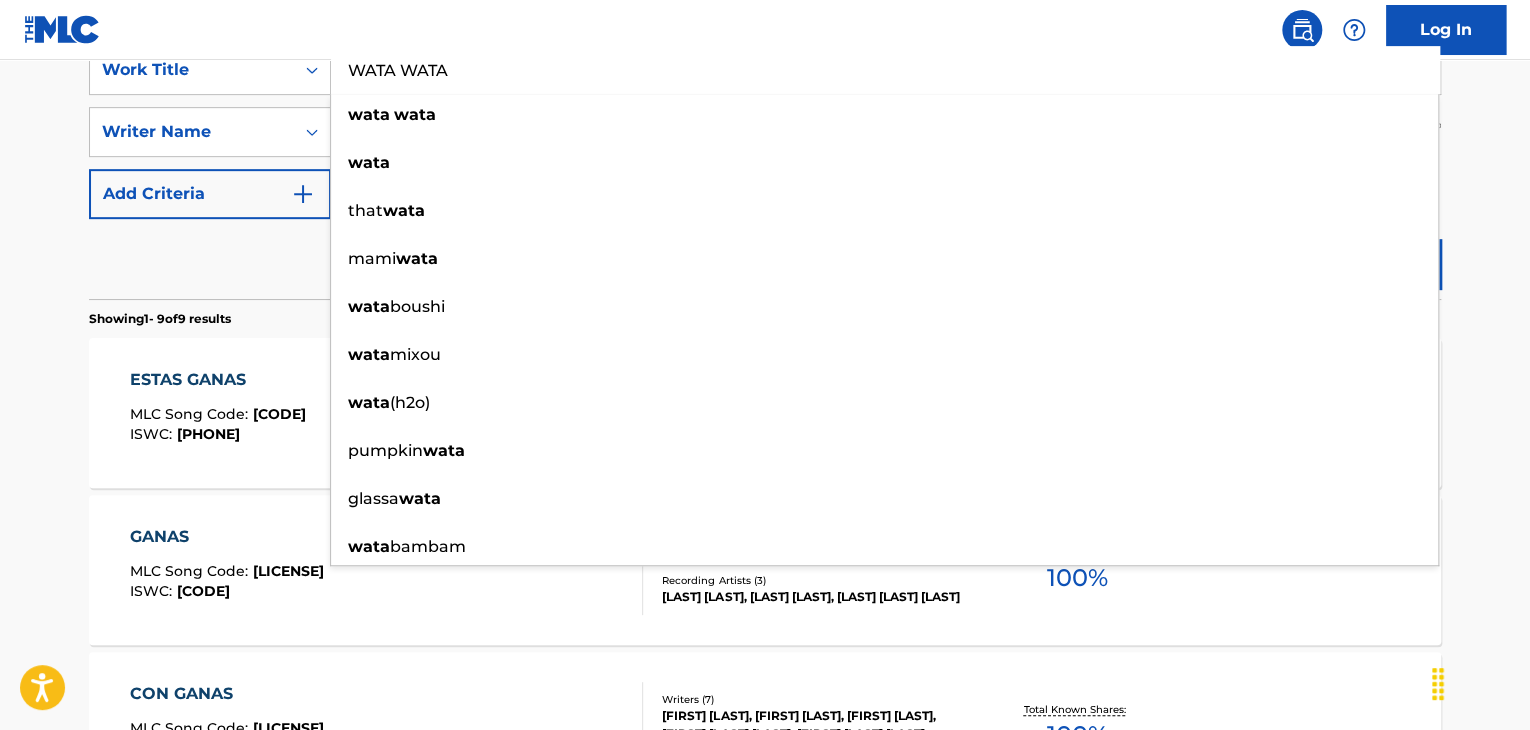 type on "WATA WATA" 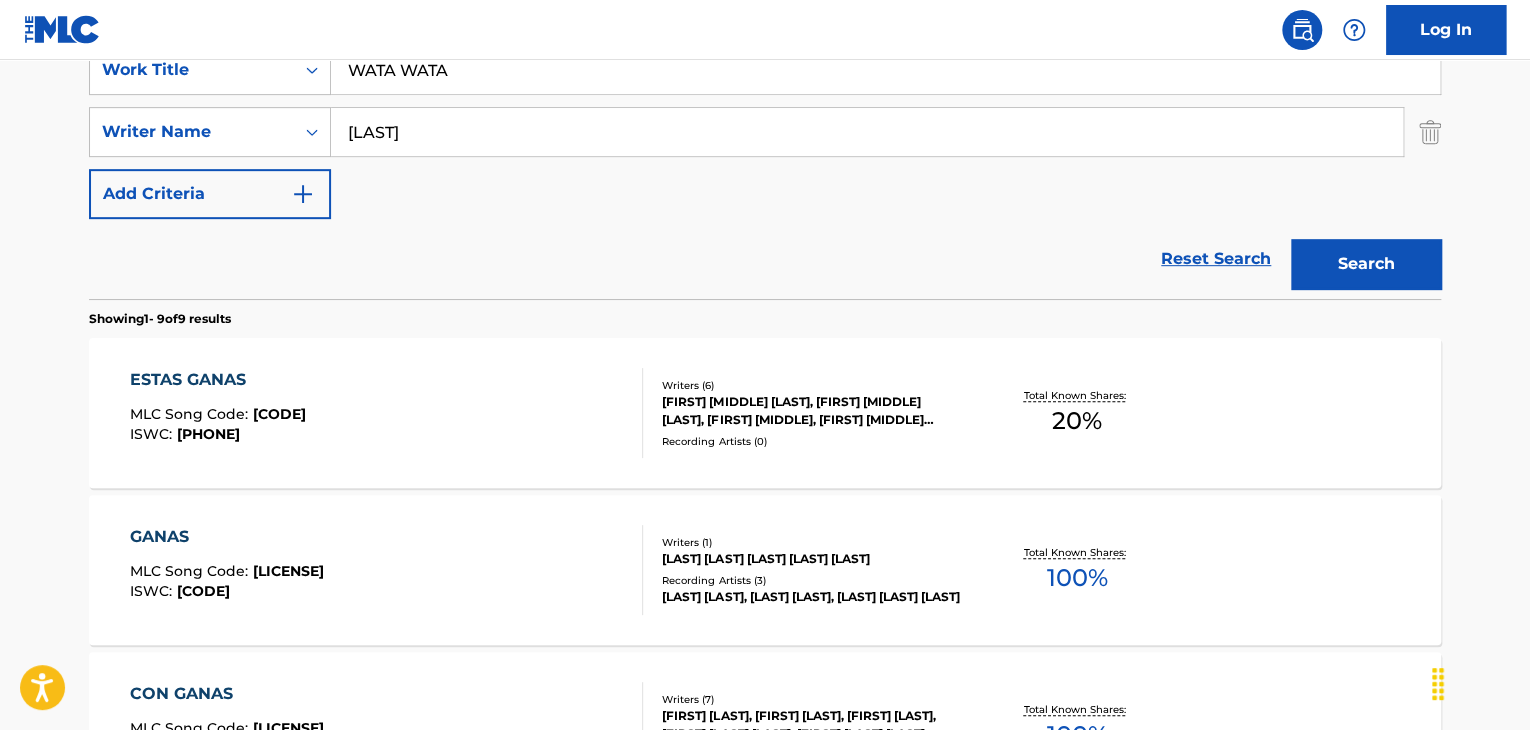 click on "Search" at bounding box center [1366, 264] 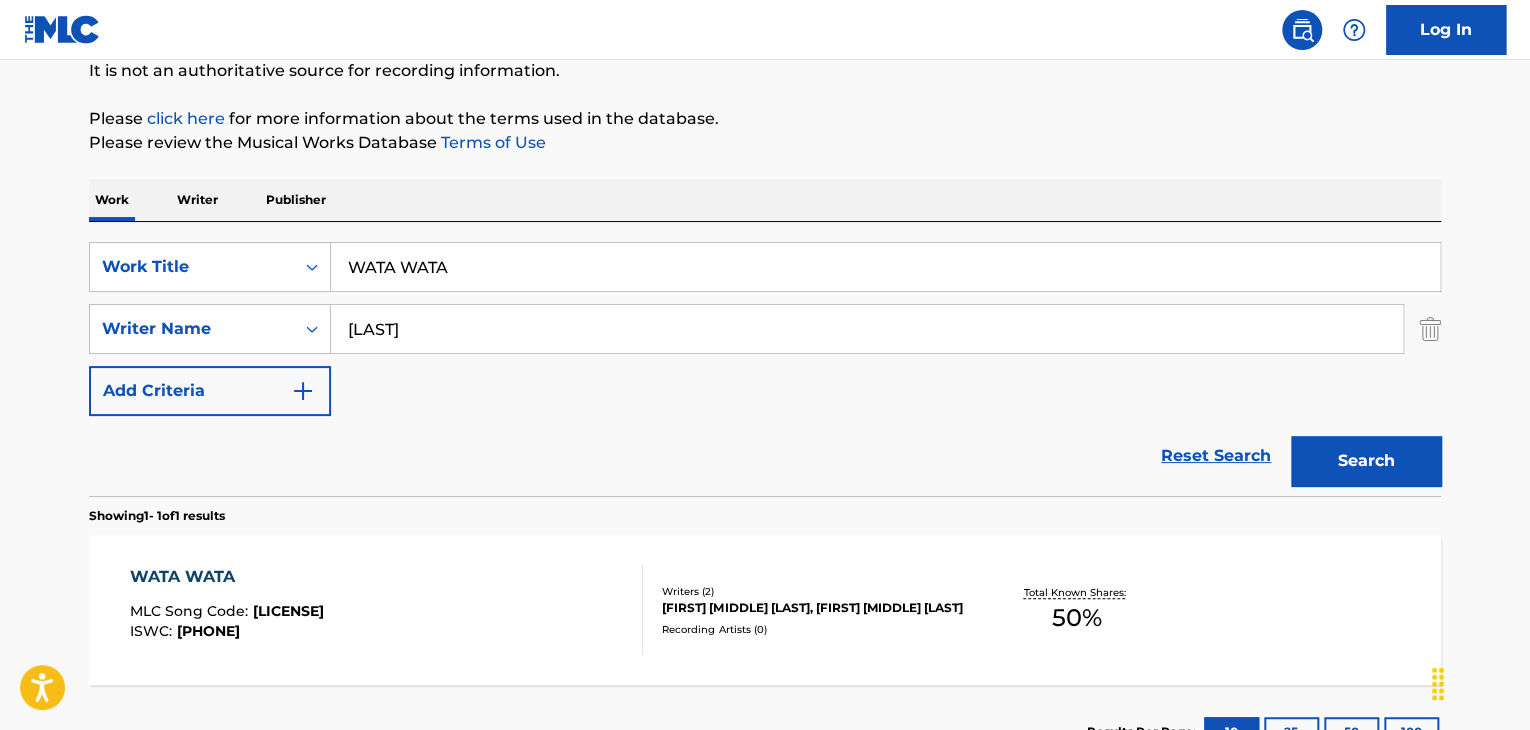 scroll, scrollTop: 358, scrollLeft: 0, axis: vertical 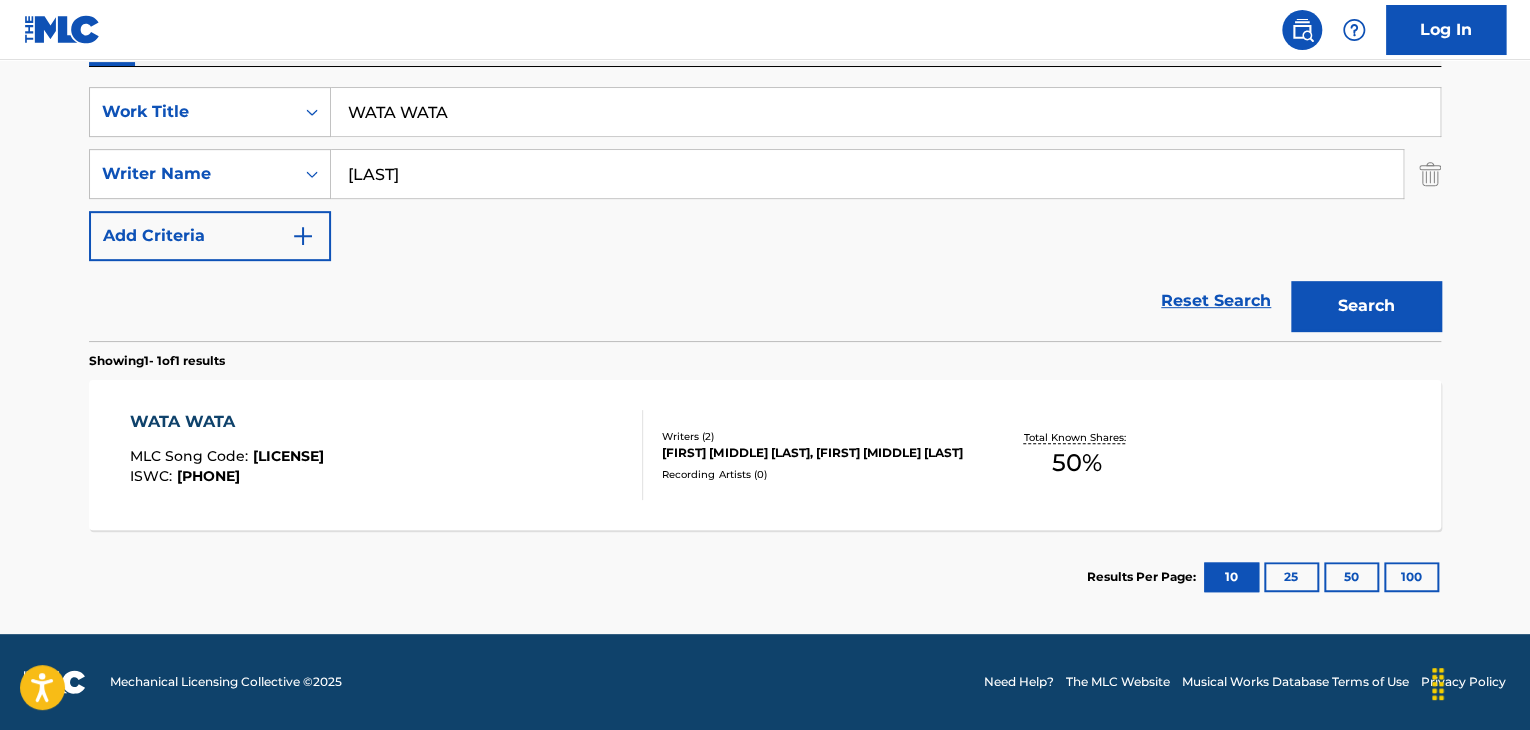 click on "WATA WATA" at bounding box center [227, 422] 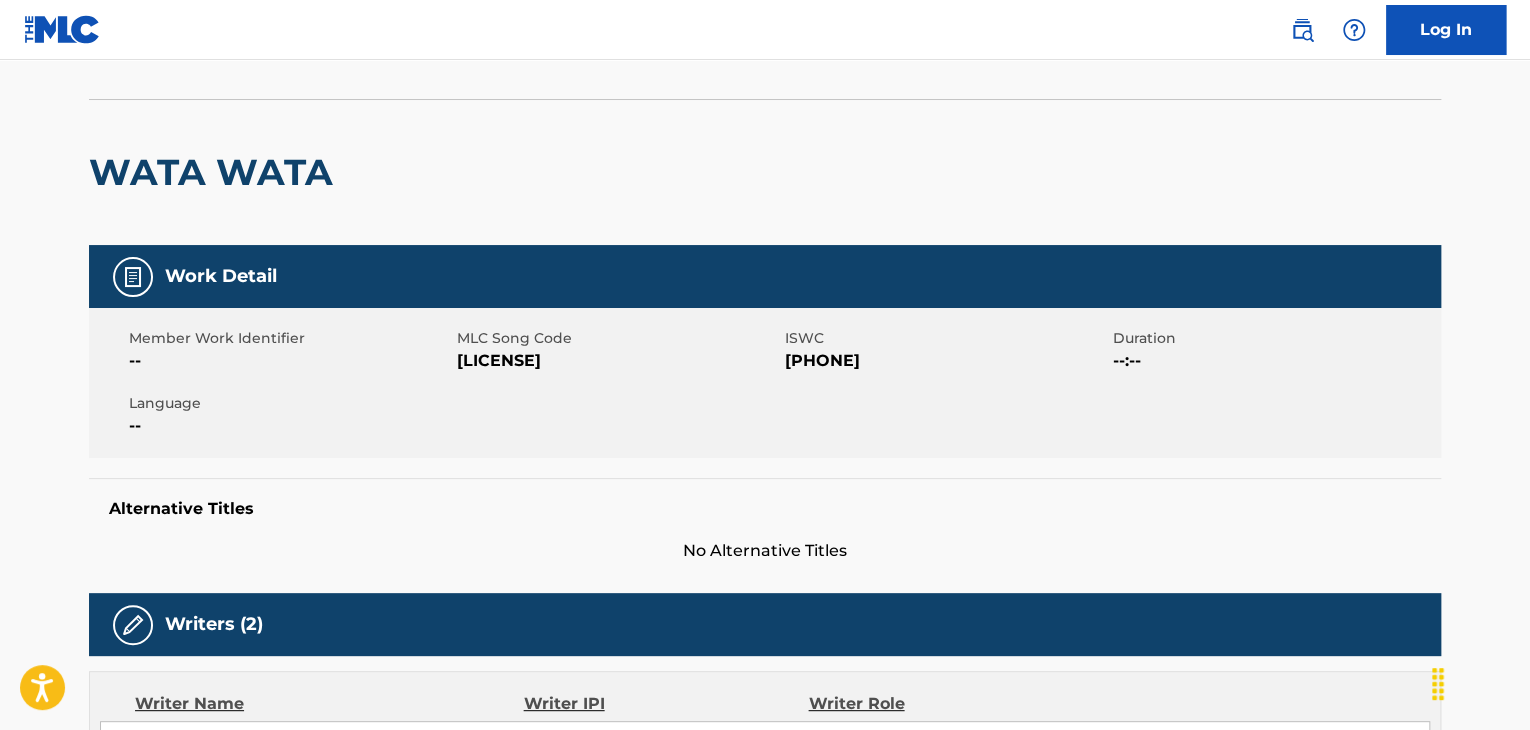 scroll, scrollTop: 0, scrollLeft: 0, axis: both 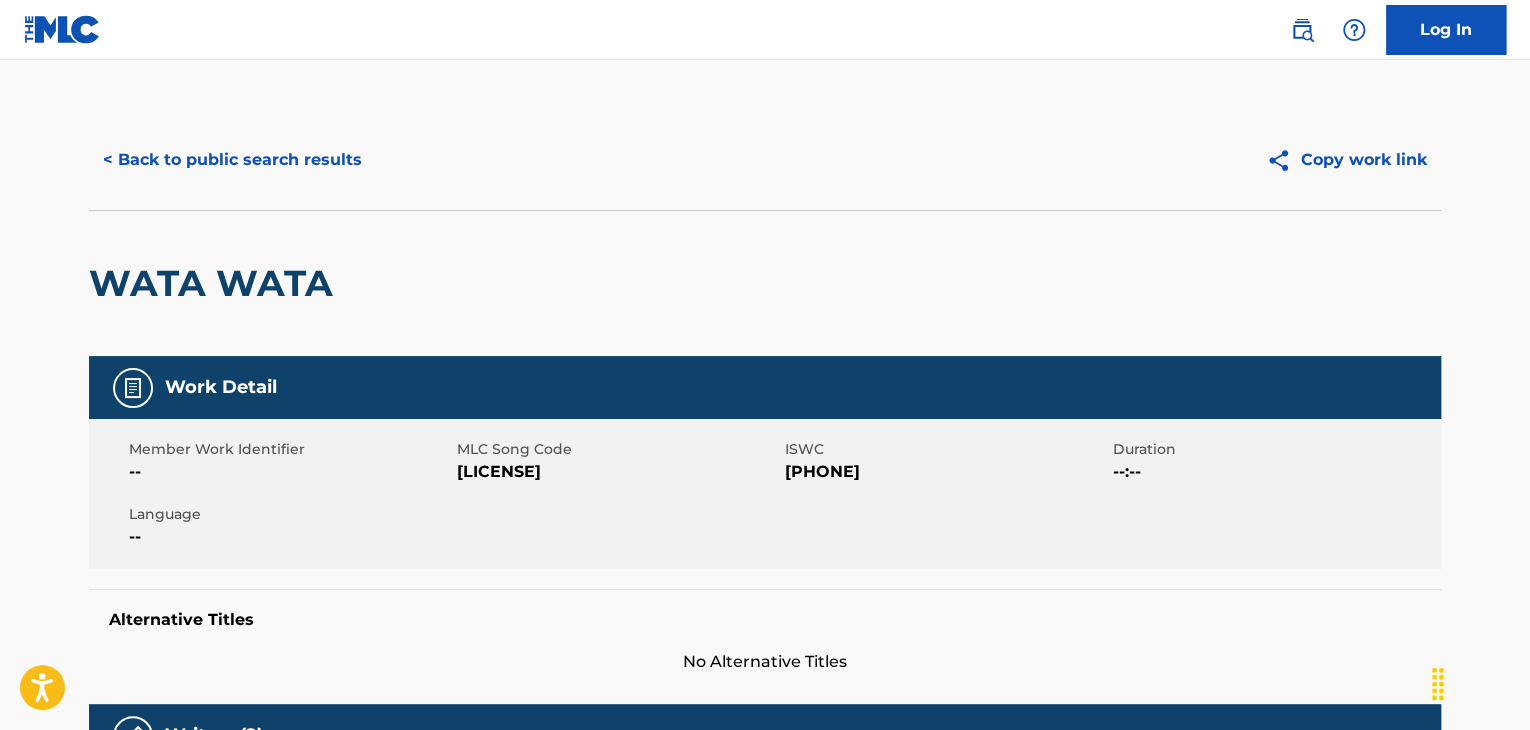 click on "< Back to public search results" at bounding box center [232, 160] 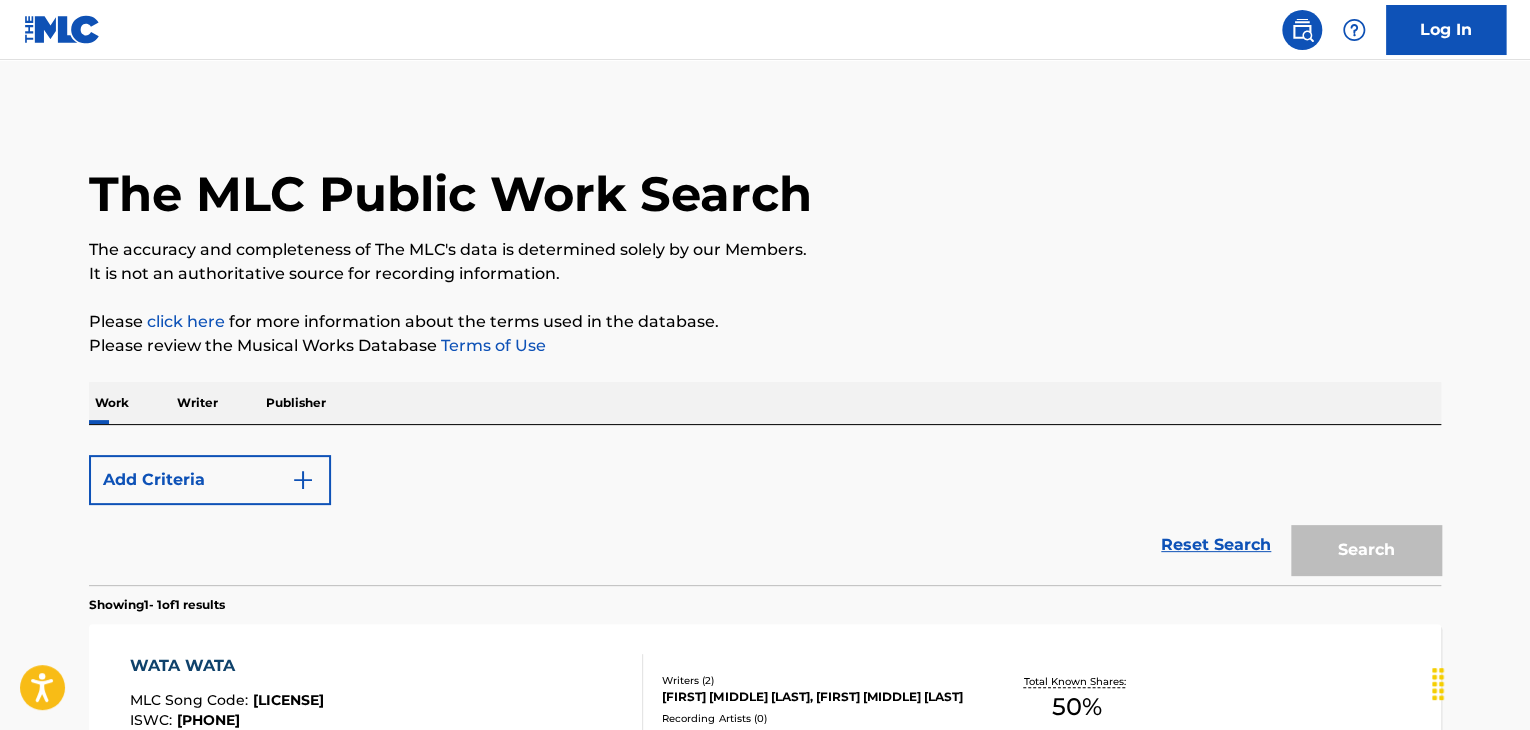 scroll, scrollTop: 244, scrollLeft: 0, axis: vertical 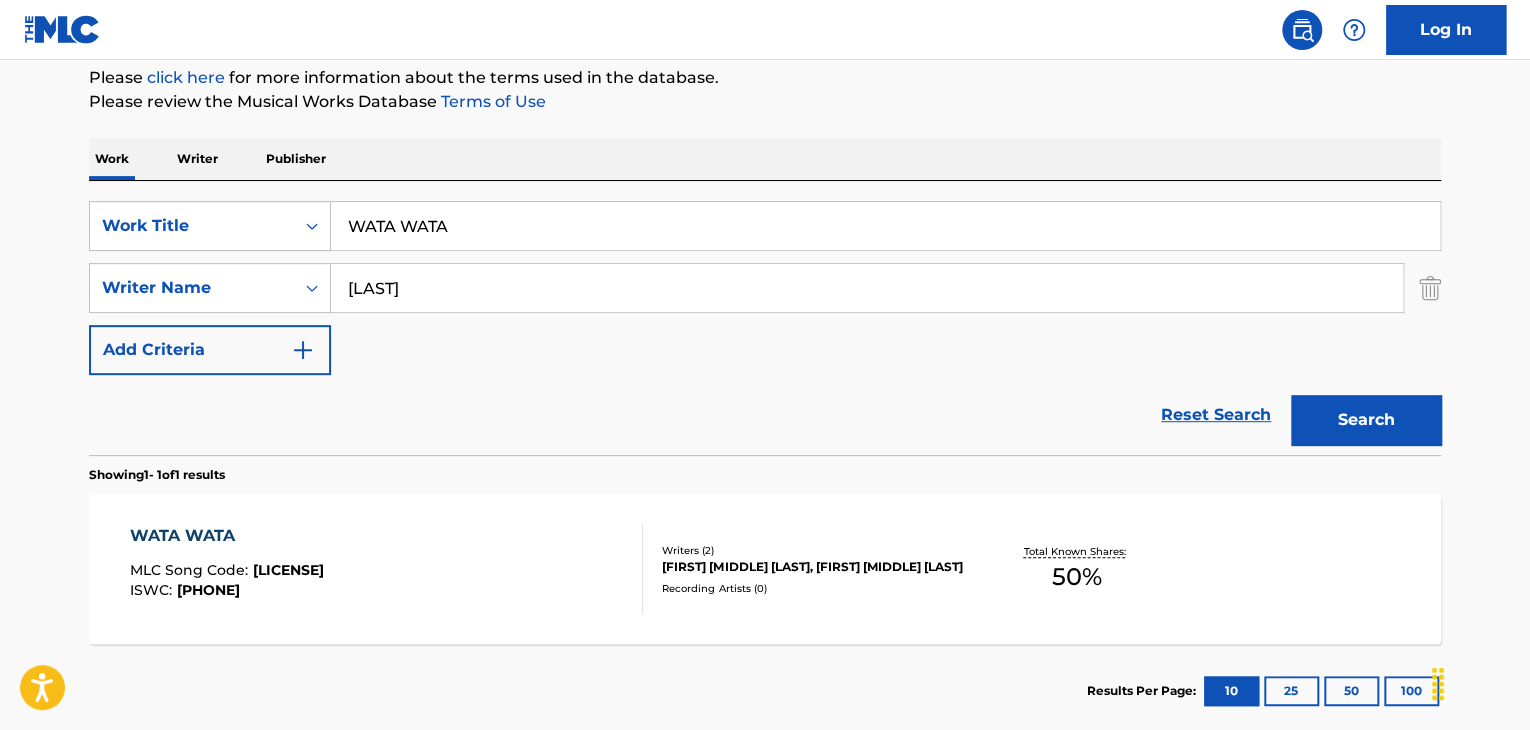click on "WATA WATA" at bounding box center (885, 226) 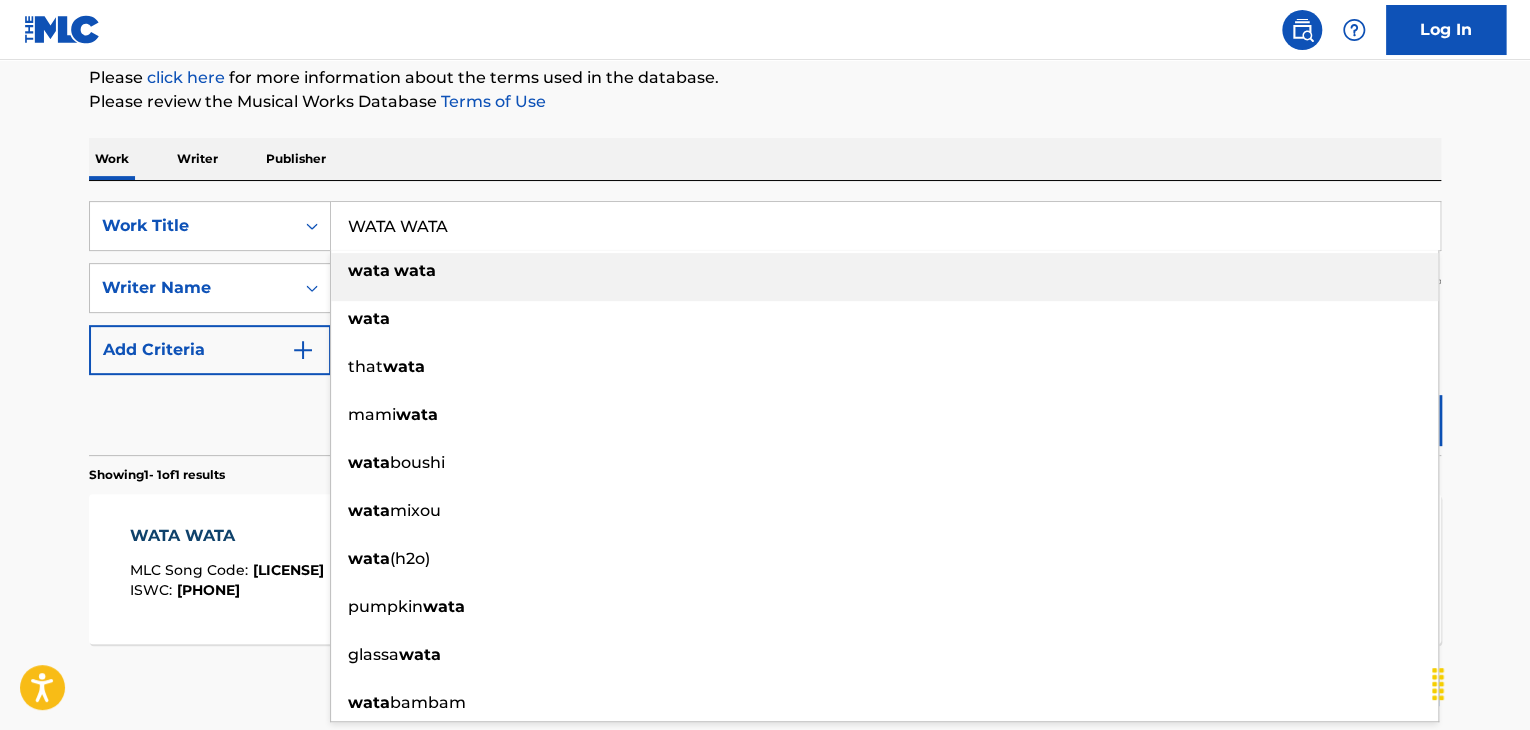 paste on "PERDONAME LA VIDA" 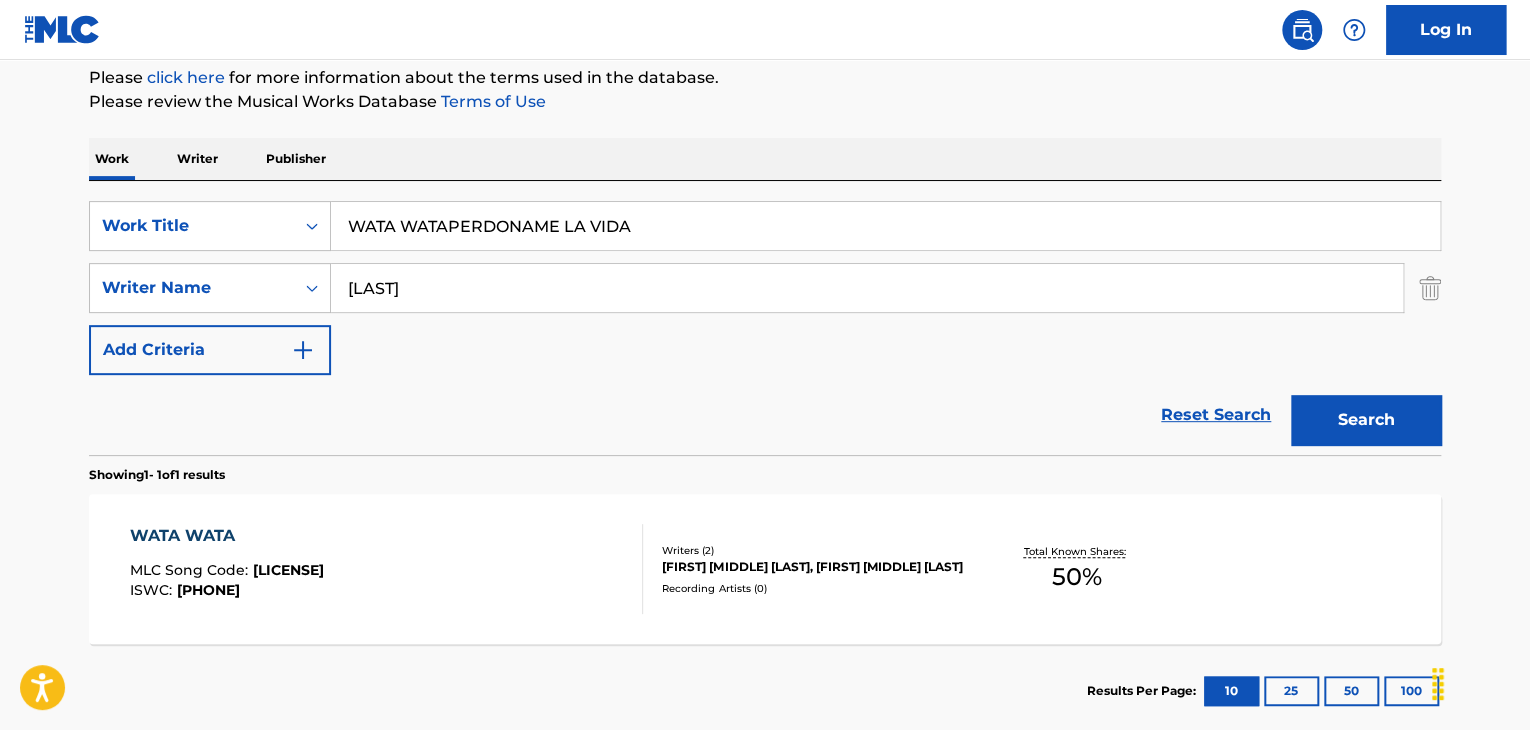 click on "WATA WATAPERDONAME LA VIDA" at bounding box center [885, 226] 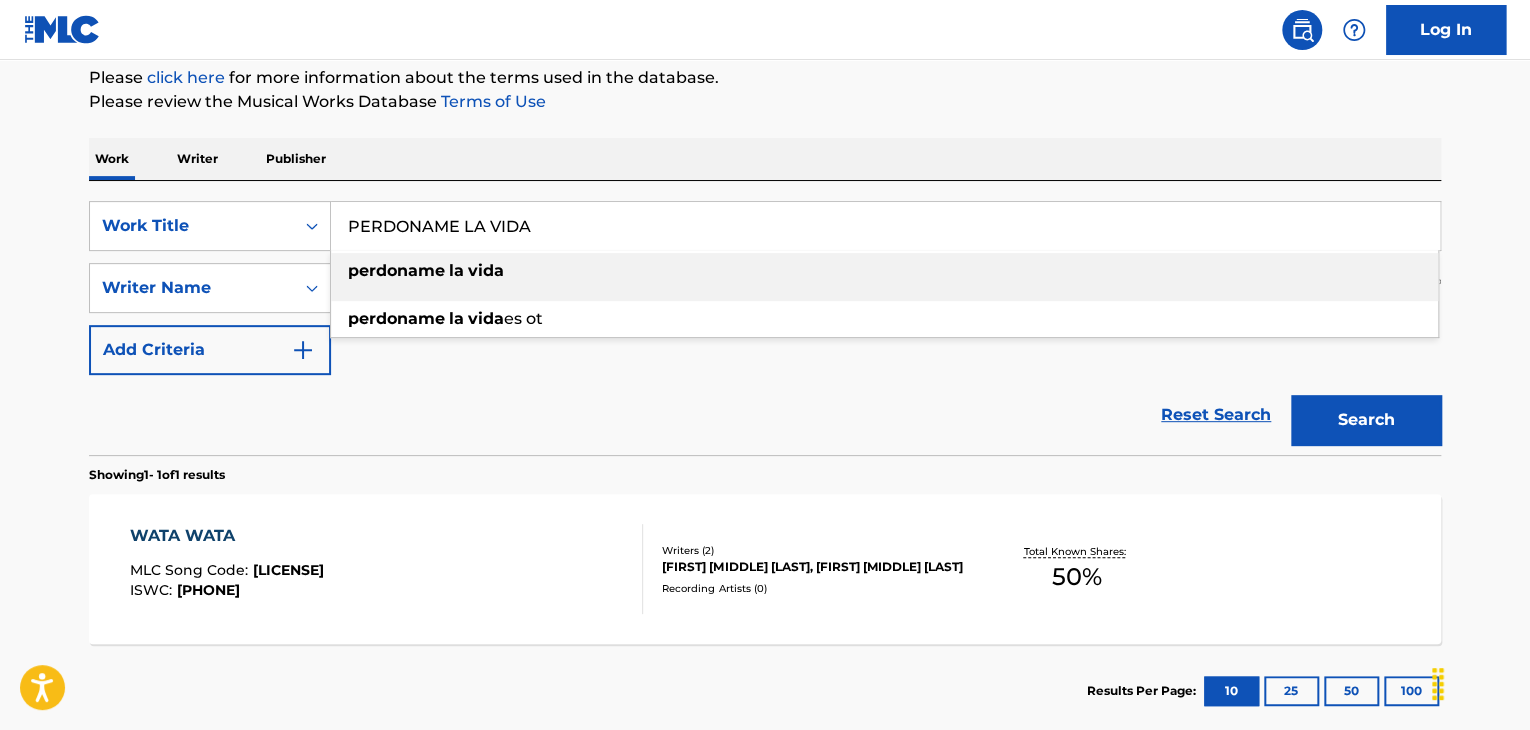 type on "PERDONAME LA VIDA" 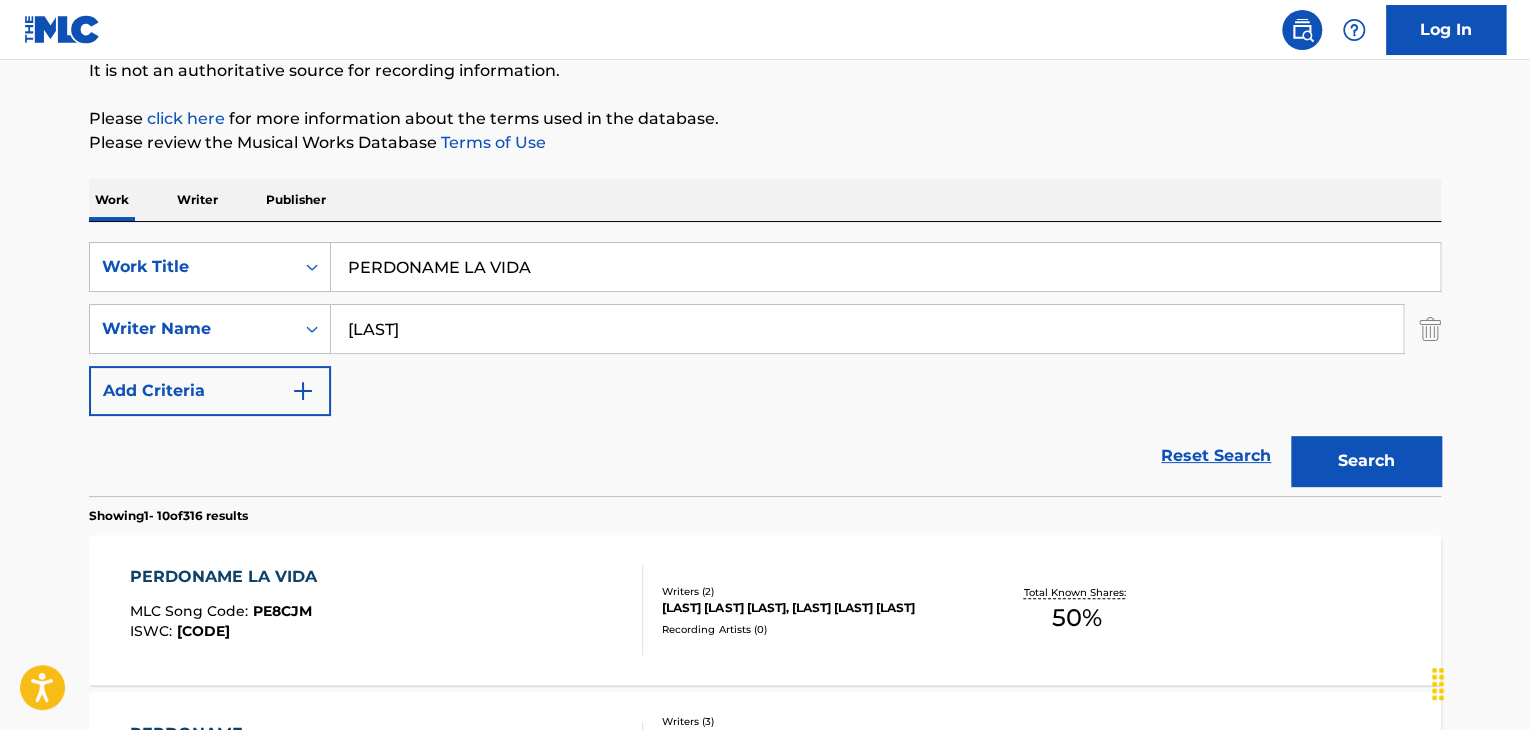 scroll, scrollTop: 244, scrollLeft: 0, axis: vertical 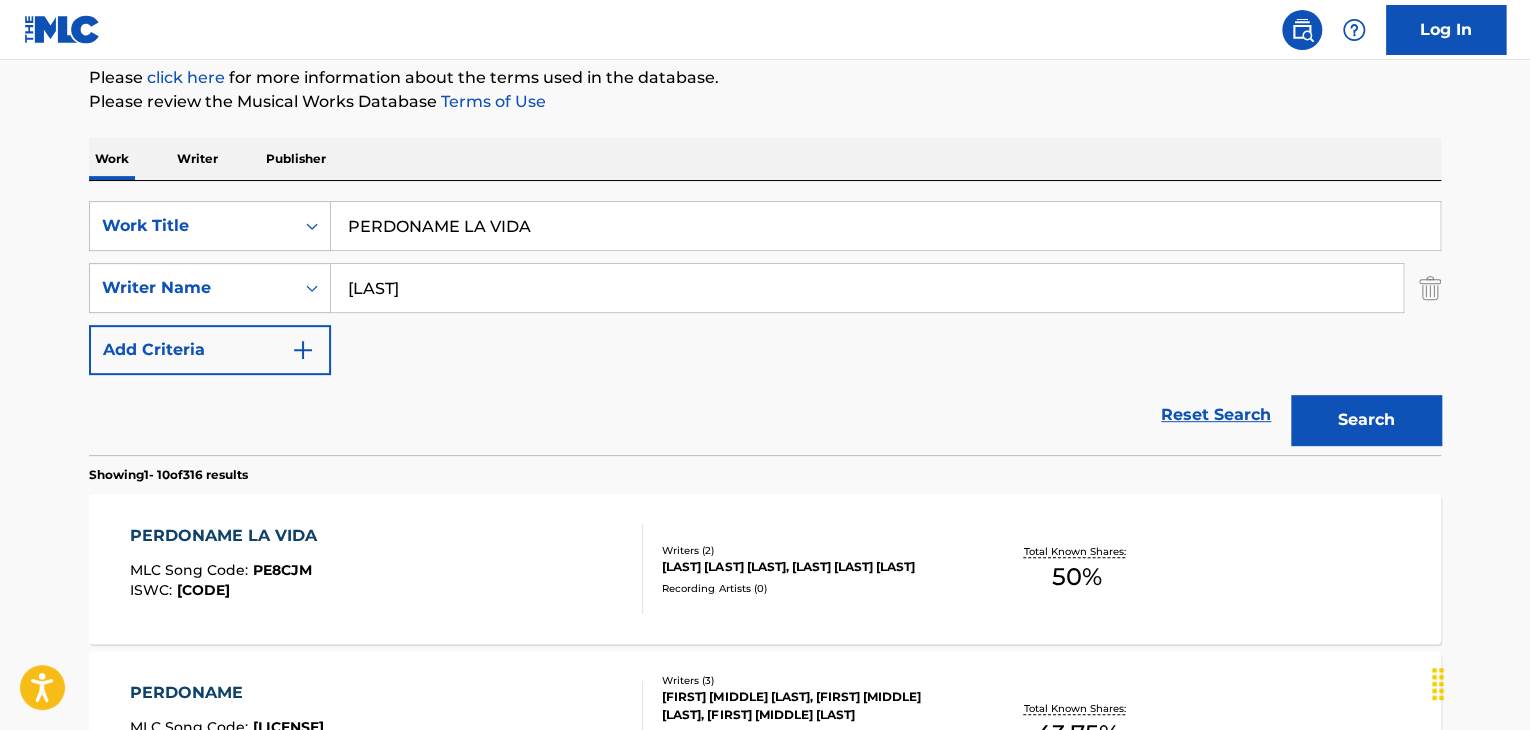 click on "PERDONAME LA VIDA" at bounding box center (228, 536) 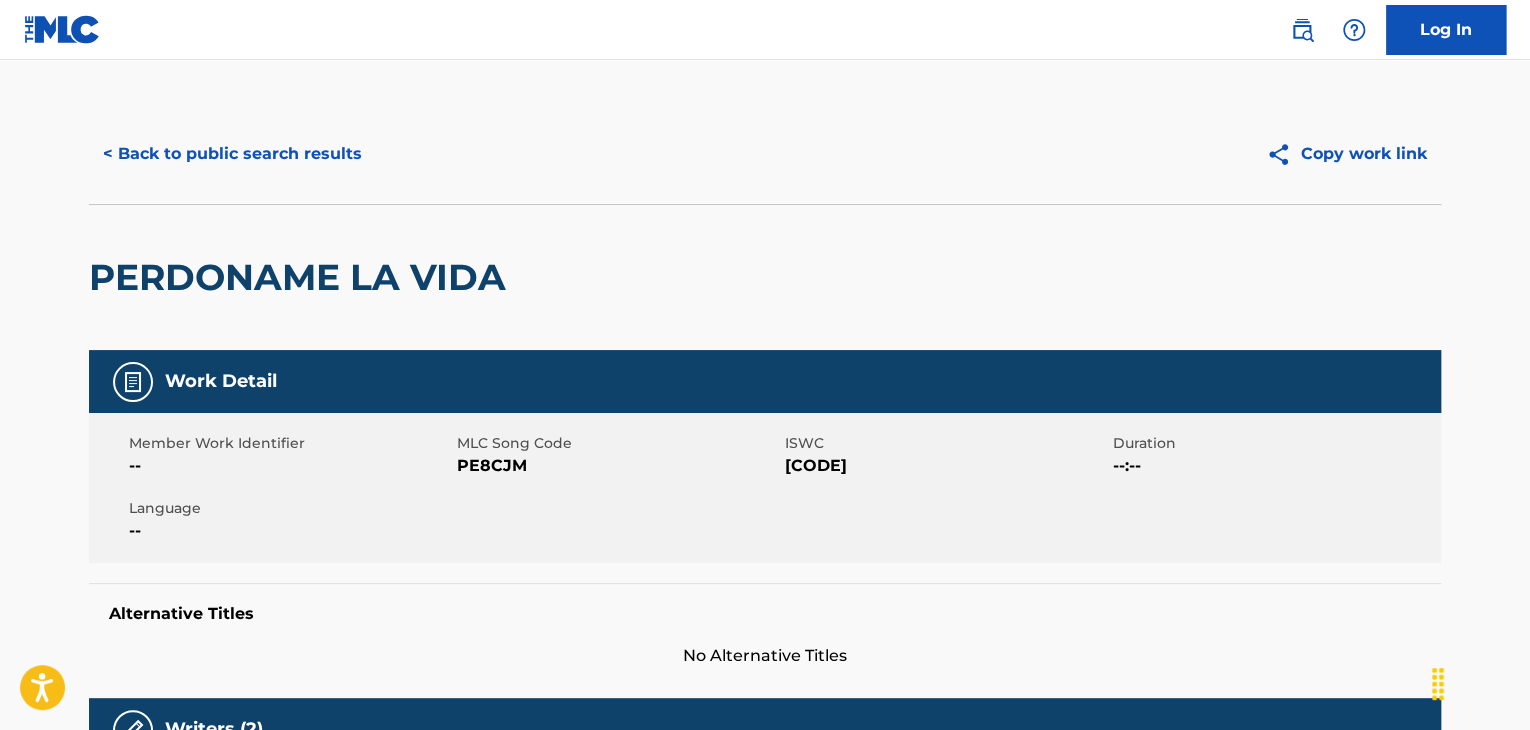 scroll, scrollTop: 0, scrollLeft: 0, axis: both 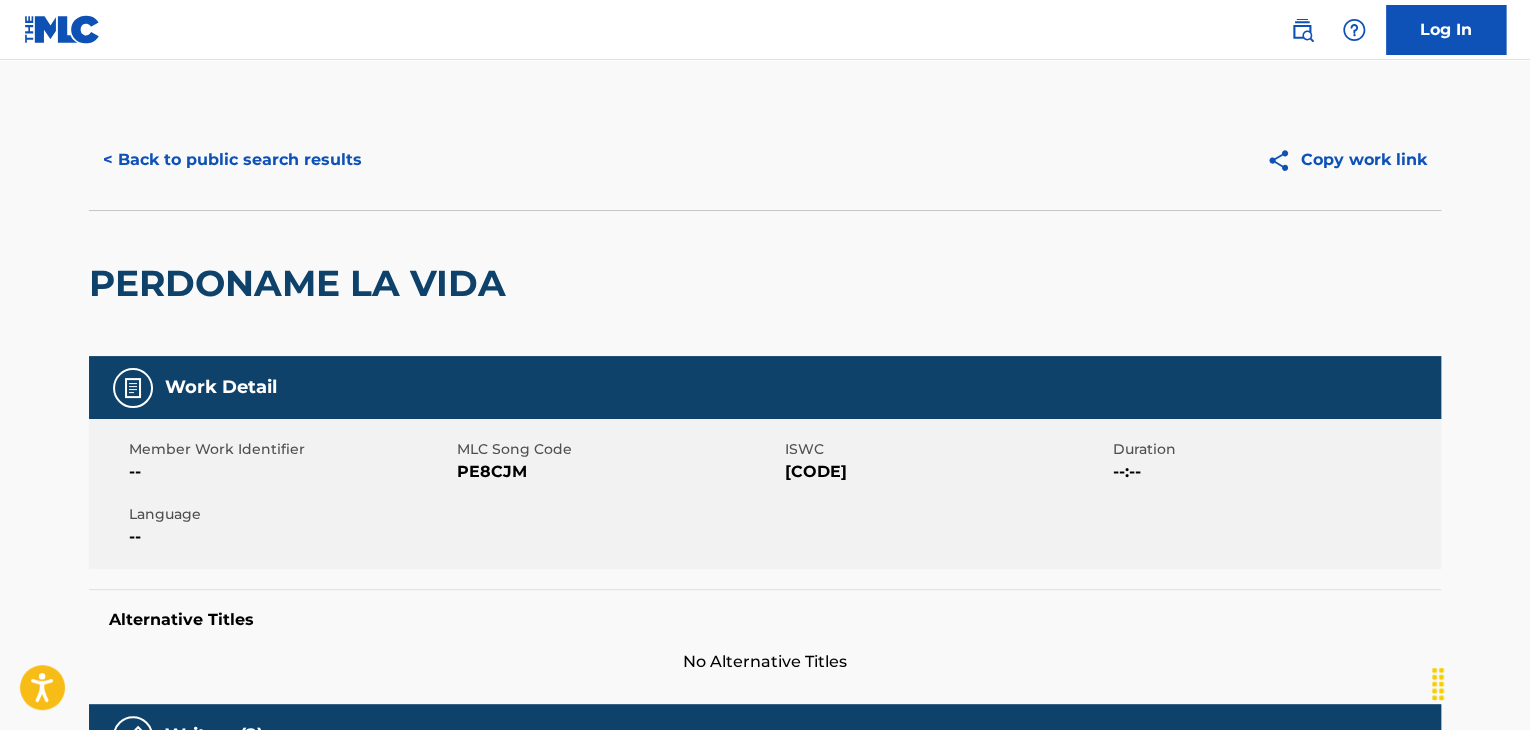click on "< Back to public search results" at bounding box center [232, 160] 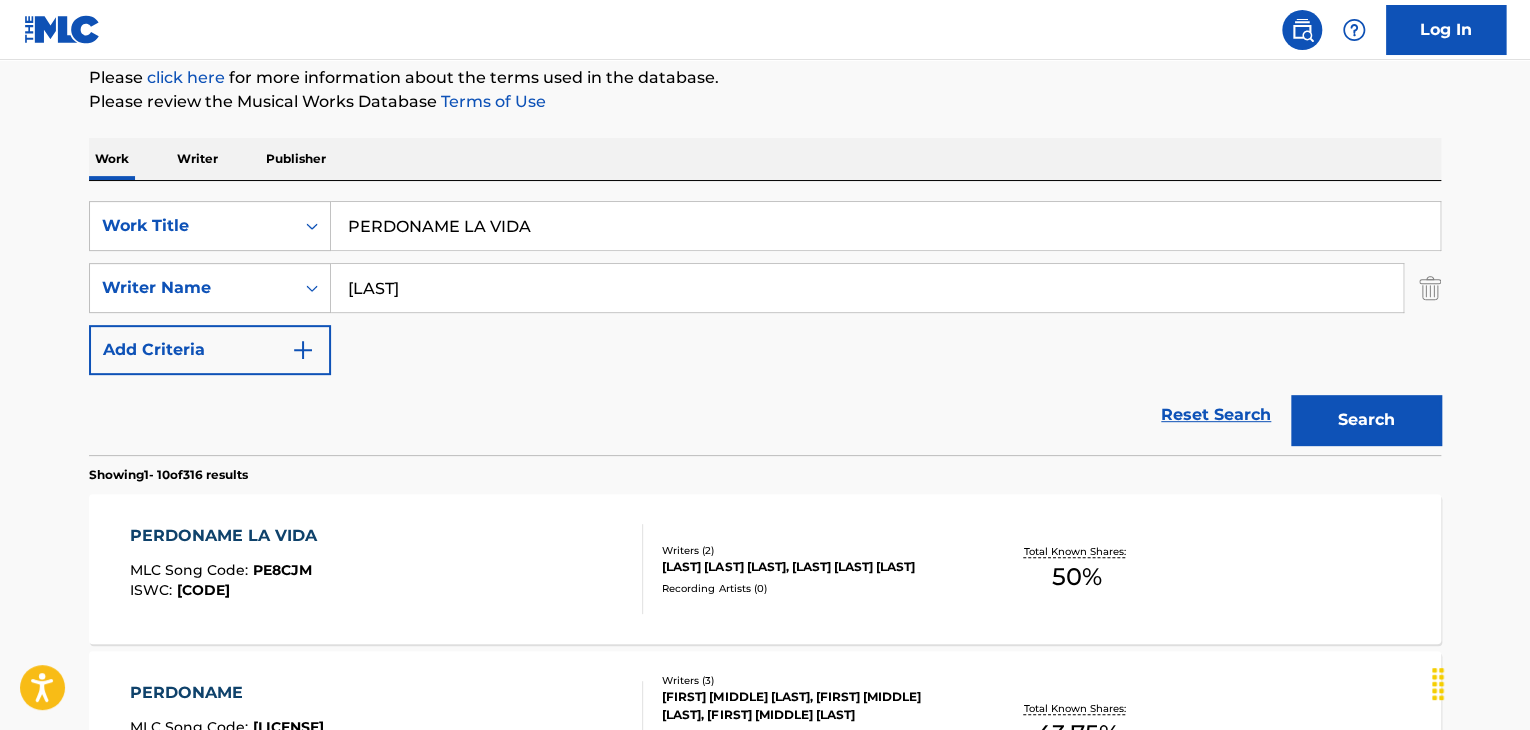 click on "PERDONAME LA VIDA" at bounding box center [885, 226] 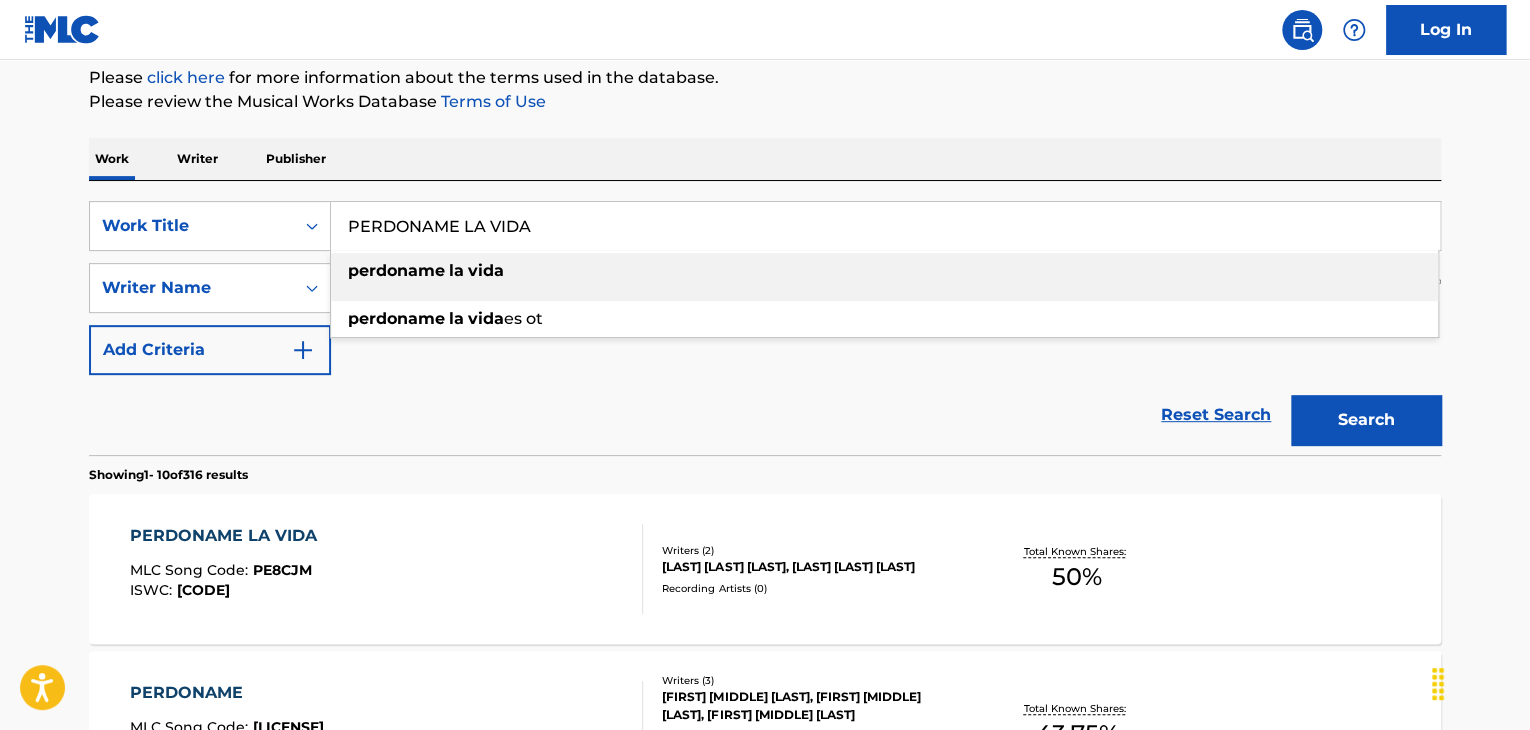 paste on "BESITOS SIN AMOR" 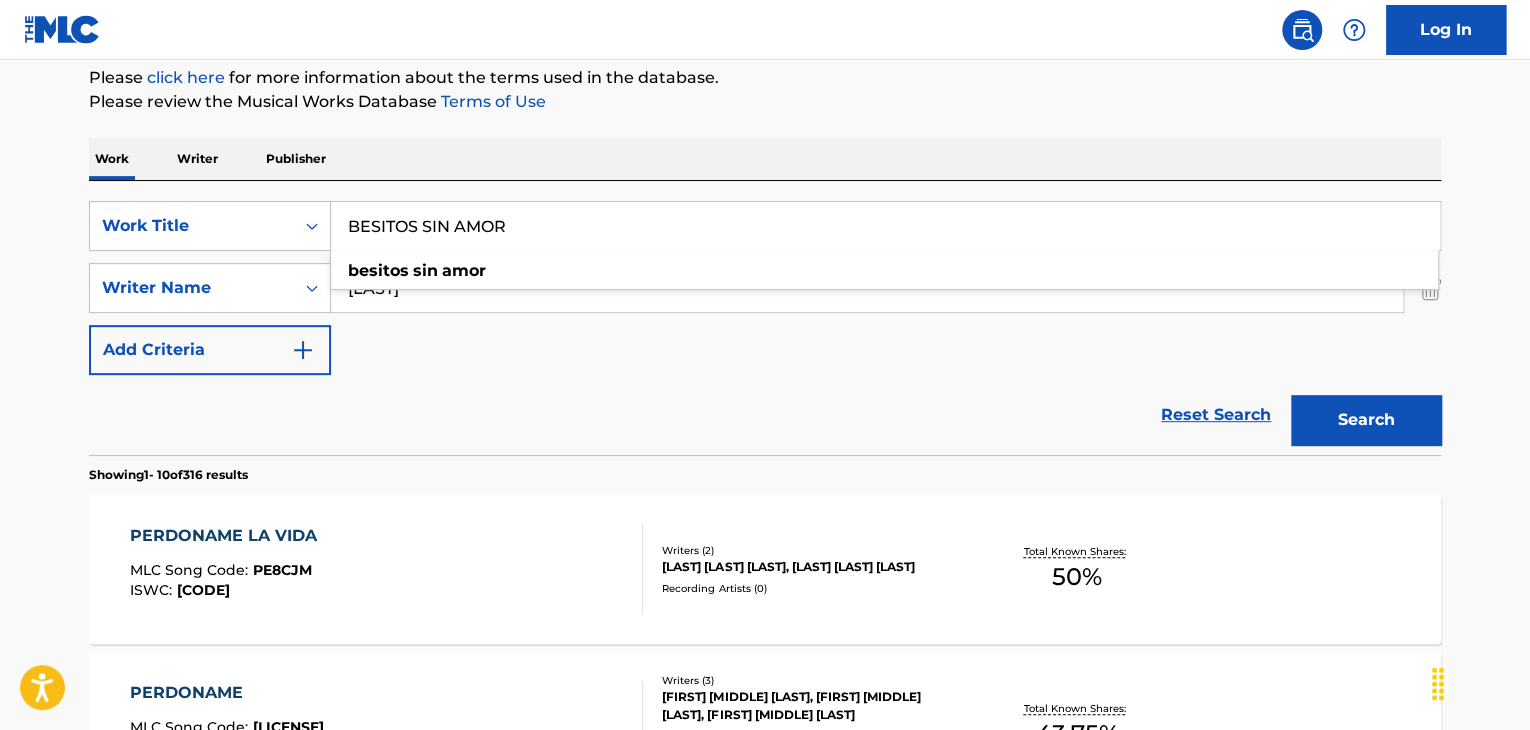 type on "BESITOS SIN AMOR" 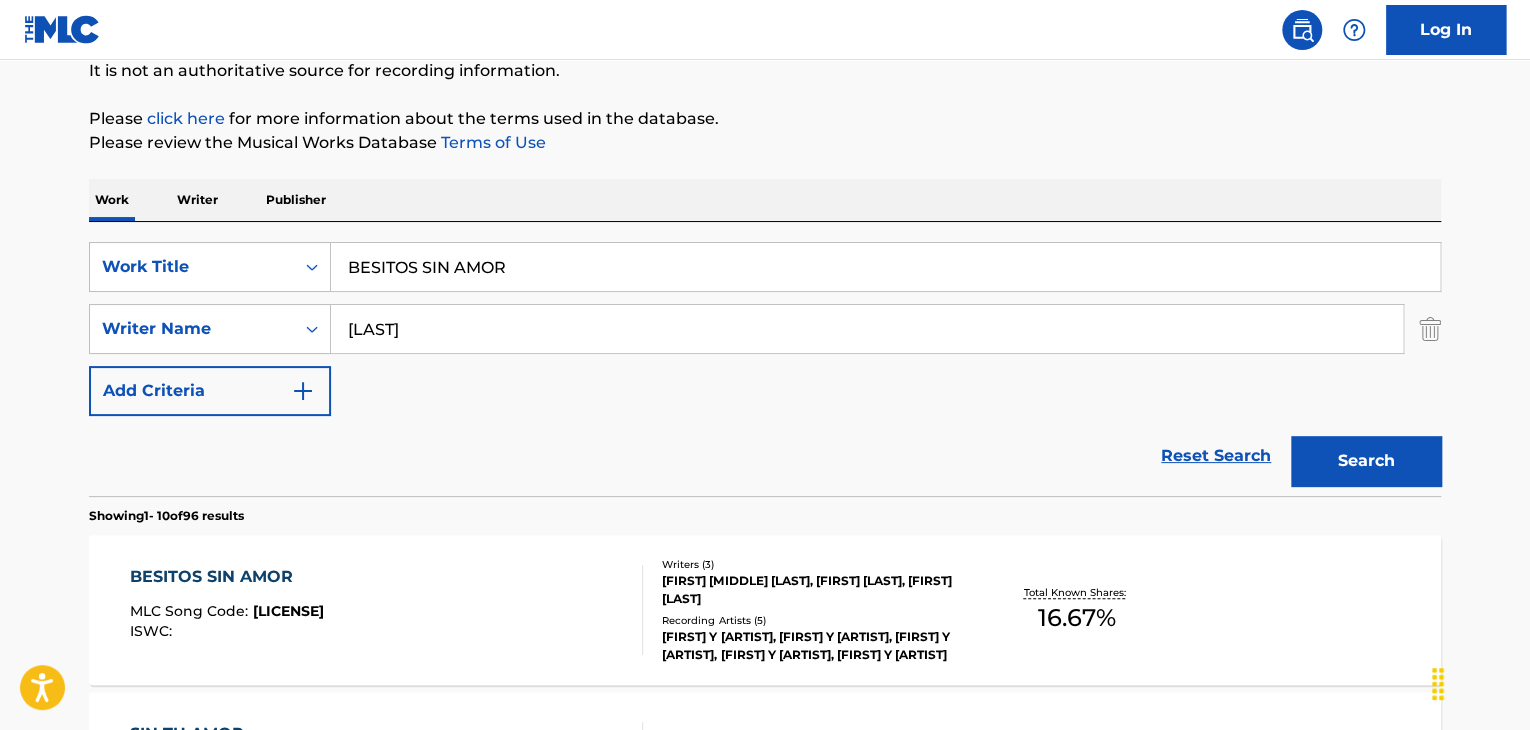 scroll, scrollTop: 244, scrollLeft: 0, axis: vertical 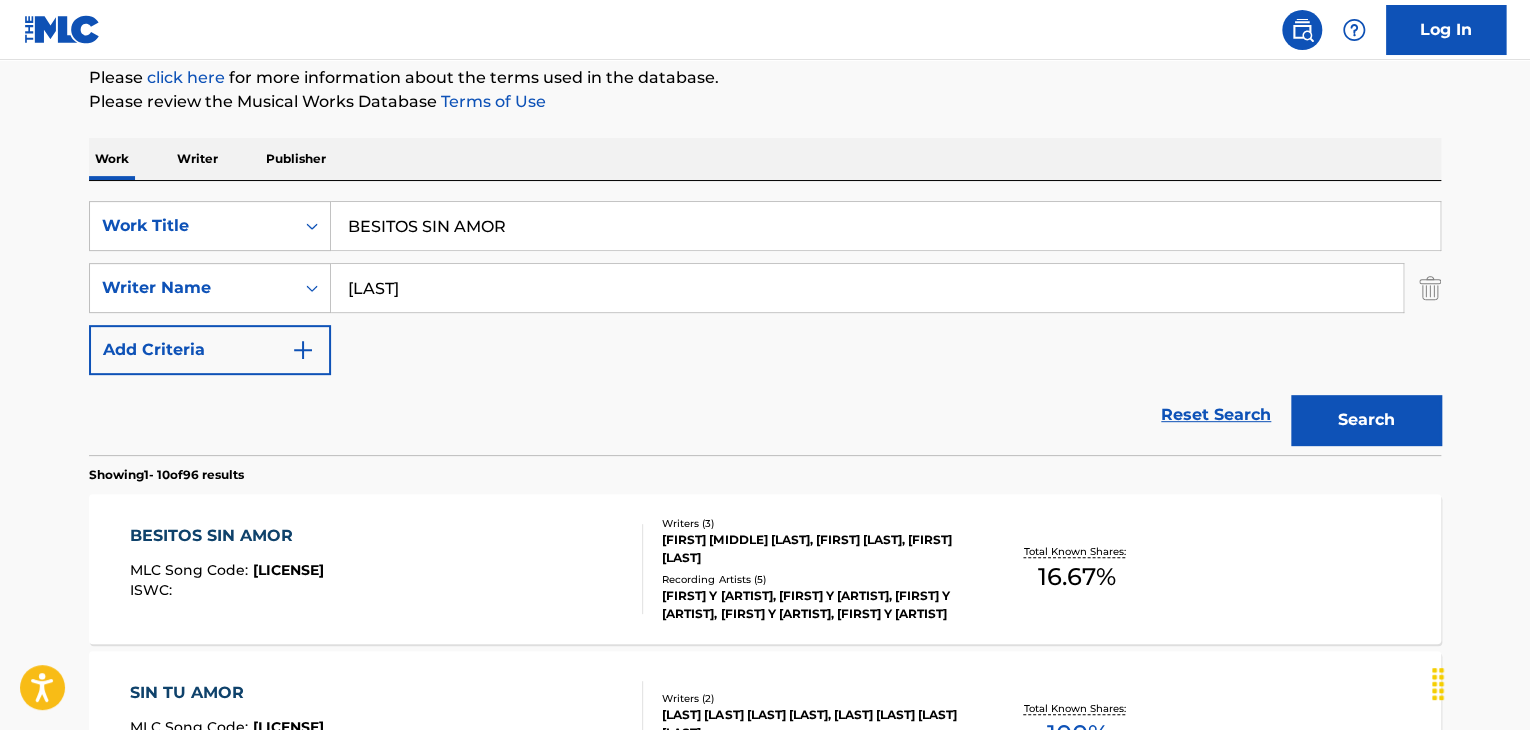 click on "BESITOS SIN AMOR" at bounding box center (227, 536) 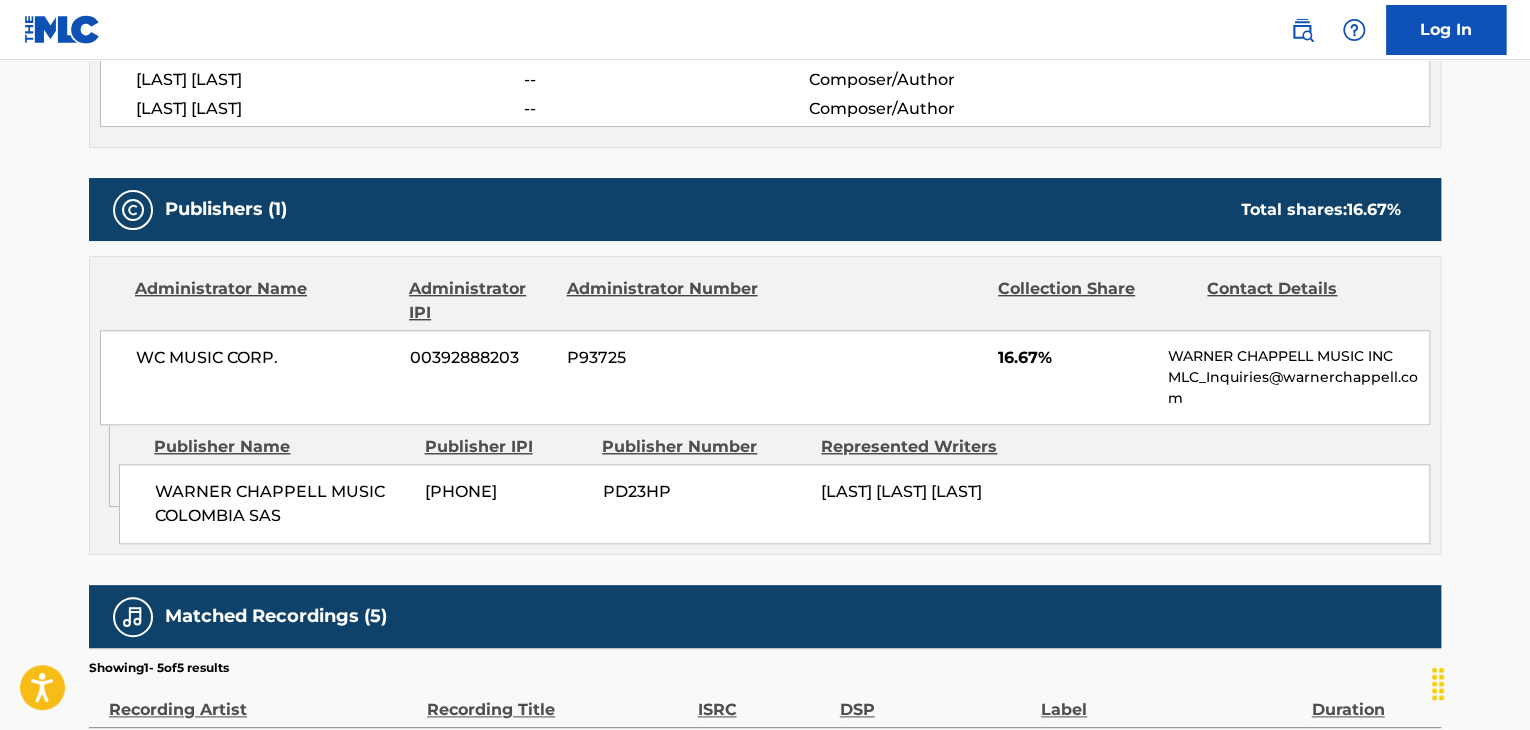 scroll, scrollTop: 800, scrollLeft: 0, axis: vertical 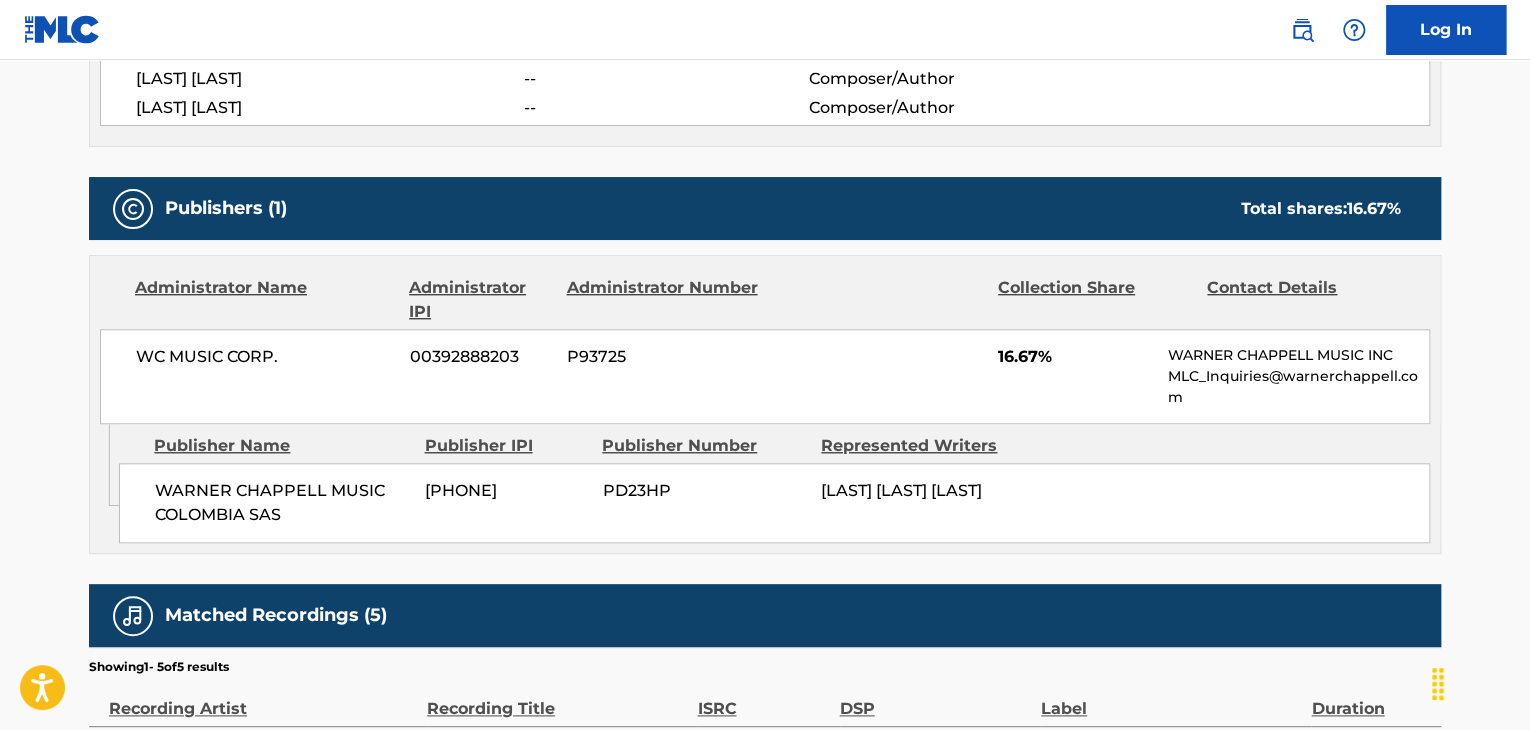click on "WARNER CHAPPELL MUSIC COLOMBIA SAS" at bounding box center (282, 503) 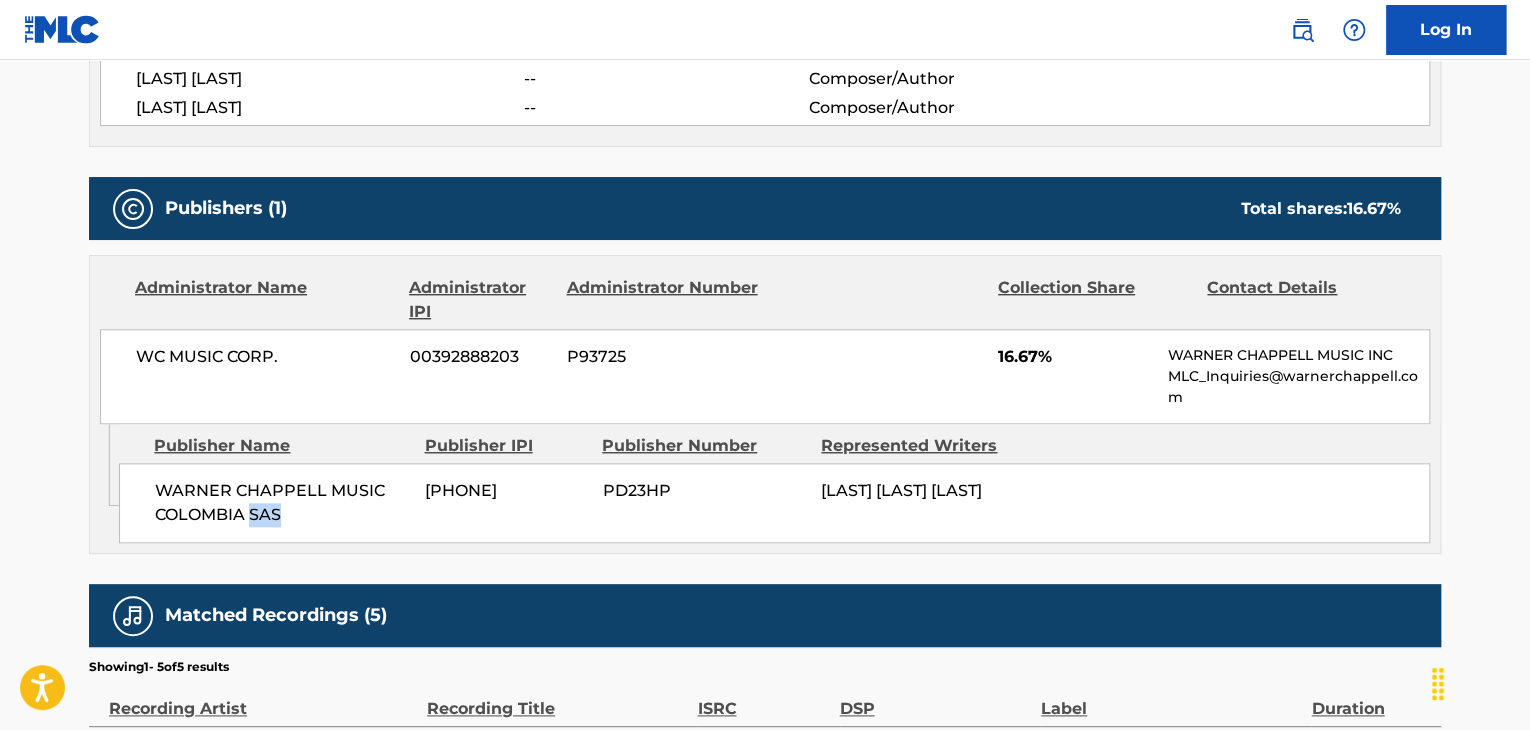 click on "WARNER CHAPPELL MUSIC COLOMBIA SAS" at bounding box center (282, 503) 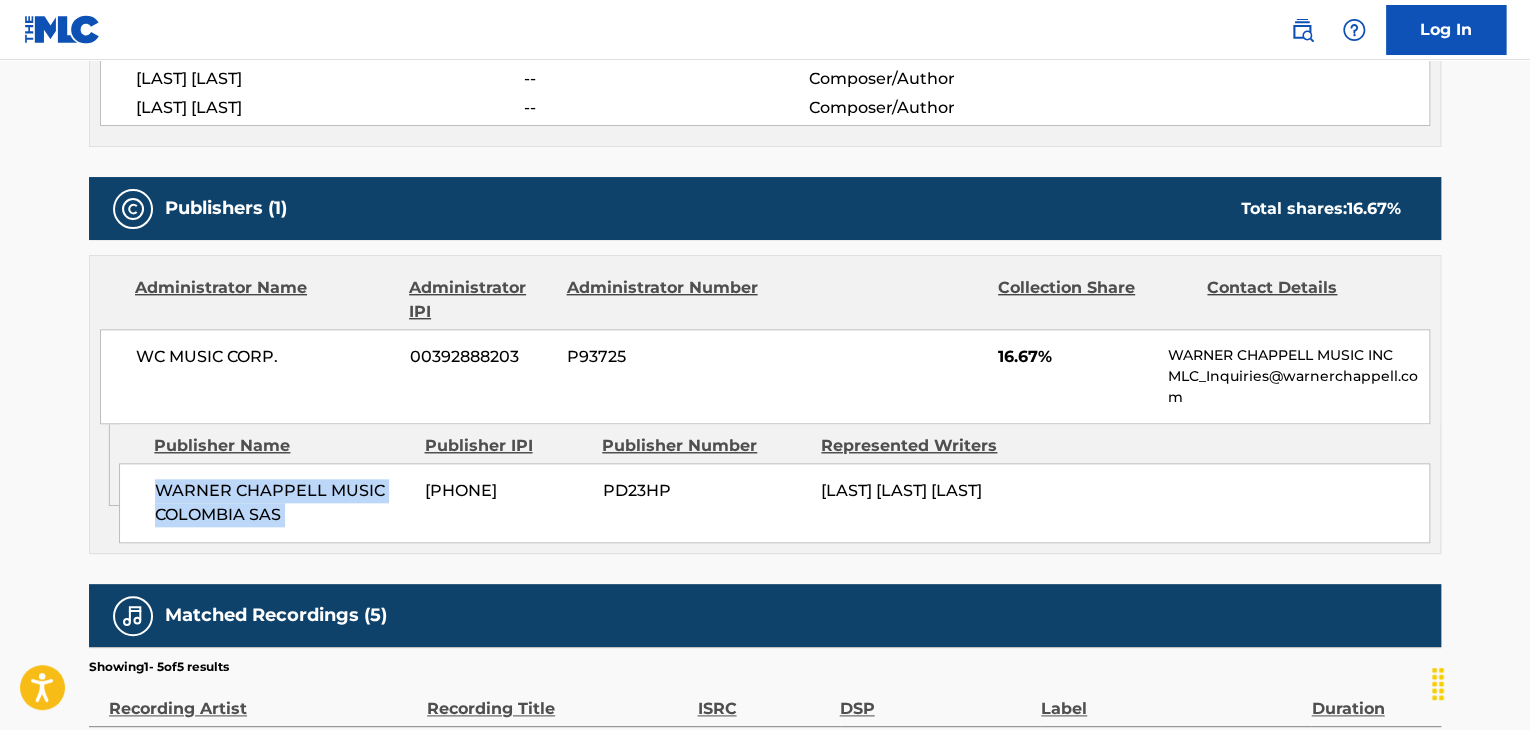 click on "WARNER CHAPPELL MUSIC COLOMBIA SAS" at bounding box center (282, 503) 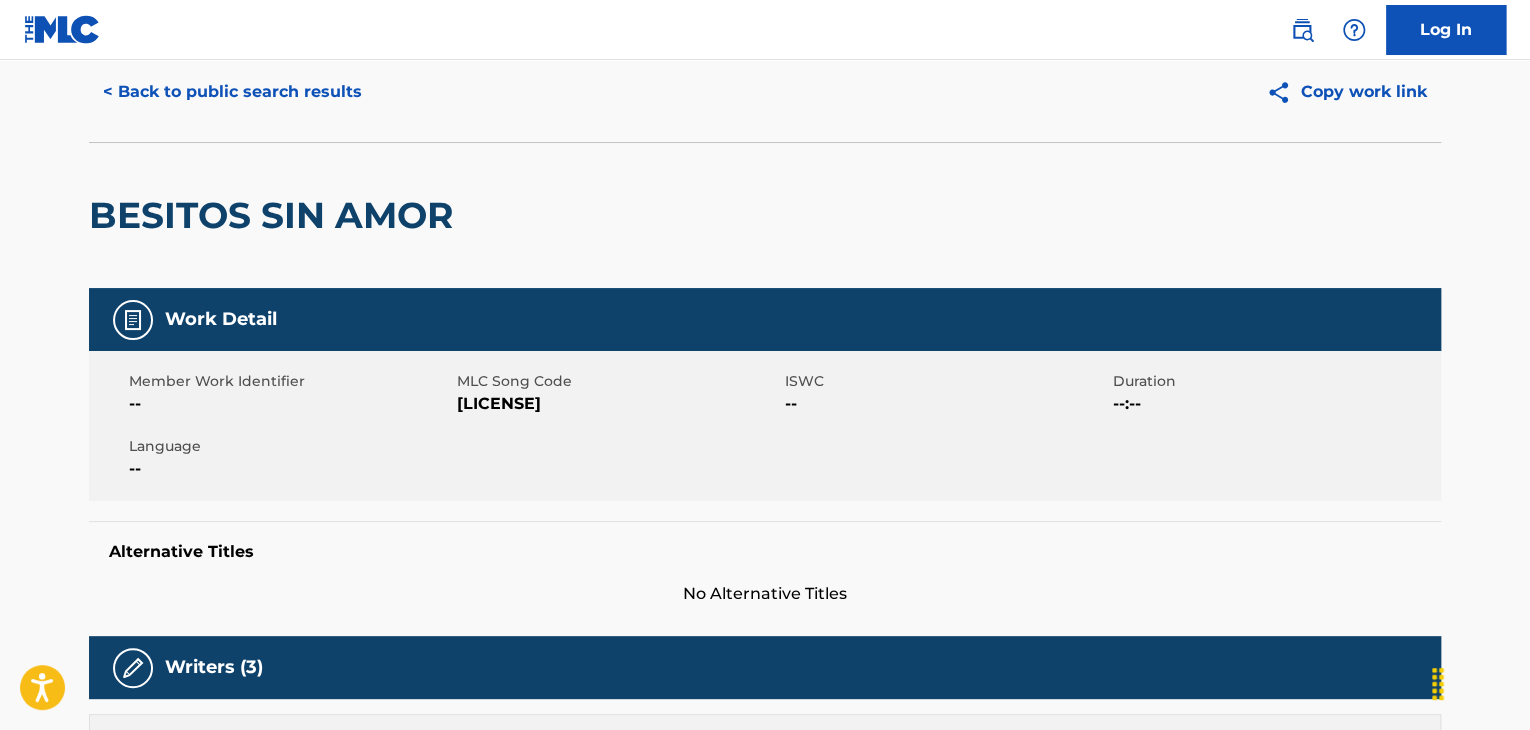 scroll, scrollTop: 0, scrollLeft: 0, axis: both 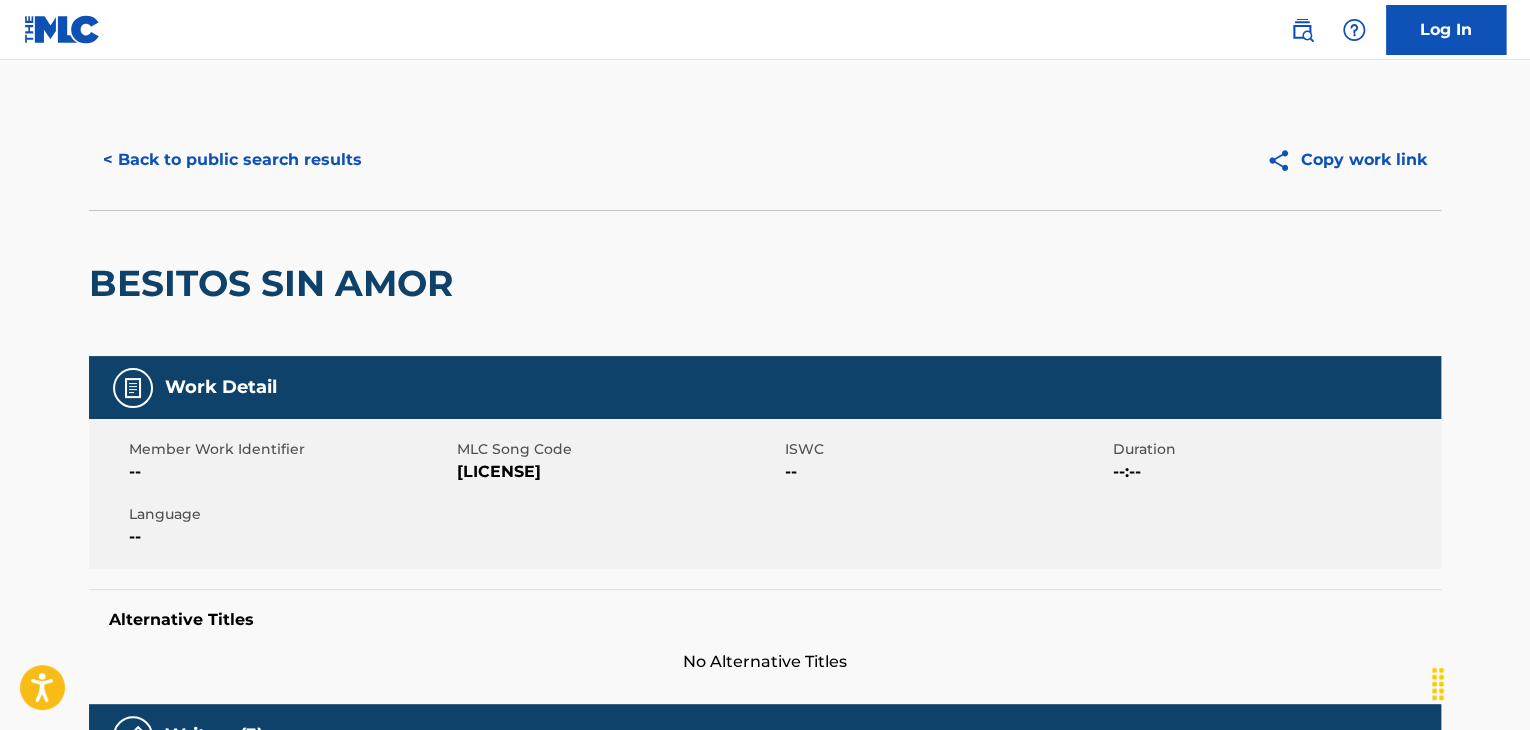click on "< Back to public search results" at bounding box center (232, 160) 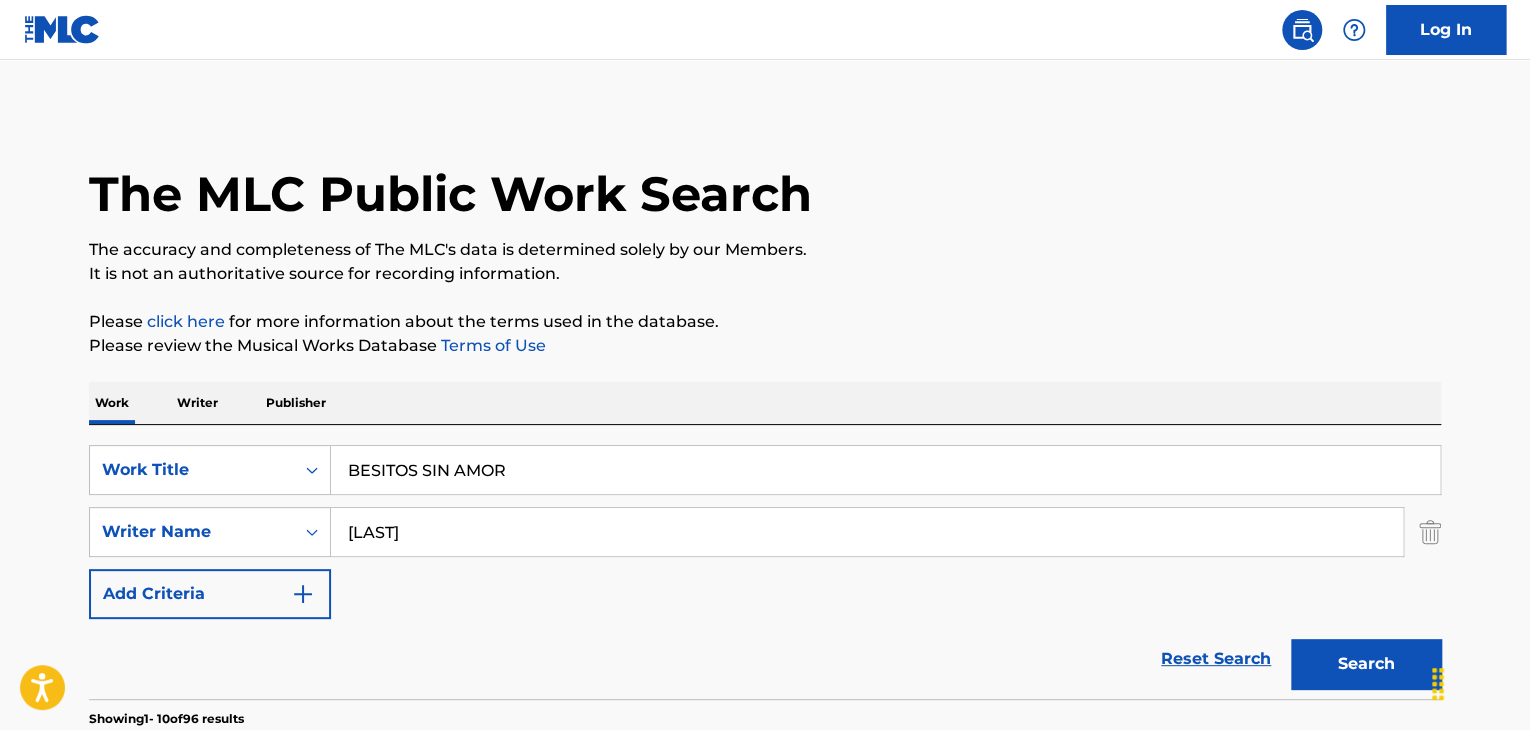 scroll, scrollTop: 244, scrollLeft: 0, axis: vertical 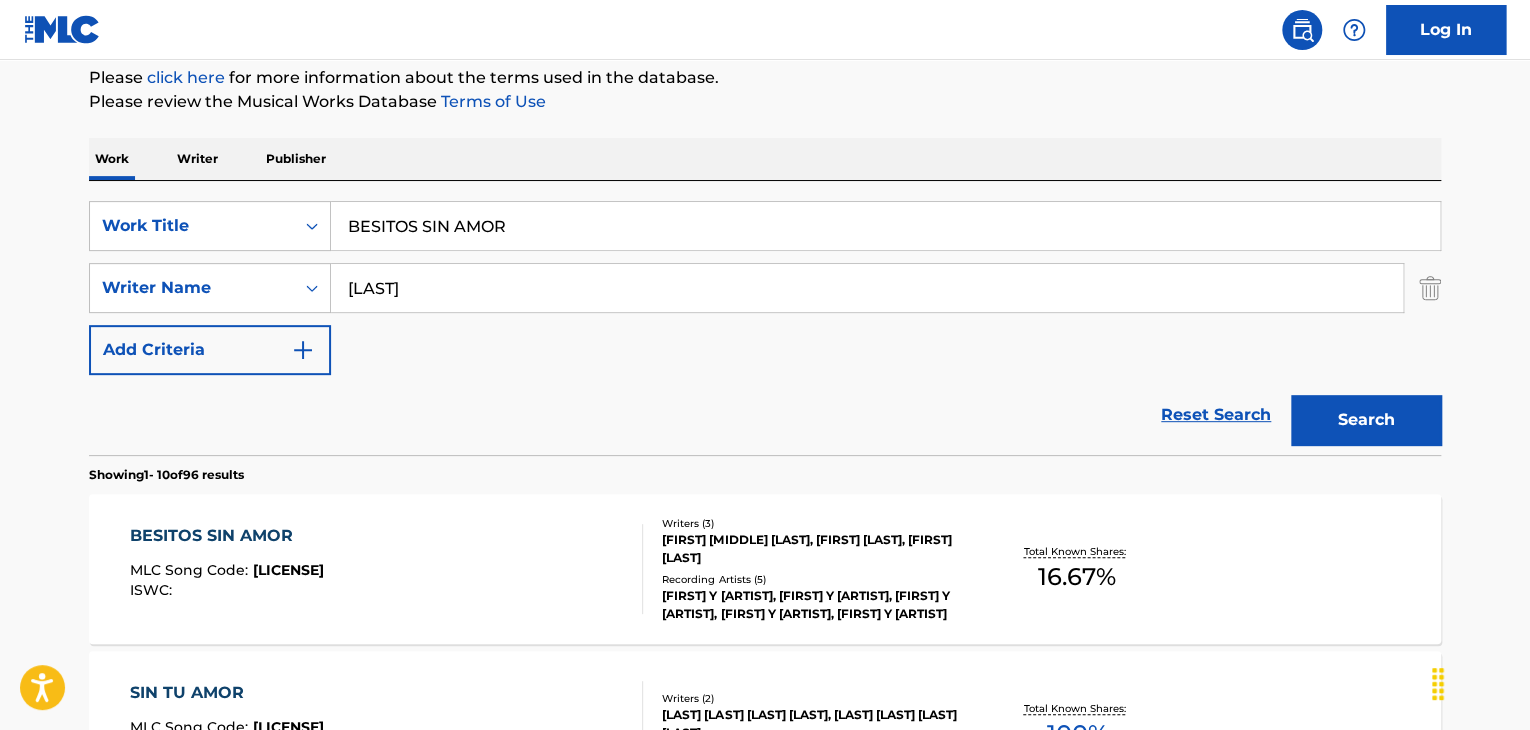 click on "[LAST]" at bounding box center (867, 288) 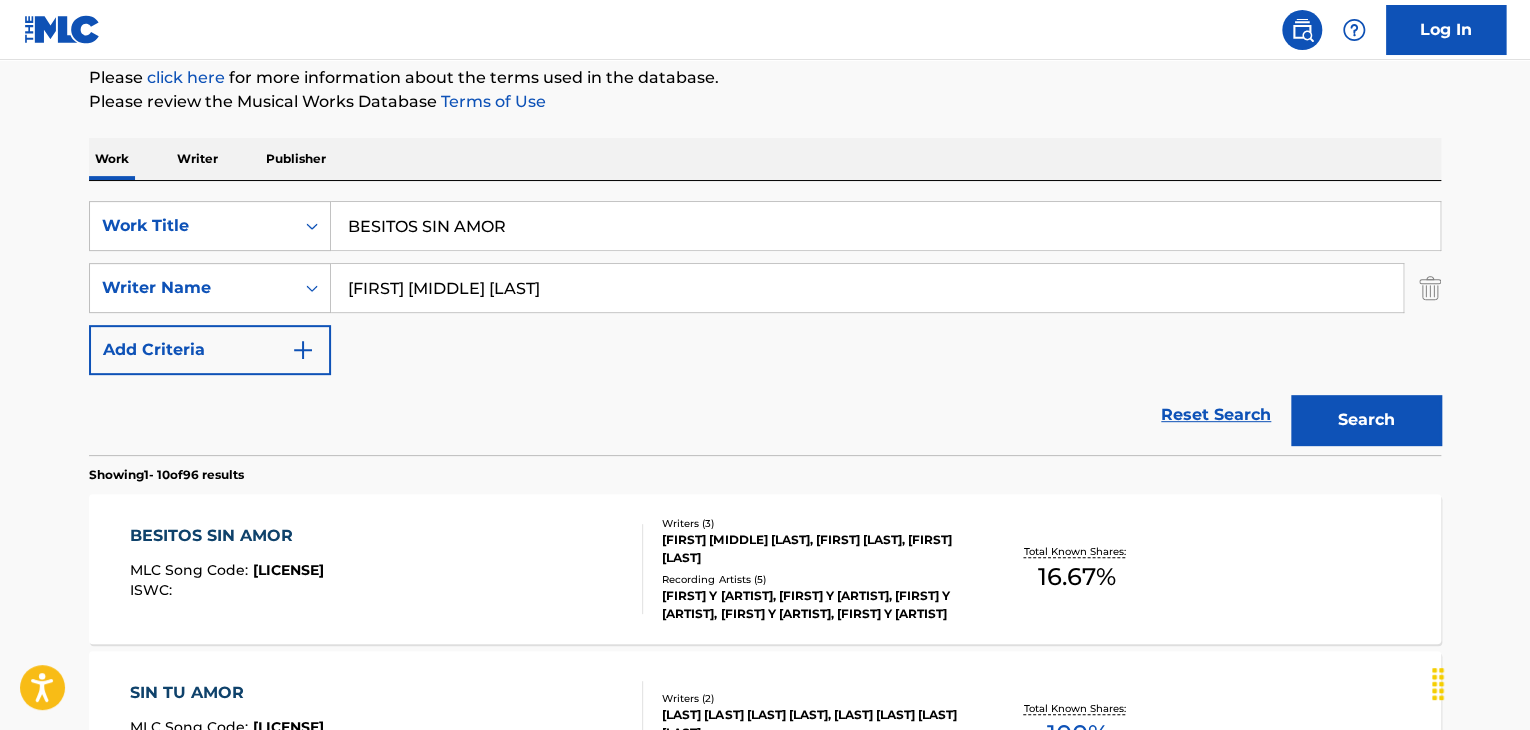 type on "[FIRST] [MIDDLE] [LAST]" 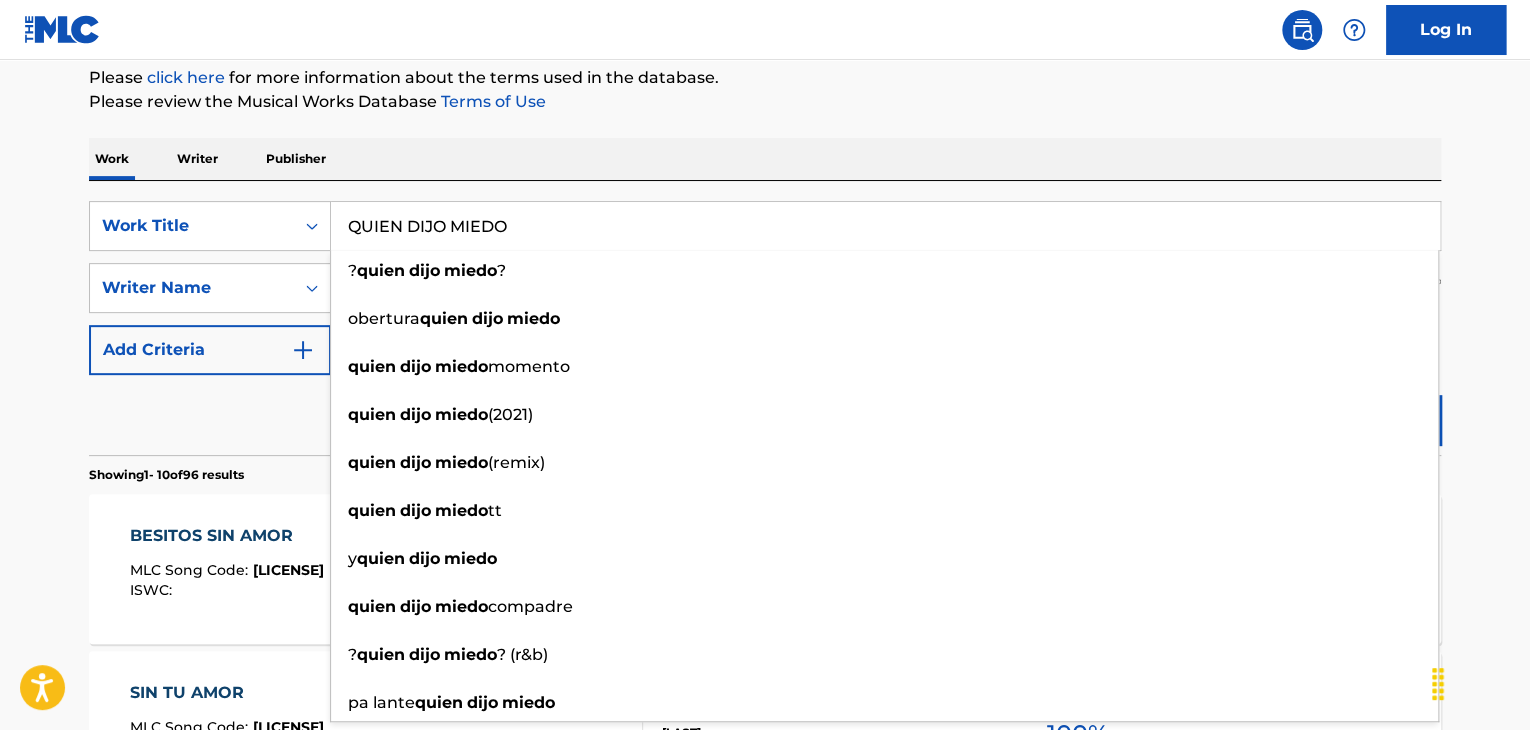 type on "QUIEN DIJO MIEDO" 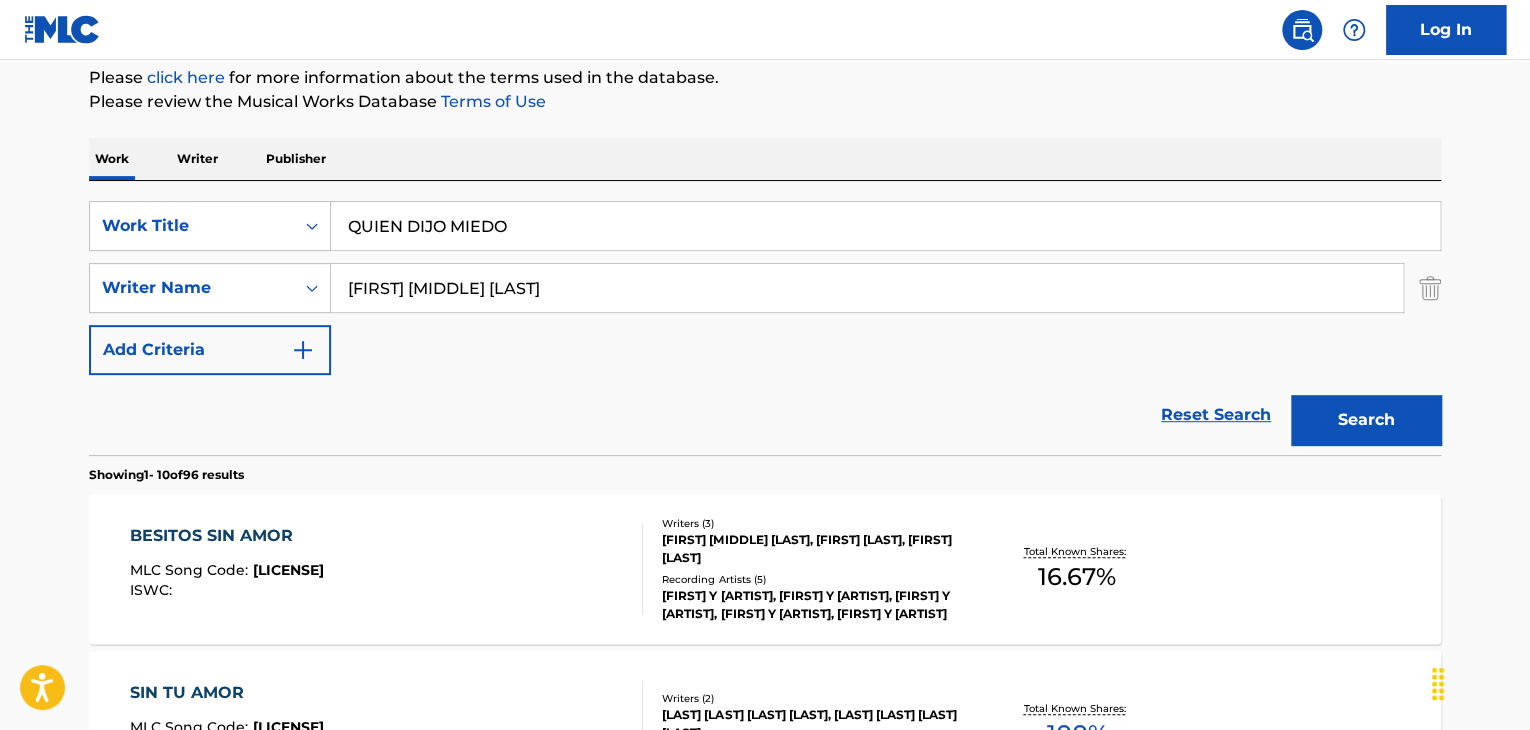 click on "The MLC Public Work Search The accuracy and completeness of The MLC's data is determined solely by our Members. It is not an authoritative source for recording information. Please   click here   for more information about the terms used in the database. Please review the Musical Works Database   Terms of Use Work Writer Publisher SearchWithCriteriacfc3d441-2401-4e4f-b396-691634749bb3 Work Title QUIEN DIJO MIEDO SearchWithCriteria25da6aef-e641-49a3-9e17-8b5c4abe52d8 Writer Name [FIRST] [MIDDLE] [LAST] Add Criteria Reset Search Search Showing  1  -   10  of  96   results   BESITOS SIN AMOR MLC Song Code : [CODE] ISWC : Writers ( 3 ) [FIRST] [MIDDLE] [LAST], [FIRST] [LAST], [FIRST] [LAST] Recording Artists ( 5 ) [ARTIST] Y [ARTIST], [ARTIST] Y [ARTIST], [ARTIST] Y [ARTIST], [ARTIST] Y [ARTIST], [ARTIST] Y [ARTIST] Total Known Shares: 16.67 % SIN TU AMOR MLC Song Code : [CODE] ISWC : Writers ( 2 ) [FIRST] [MIDDLE] [LAST], [FIRST] [MIDDLE] [LAST] Recording Artists ( 0 ) Total Known Shares: 100 % VIVIR SIN AMOR :" at bounding box center [765, 993] 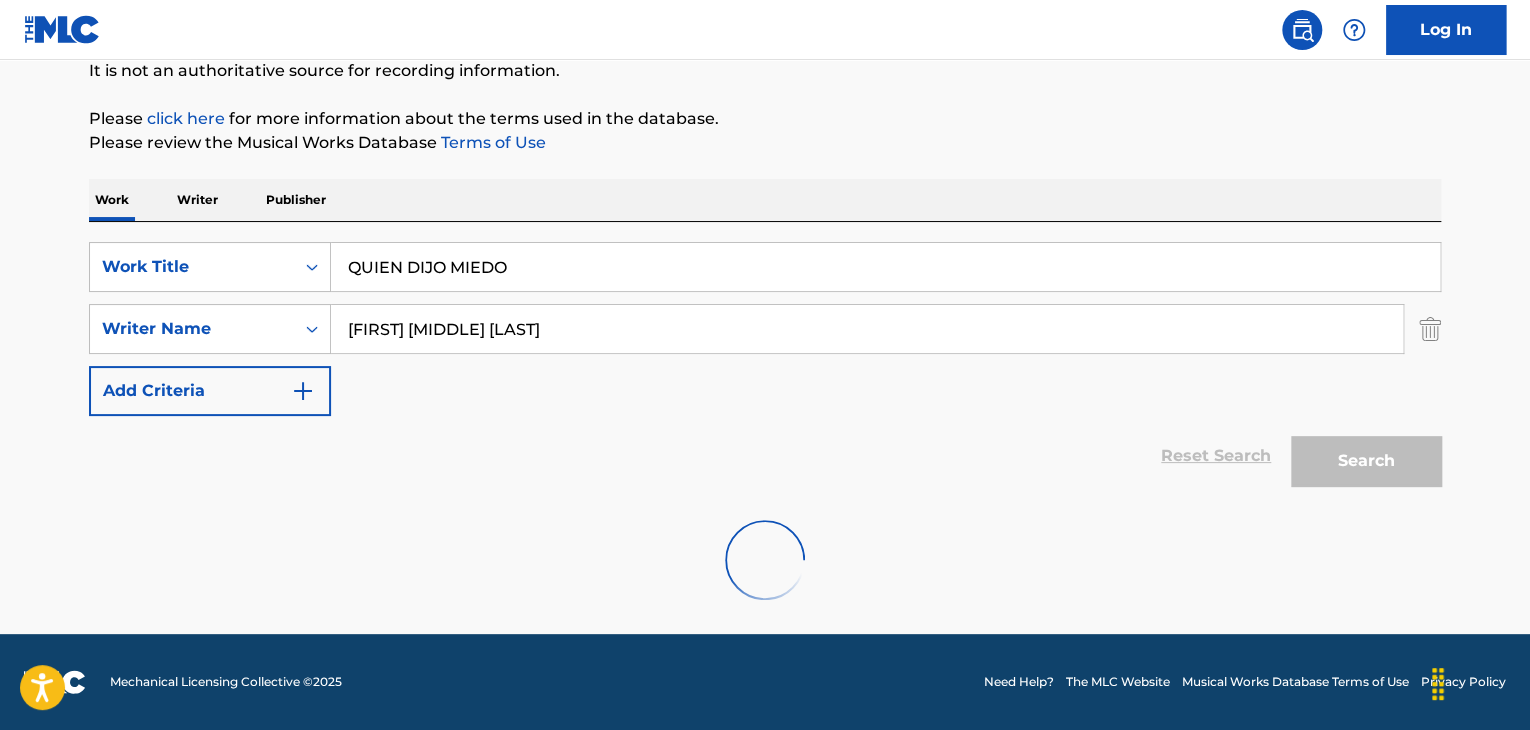 scroll, scrollTop: 244, scrollLeft: 0, axis: vertical 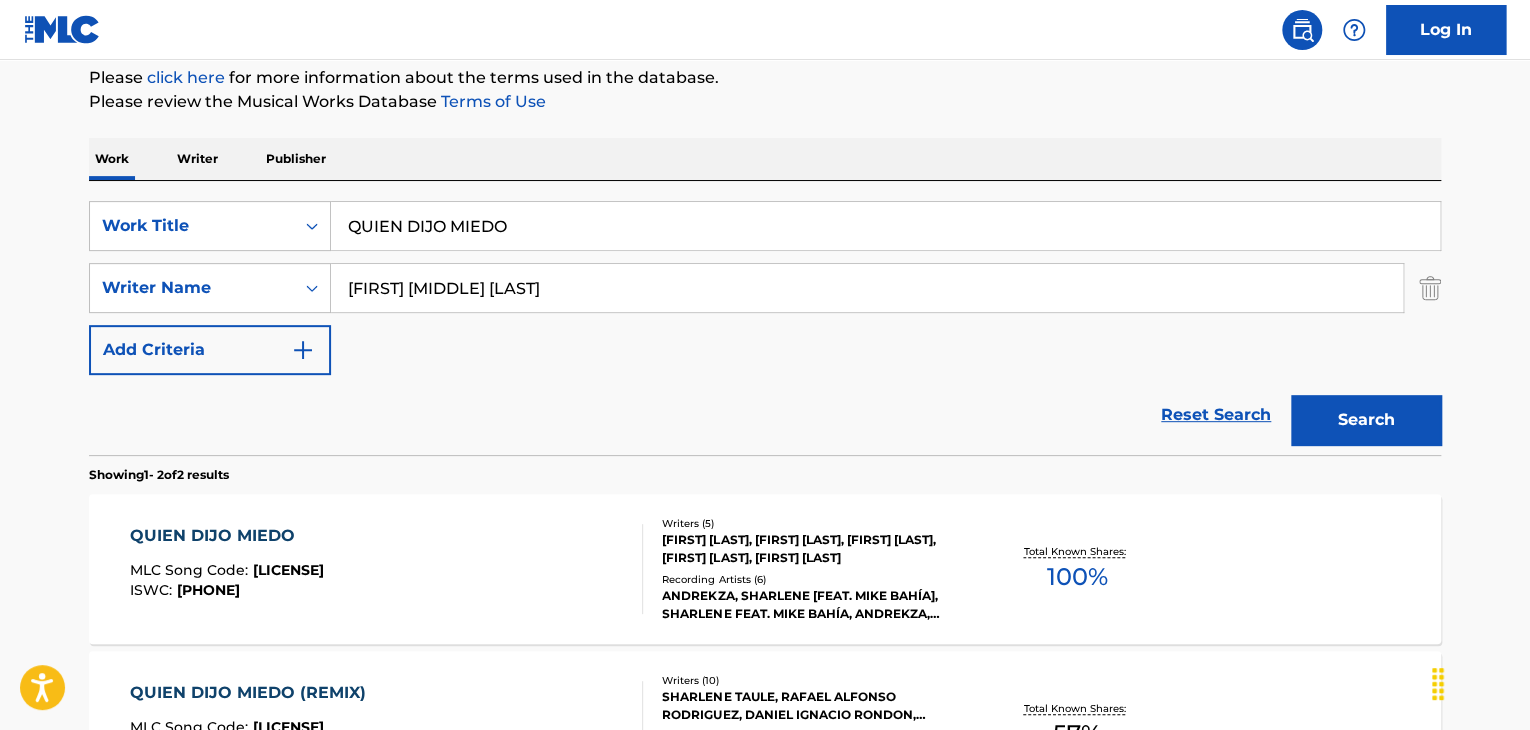 click on "QUIEN DIJO MIEDO" at bounding box center [227, 536] 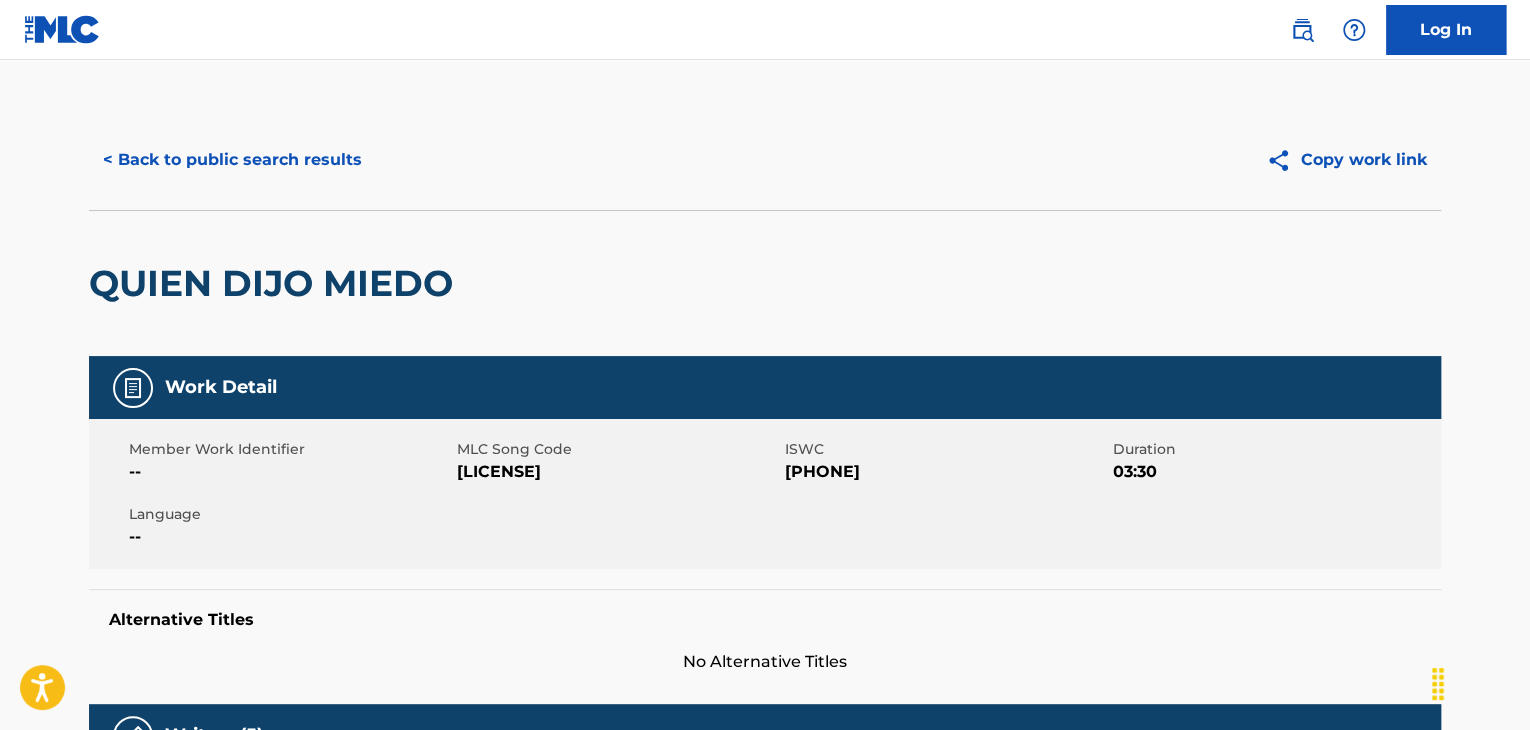 scroll, scrollTop: 0, scrollLeft: 0, axis: both 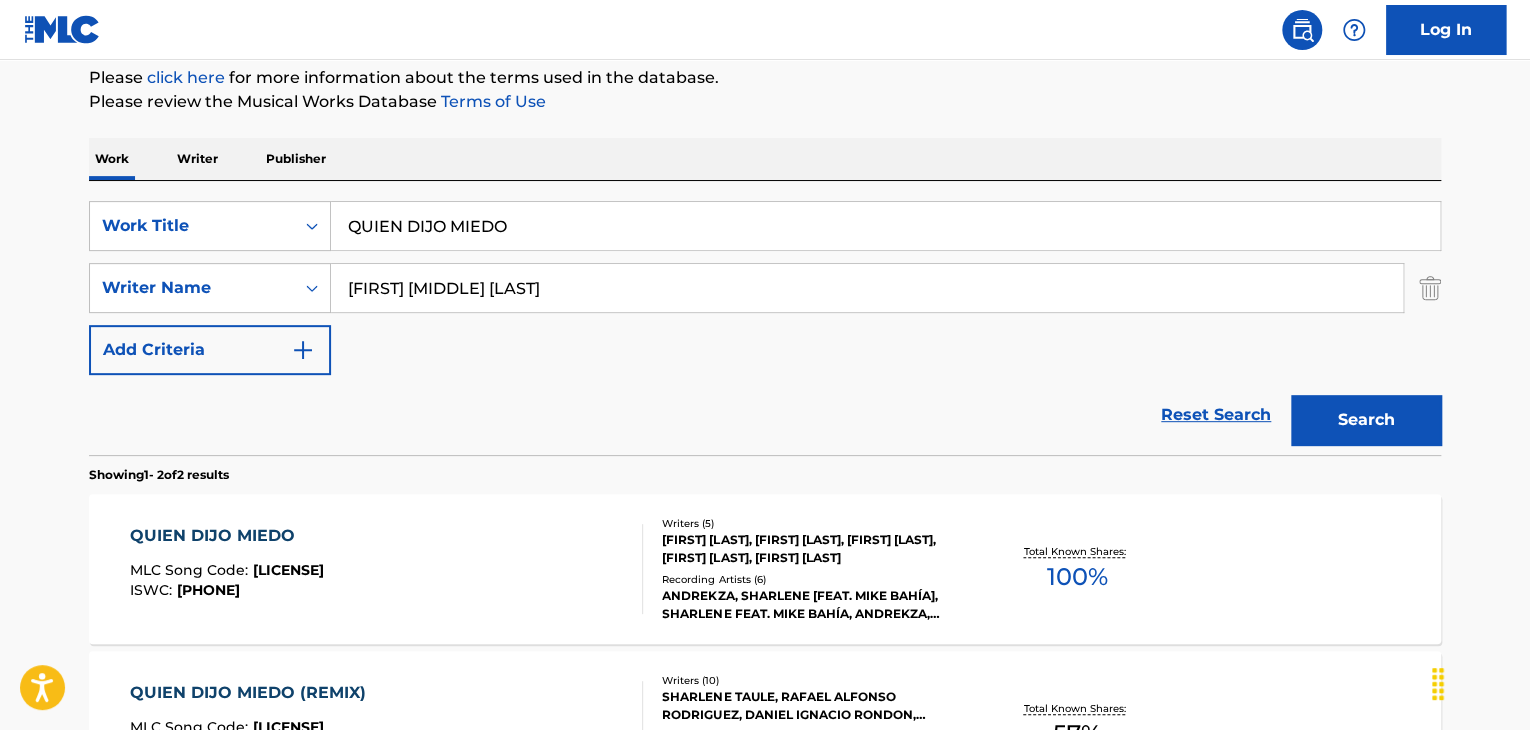 click on "QUIEN DIJO MIEDO" at bounding box center [885, 226] 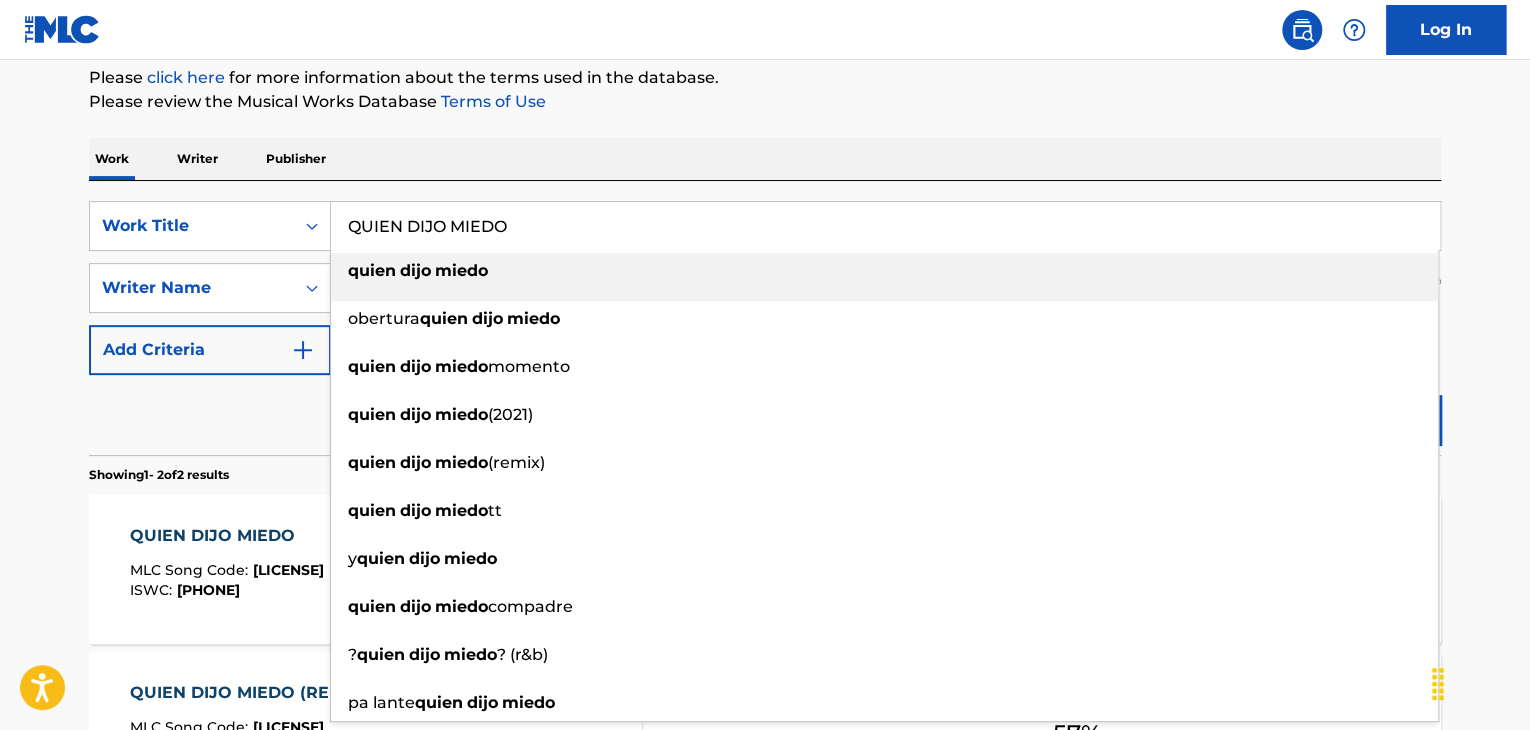 paste on "MI PECADIT" 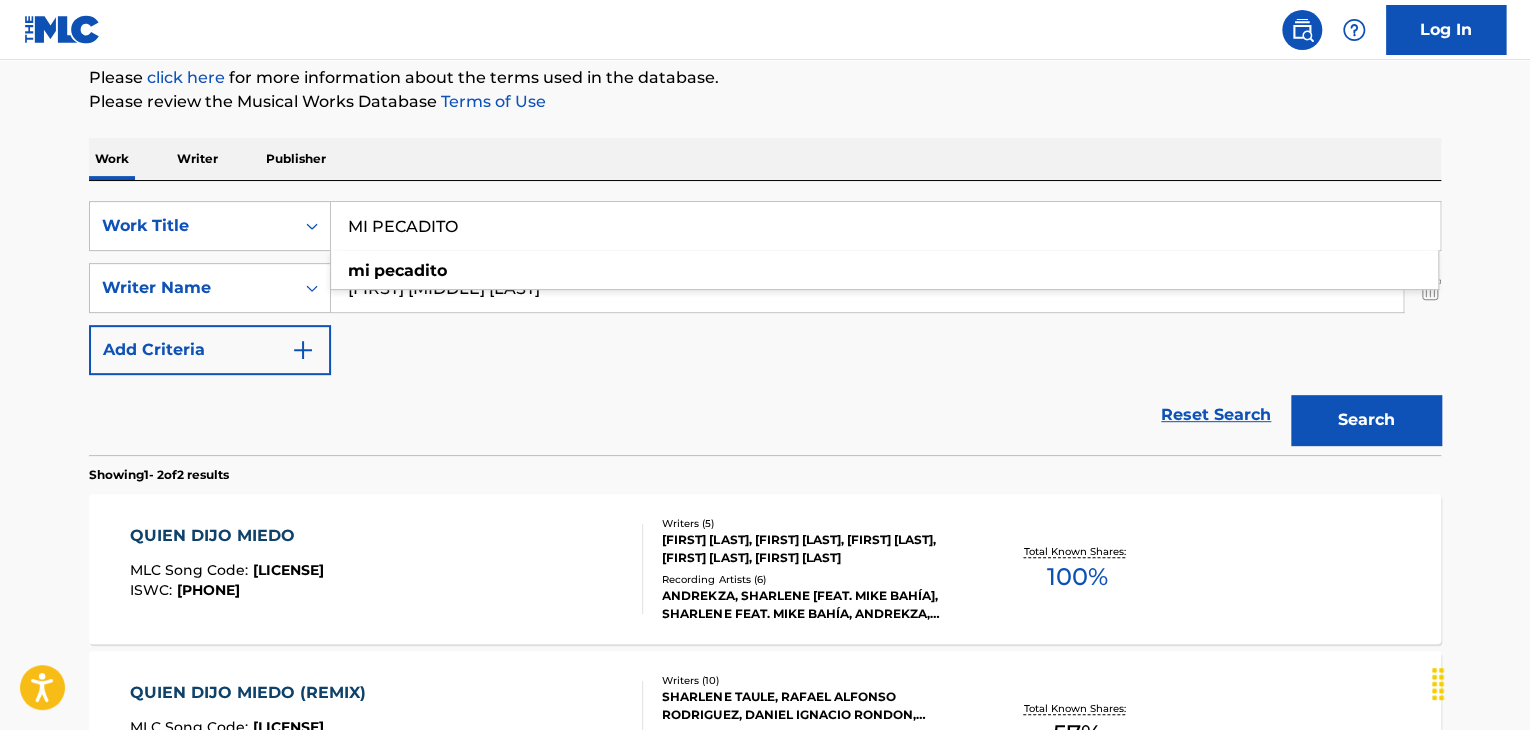 type on "MI PECADITO" 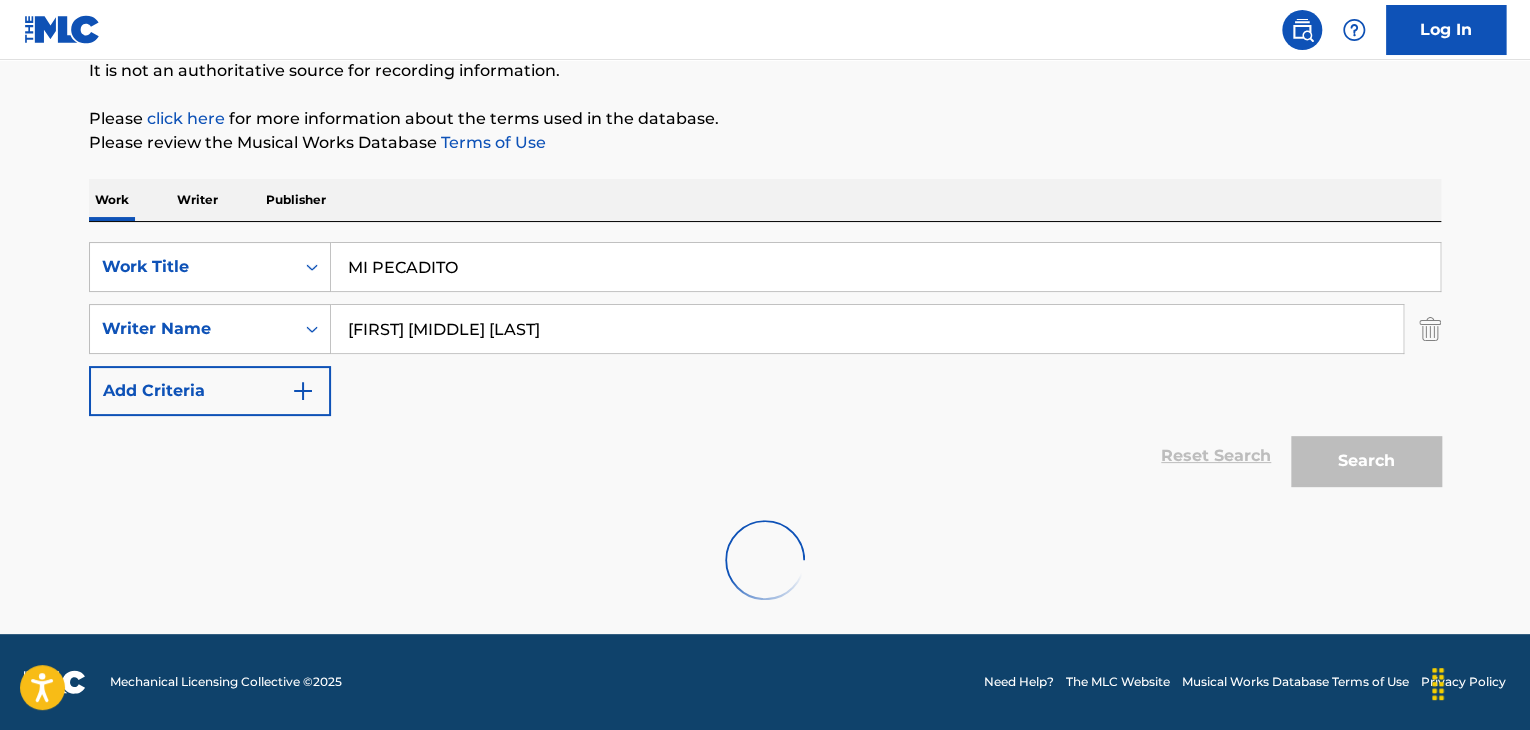 scroll, scrollTop: 244, scrollLeft: 0, axis: vertical 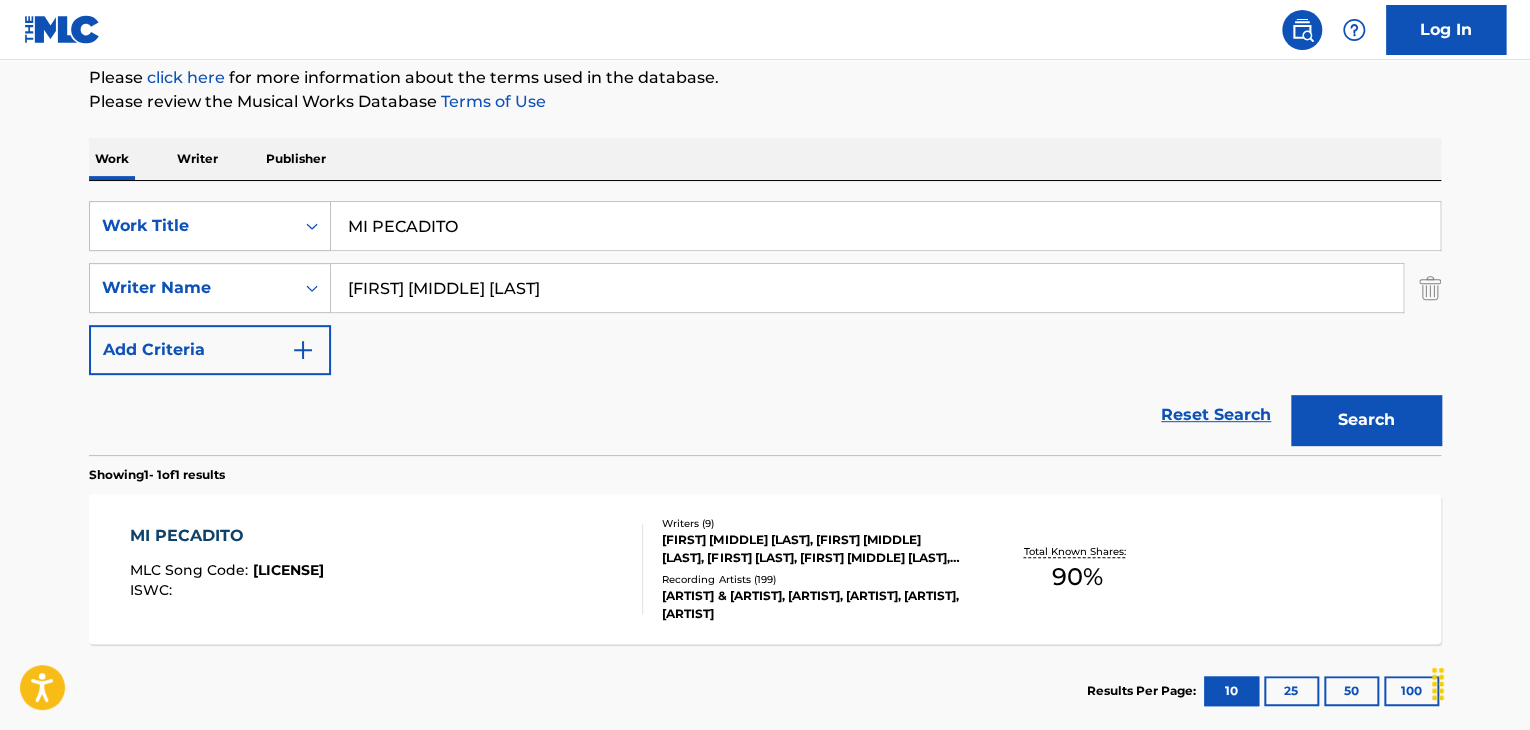 click on "MI PECADITO" at bounding box center (227, 536) 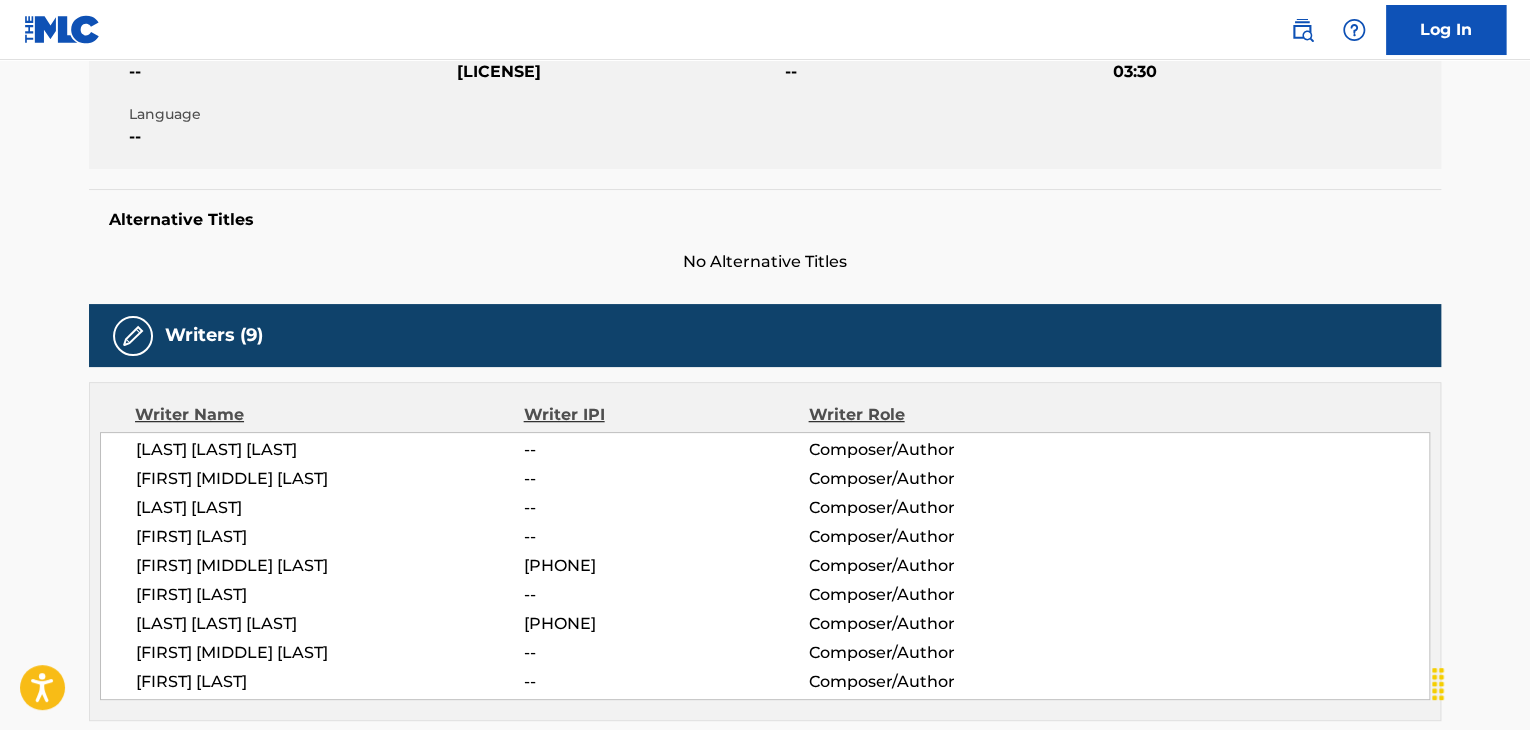 scroll, scrollTop: 66, scrollLeft: 0, axis: vertical 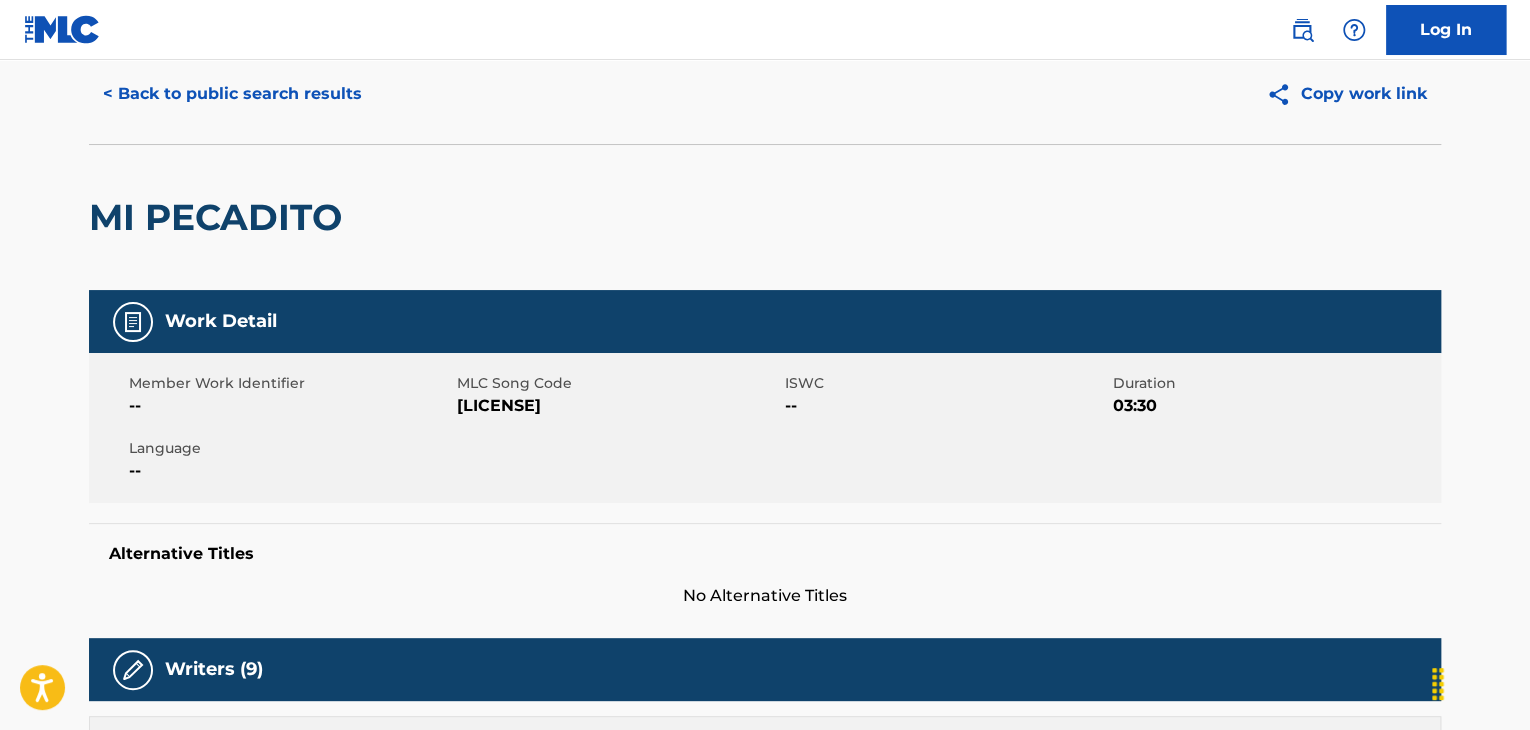click on "< Back to public search results" at bounding box center (232, 94) 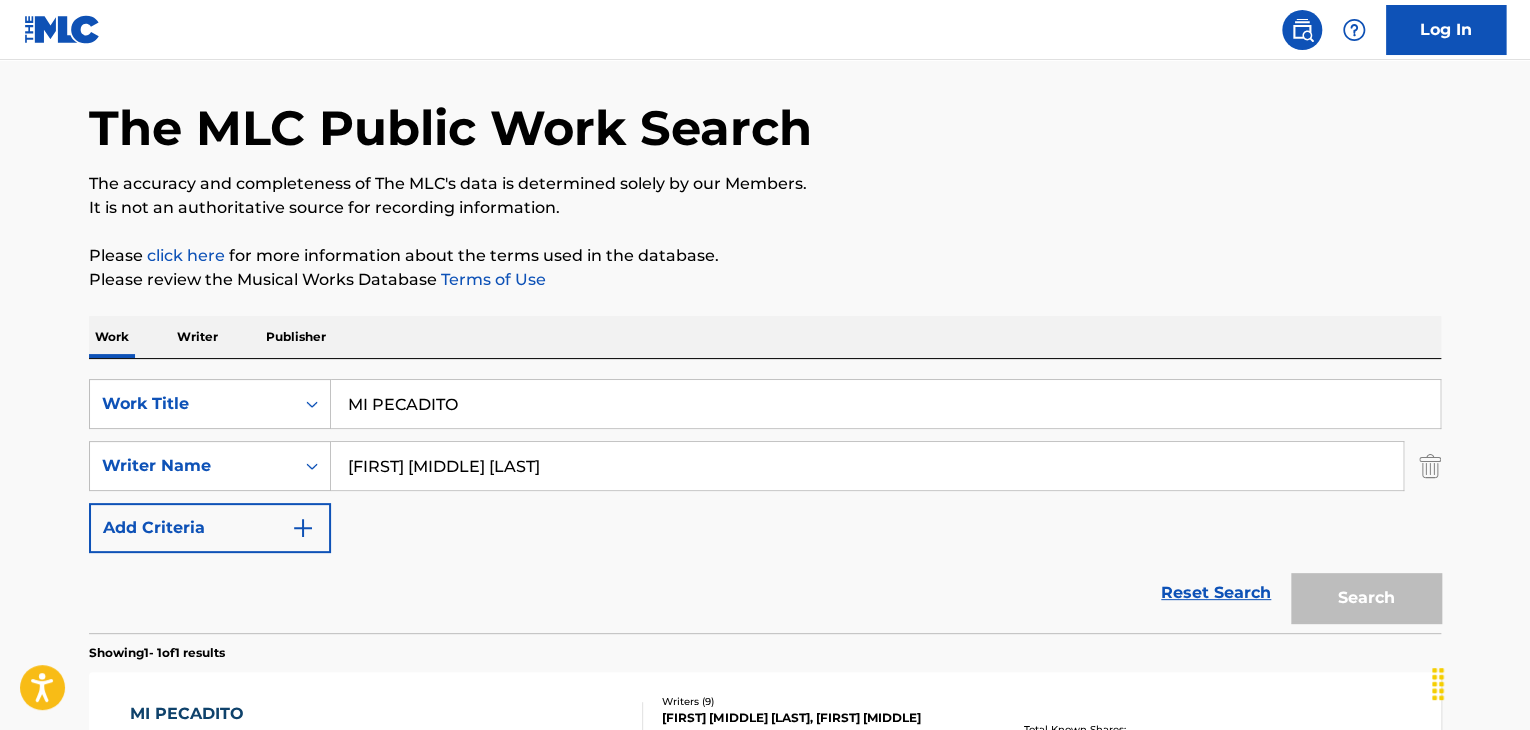 scroll, scrollTop: 244, scrollLeft: 0, axis: vertical 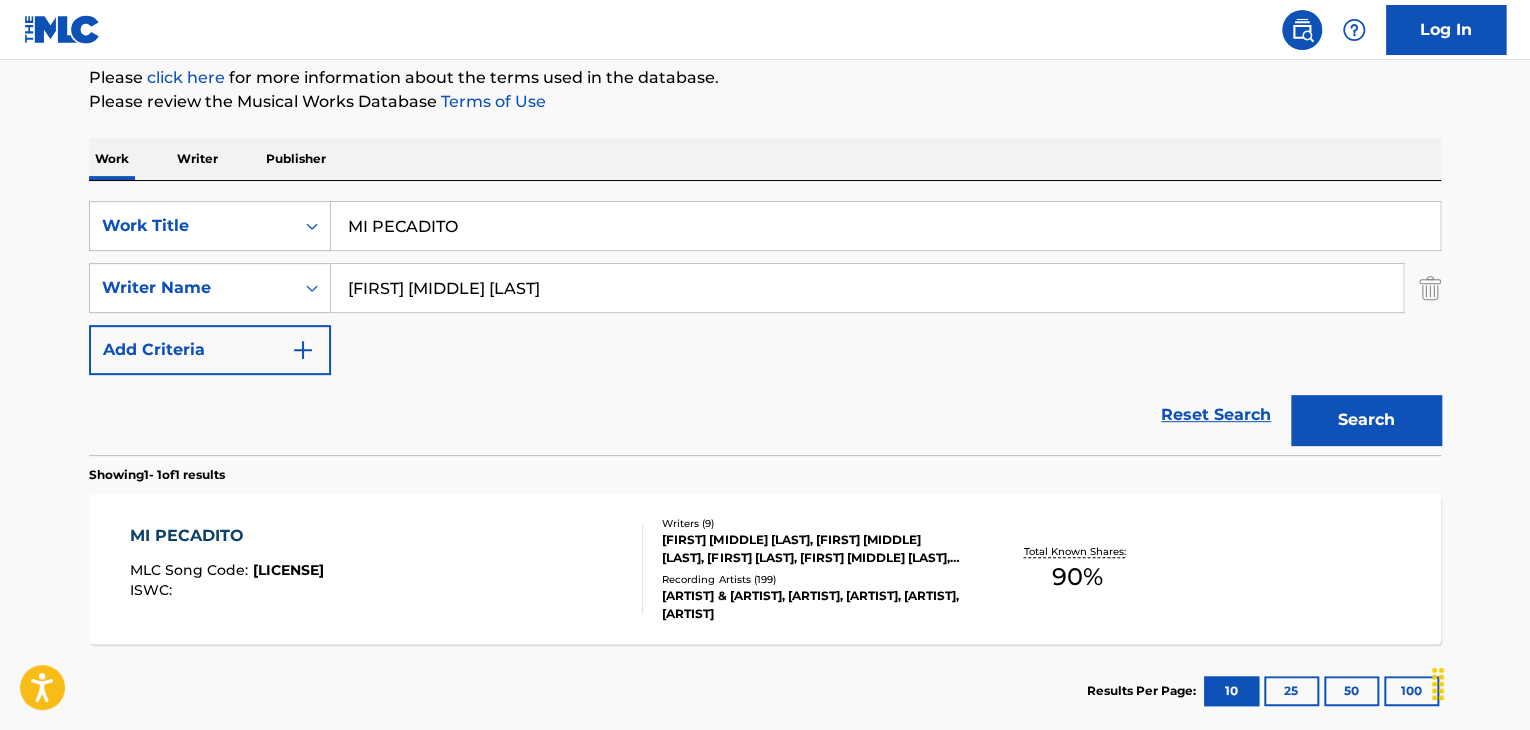 click on "[FIRST] [MIDDLE] [LAST]" at bounding box center [867, 288] 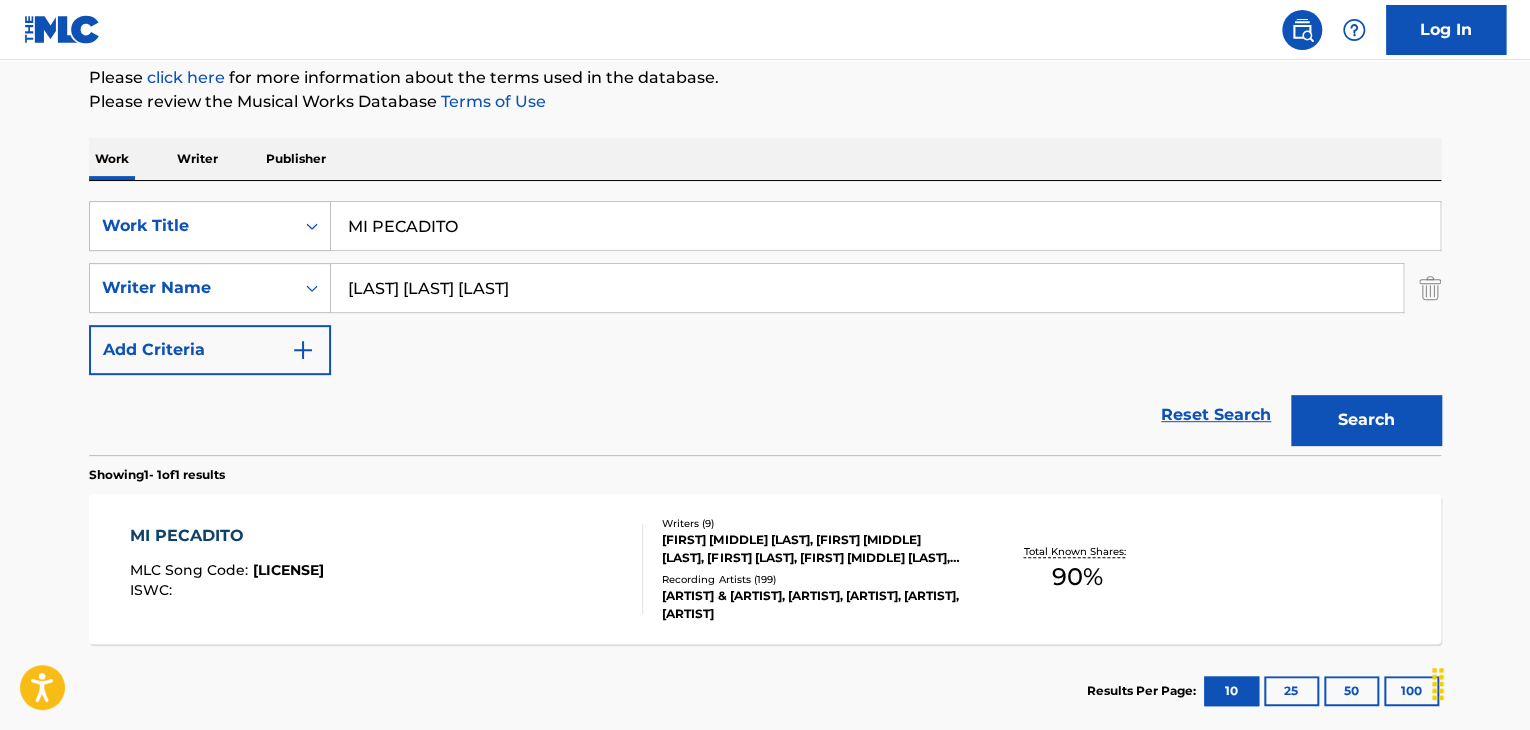 type on "[LAST] [LAST] [LAST]" 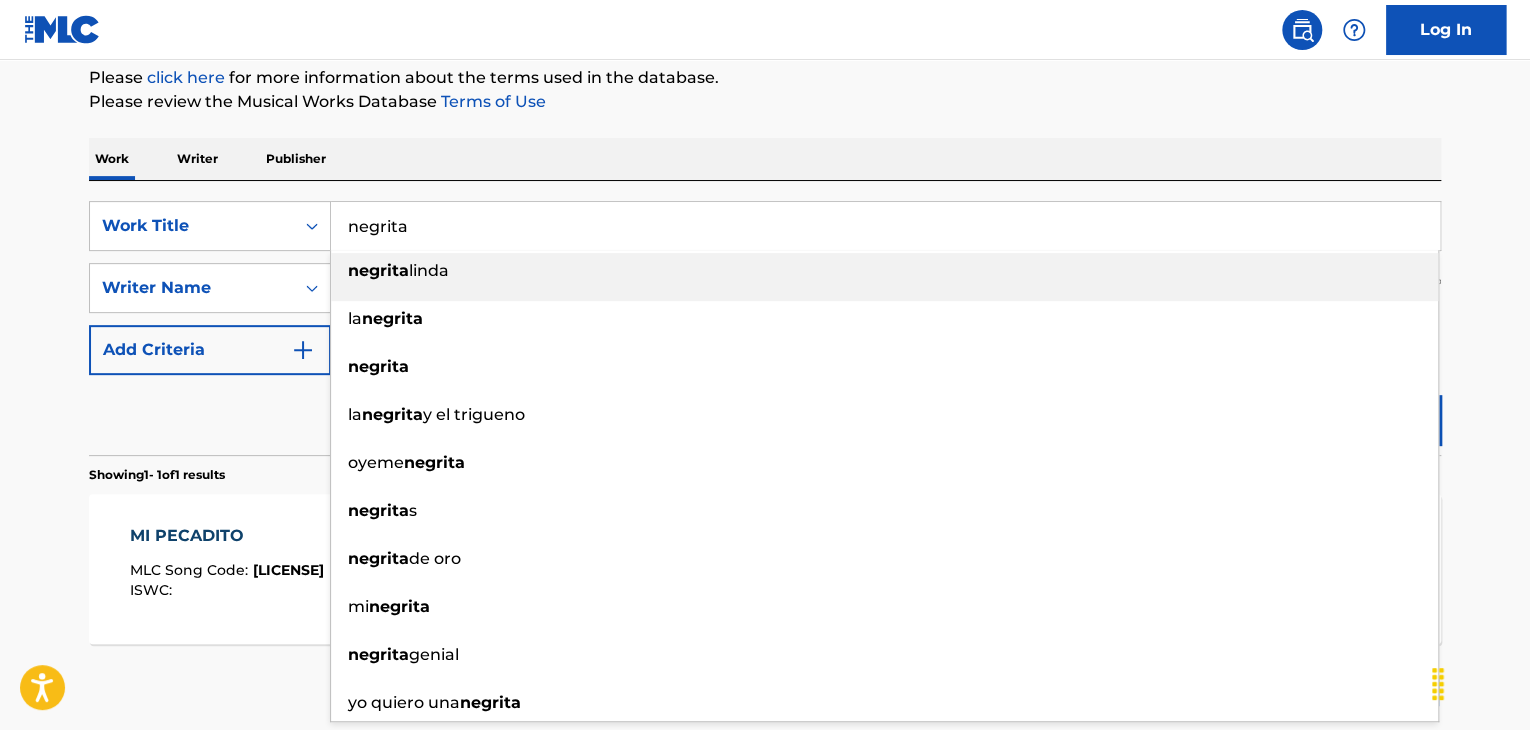 type on "negrita" 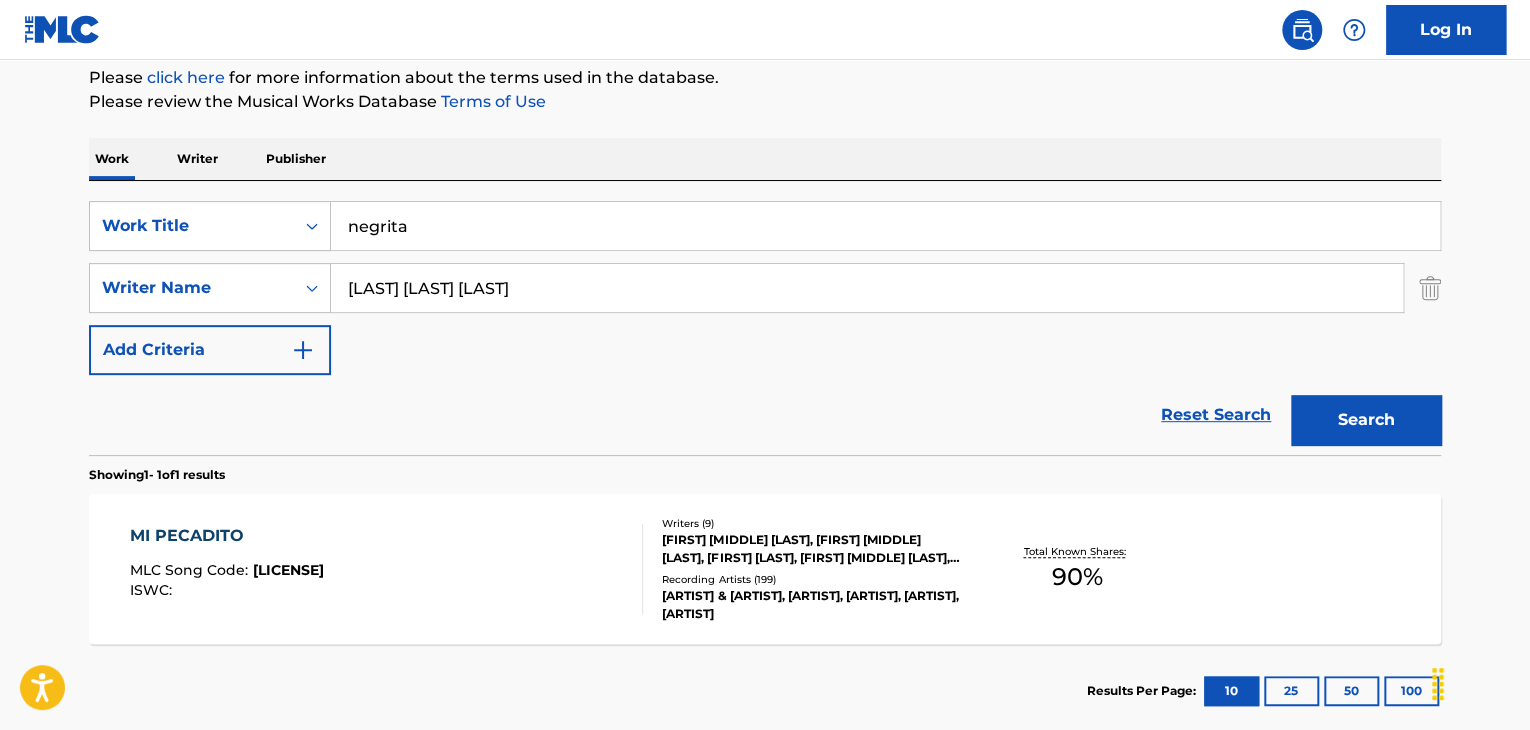 click on "[LAST] [LAST] [LAST]" at bounding box center [867, 288] 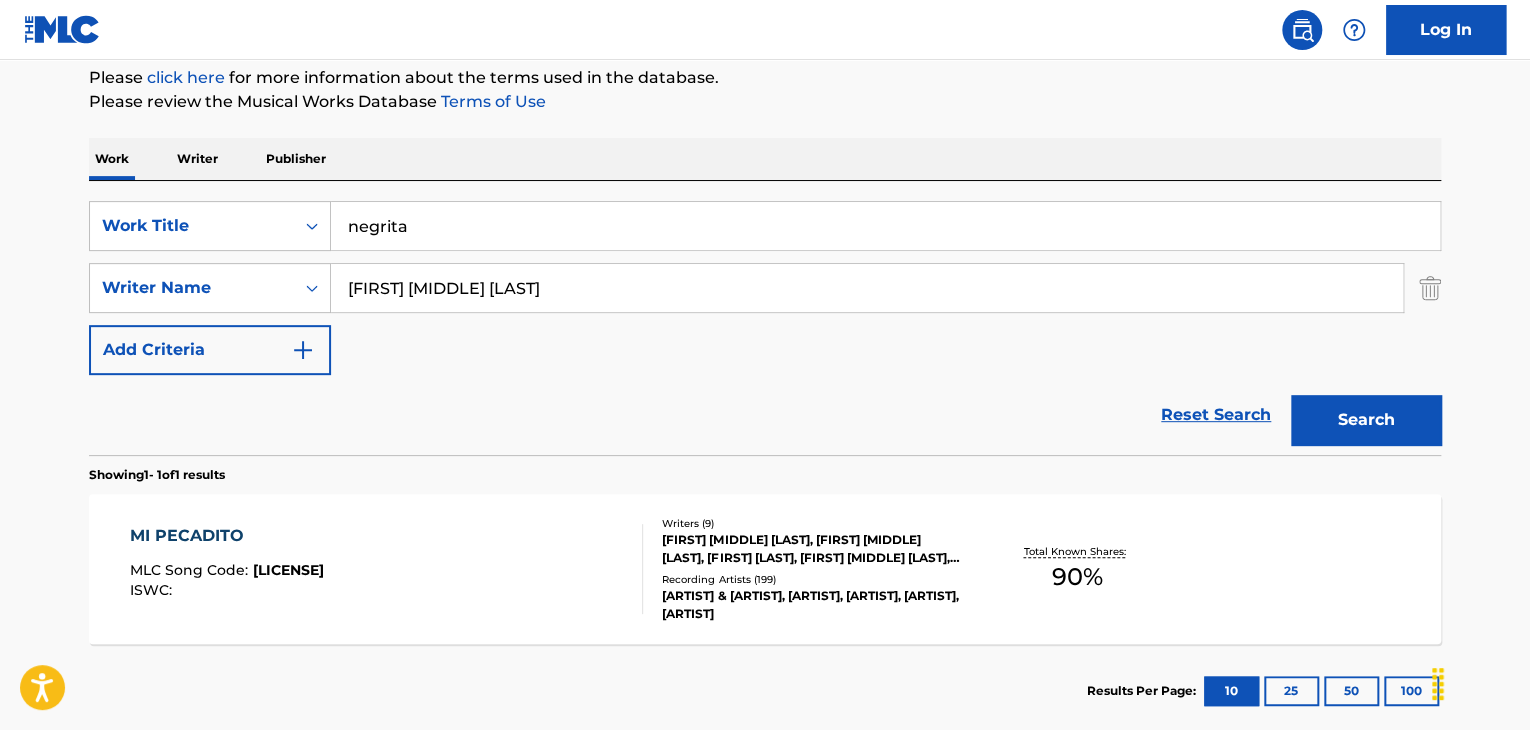 type on "[FIRST] [MIDDLE] [LAST]" 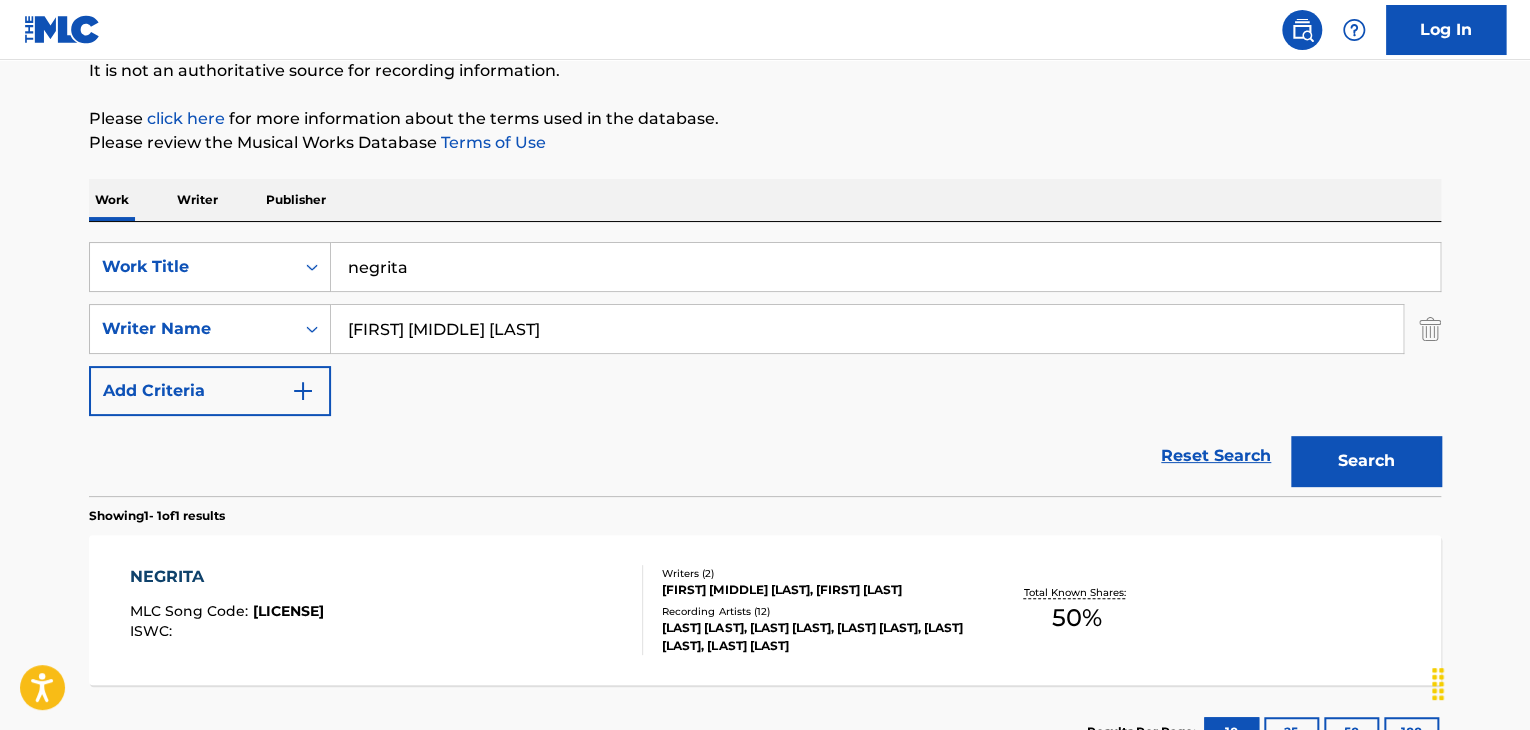 scroll, scrollTop: 244, scrollLeft: 0, axis: vertical 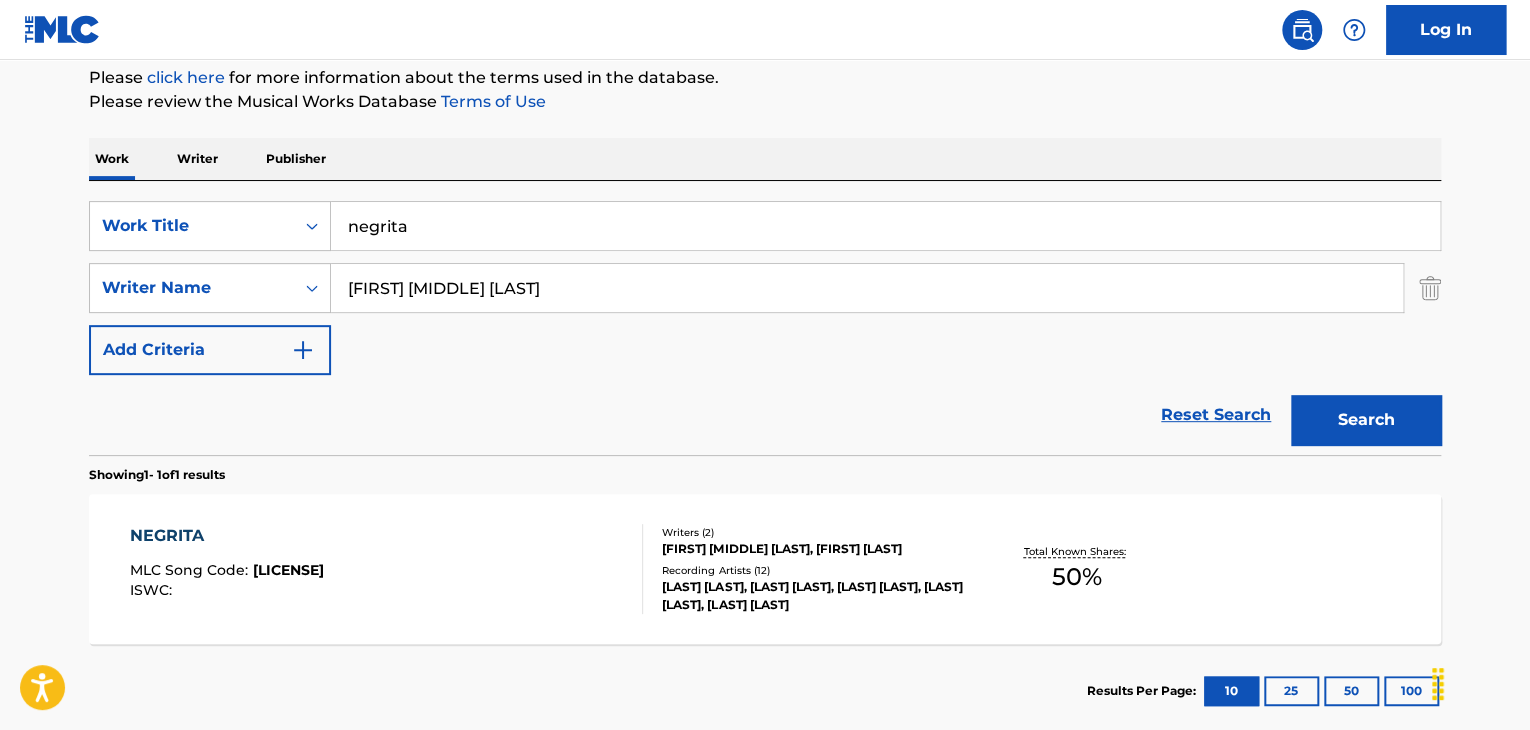 click on "NEGRITA" at bounding box center [227, 536] 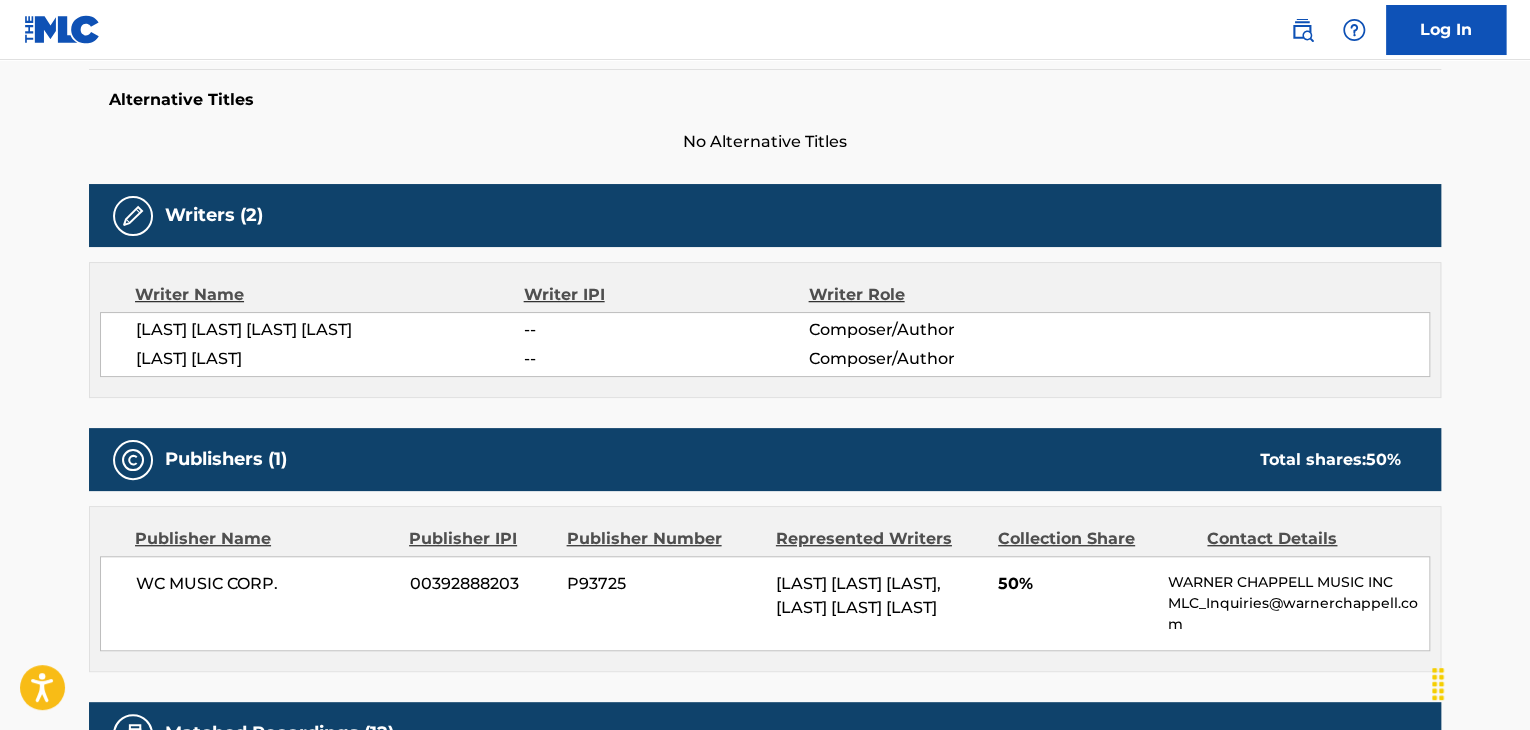 scroll, scrollTop: 533, scrollLeft: 0, axis: vertical 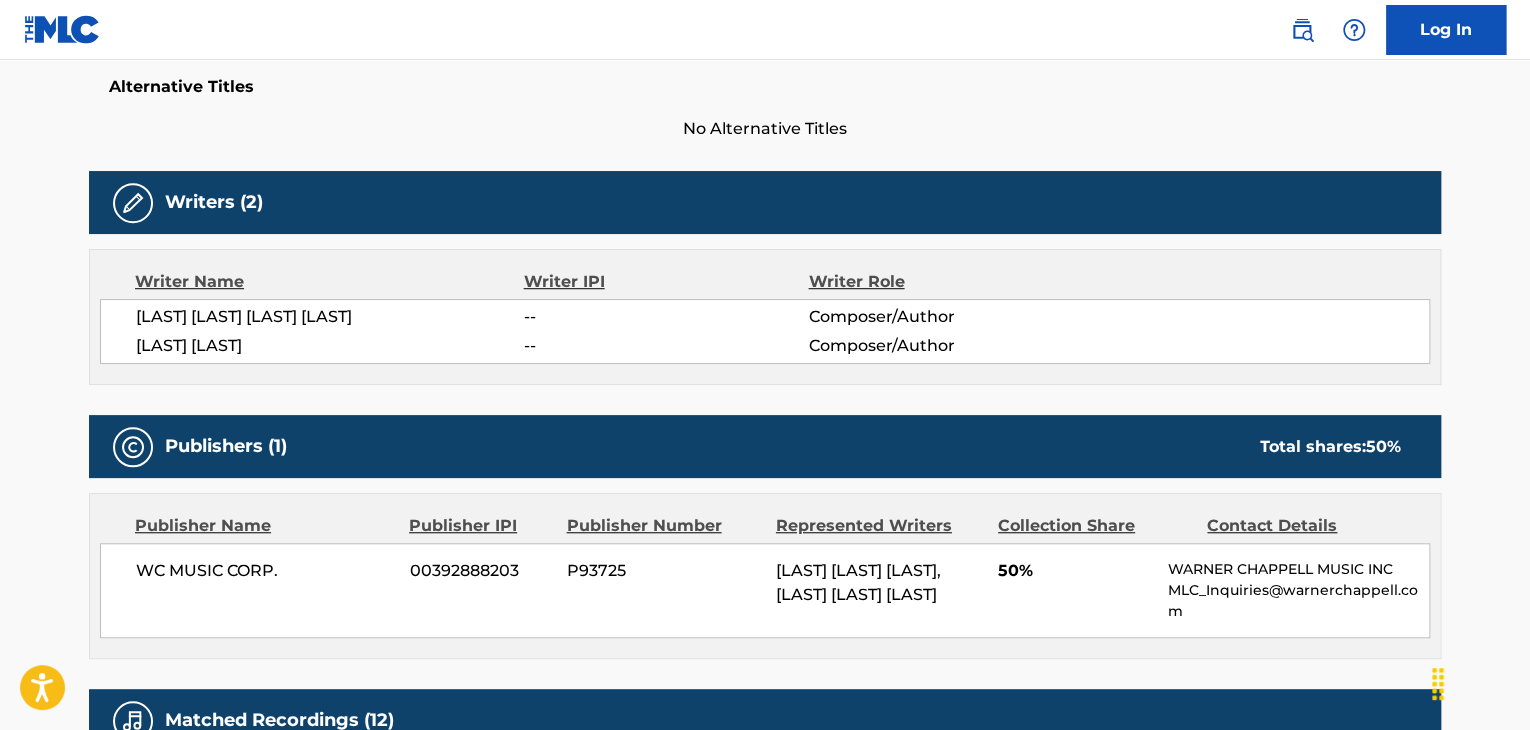 click on "WC MUSIC CORP." at bounding box center (265, 571) 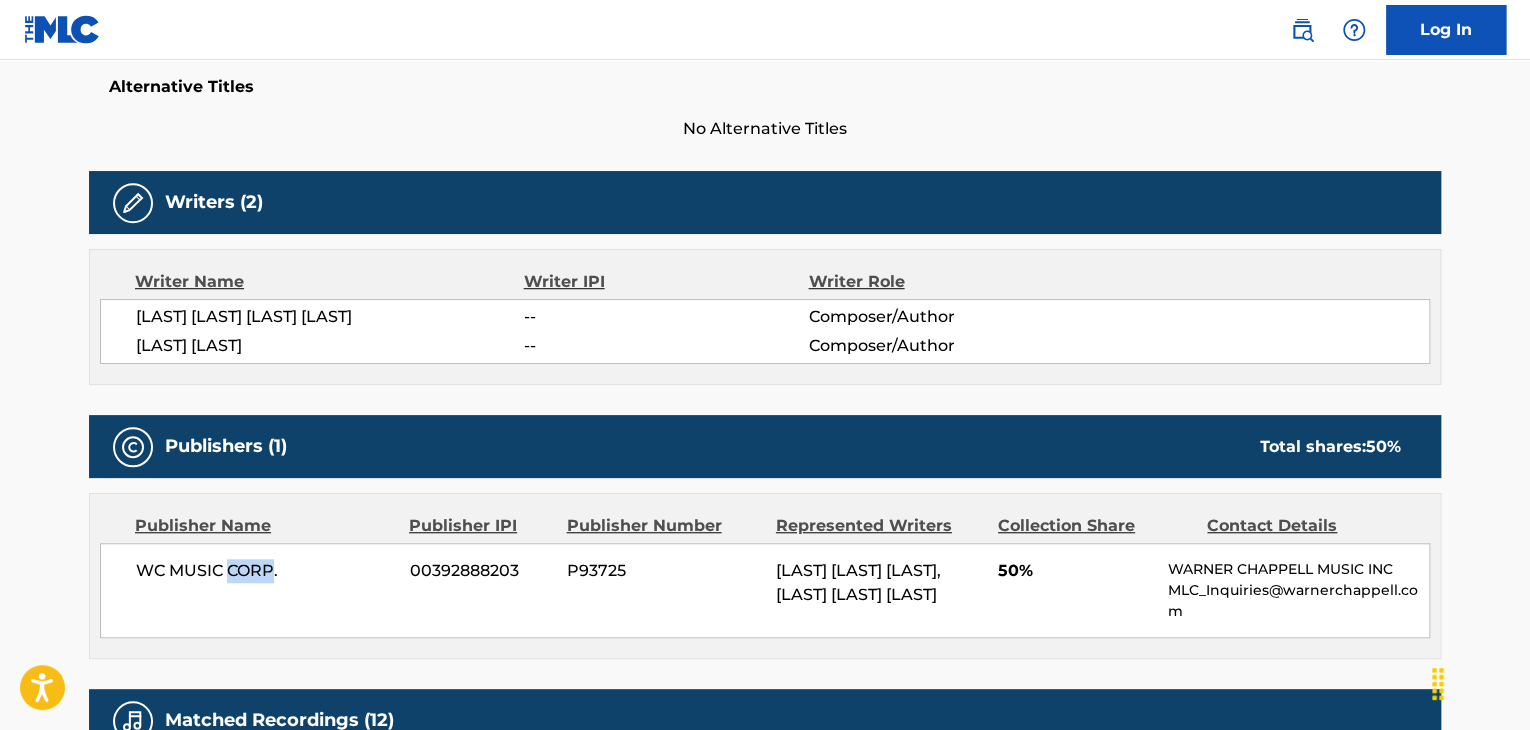 click on "WC MUSIC CORP." at bounding box center (265, 571) 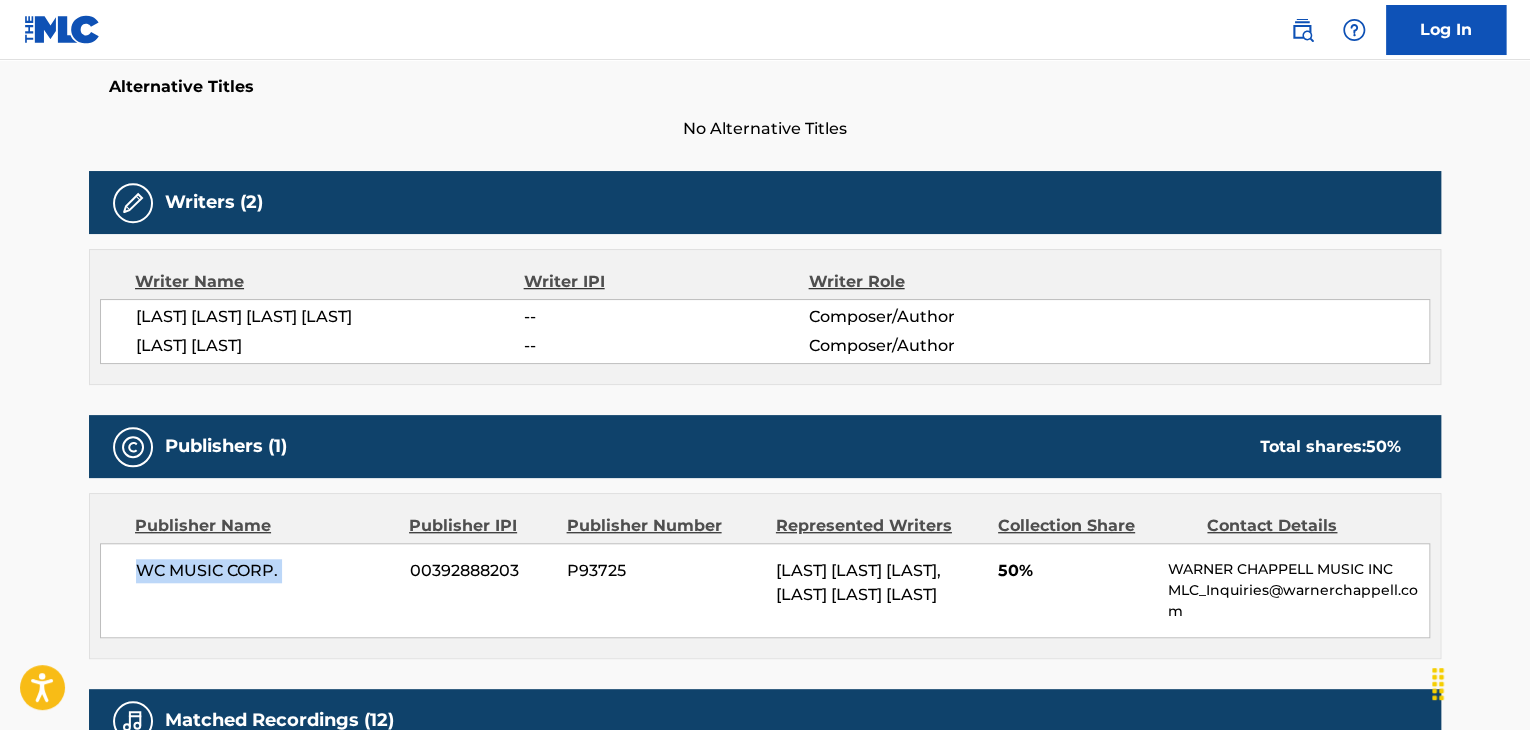 copy on "WC MUSIC CORP." 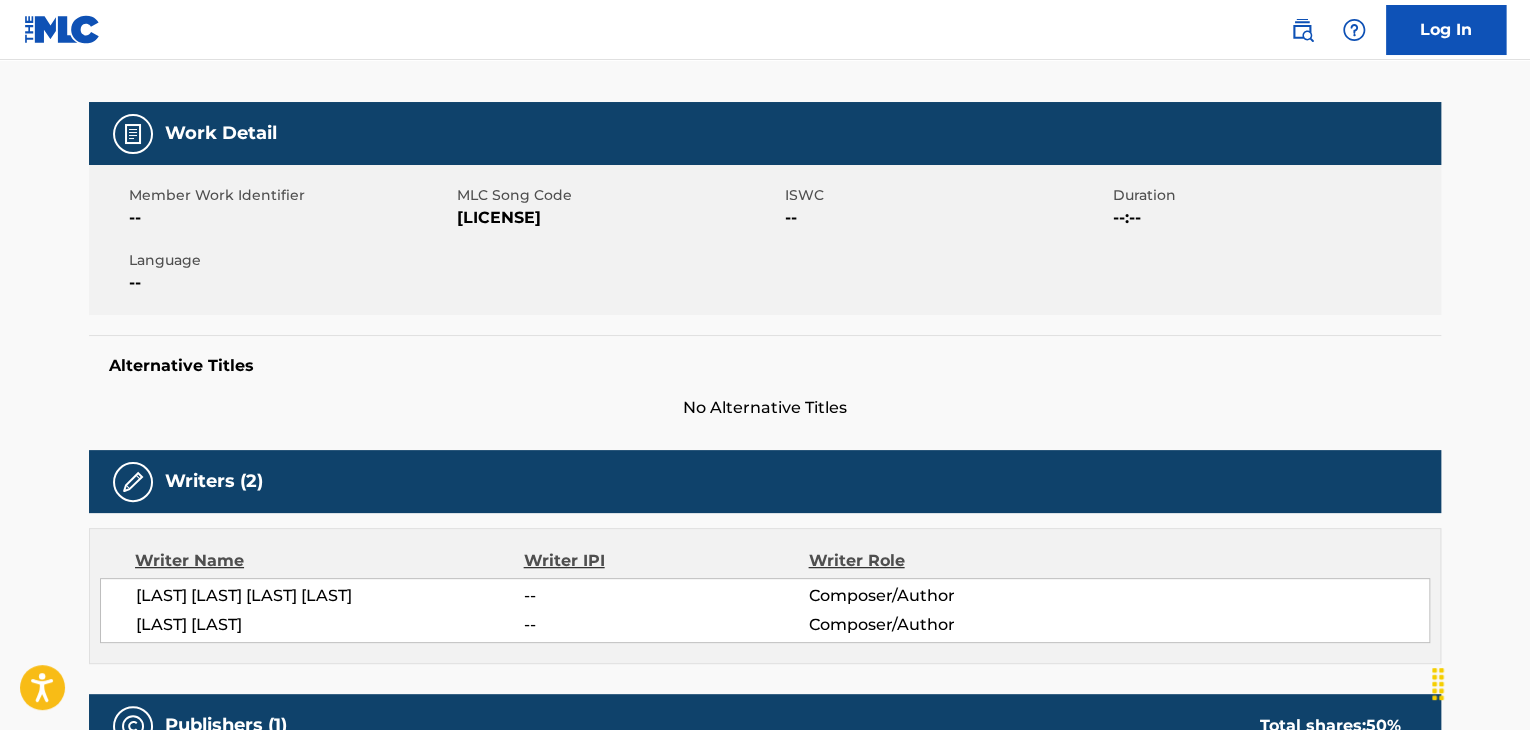 scroll, scrollTop: 0, scrollLeft: 0, axis: both 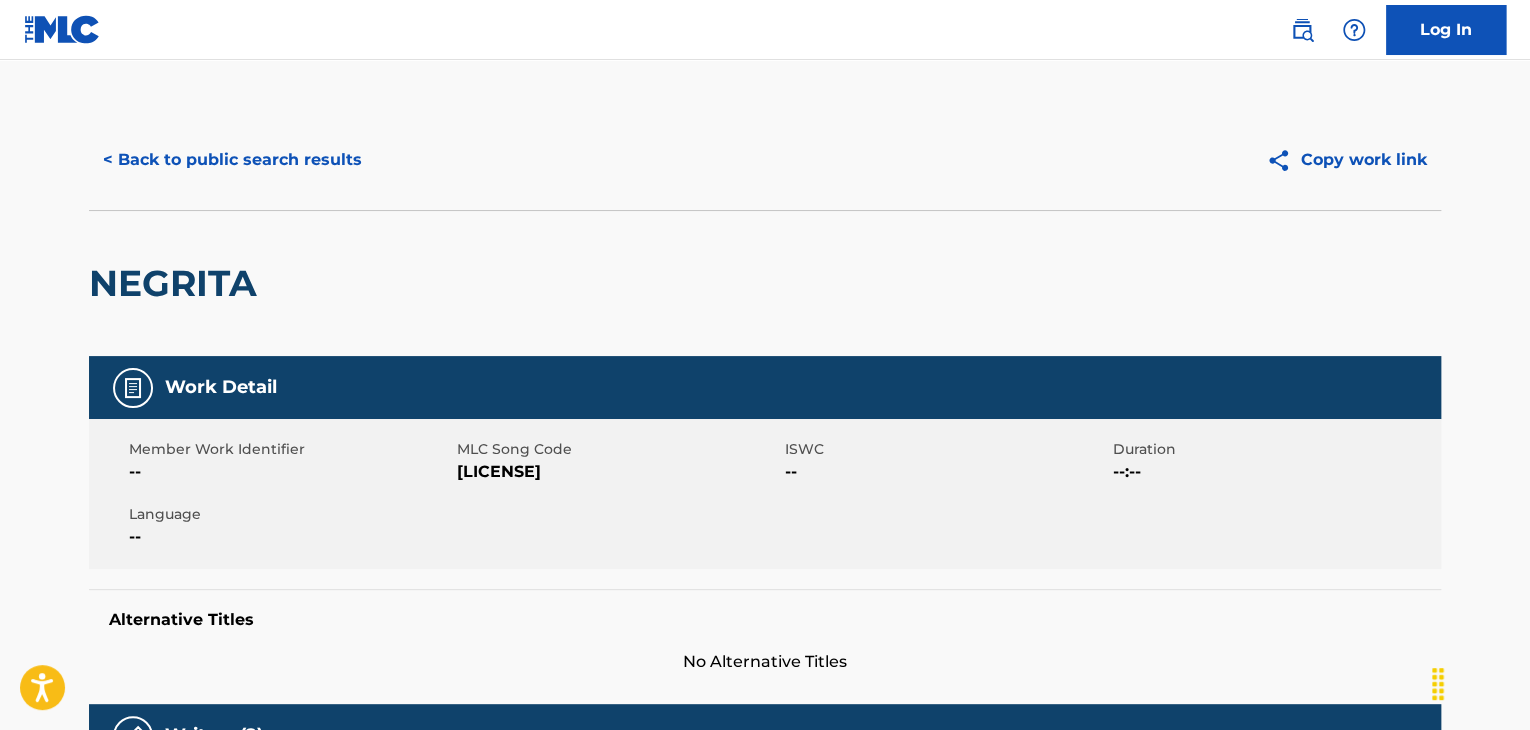 click on "< Back to public search results Copy work link" at bounding box center [765, 160] 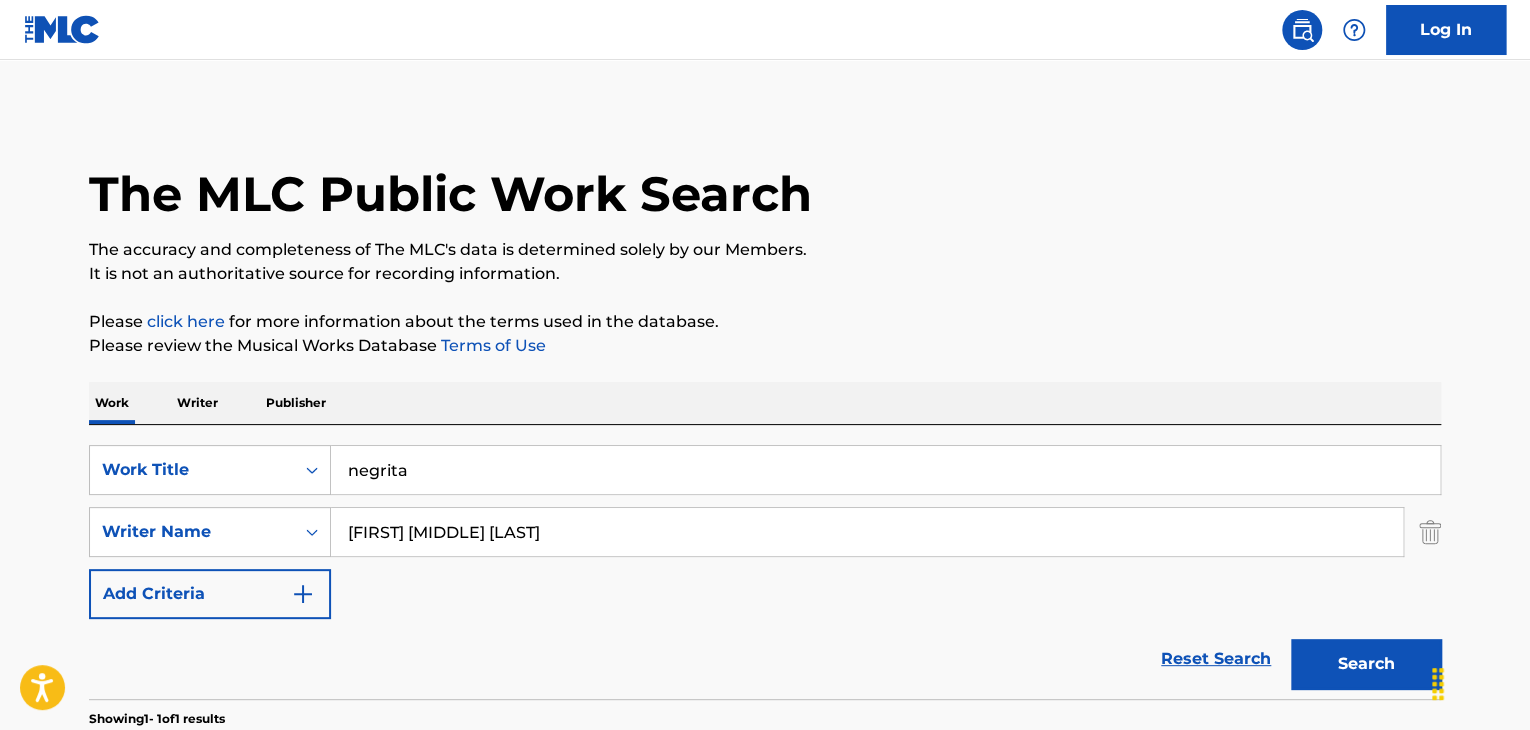 scroll, scrollTop: 244, scrollLeft: 0, axis: vertical 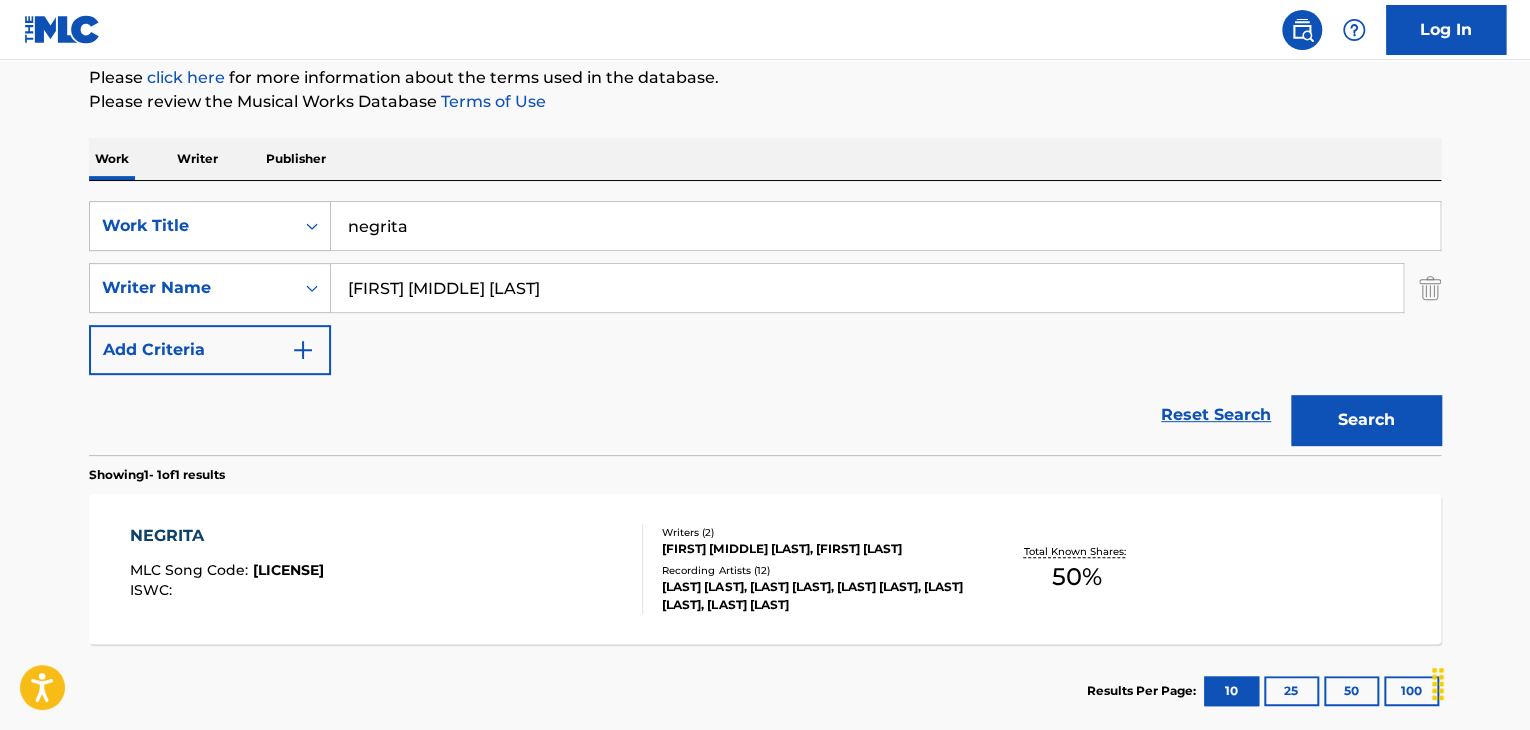click on "[FIRST] [MIDDLE] [LAST]" at bounding box center (867, 288) 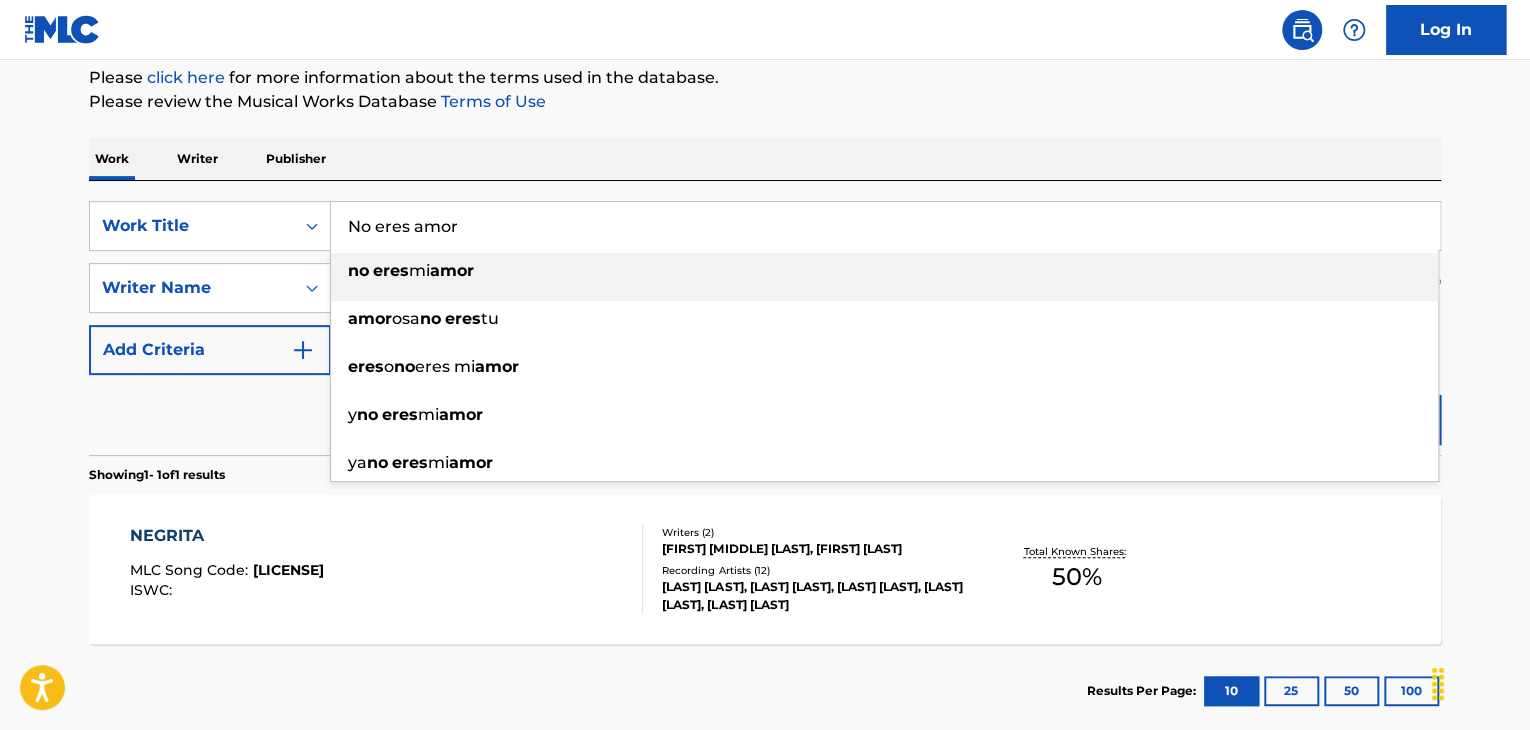 drag, startPoint x: 388, startPoint y: 232, endPoint x: 399, endPoint y: 237, distance: 12.083046 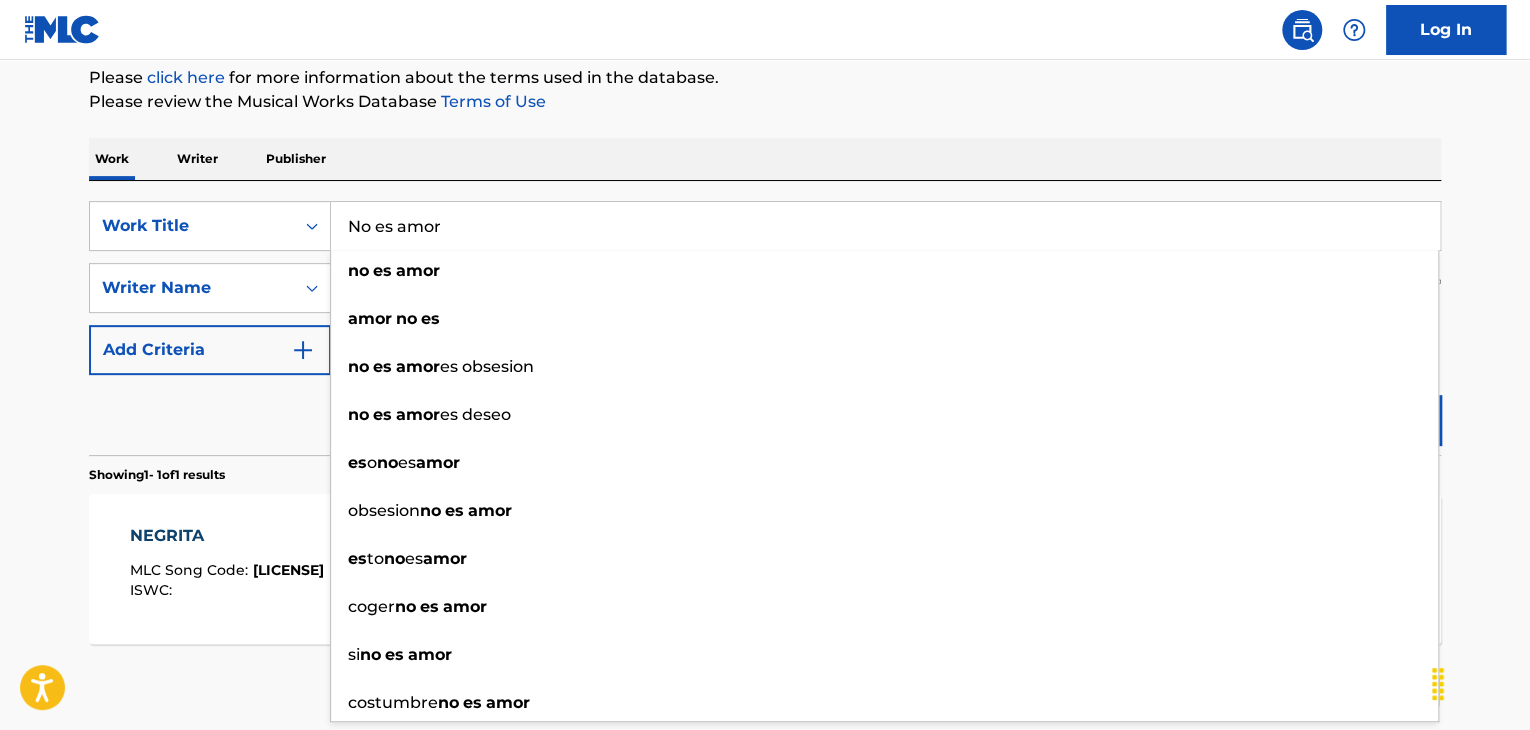 type on "No es amor" 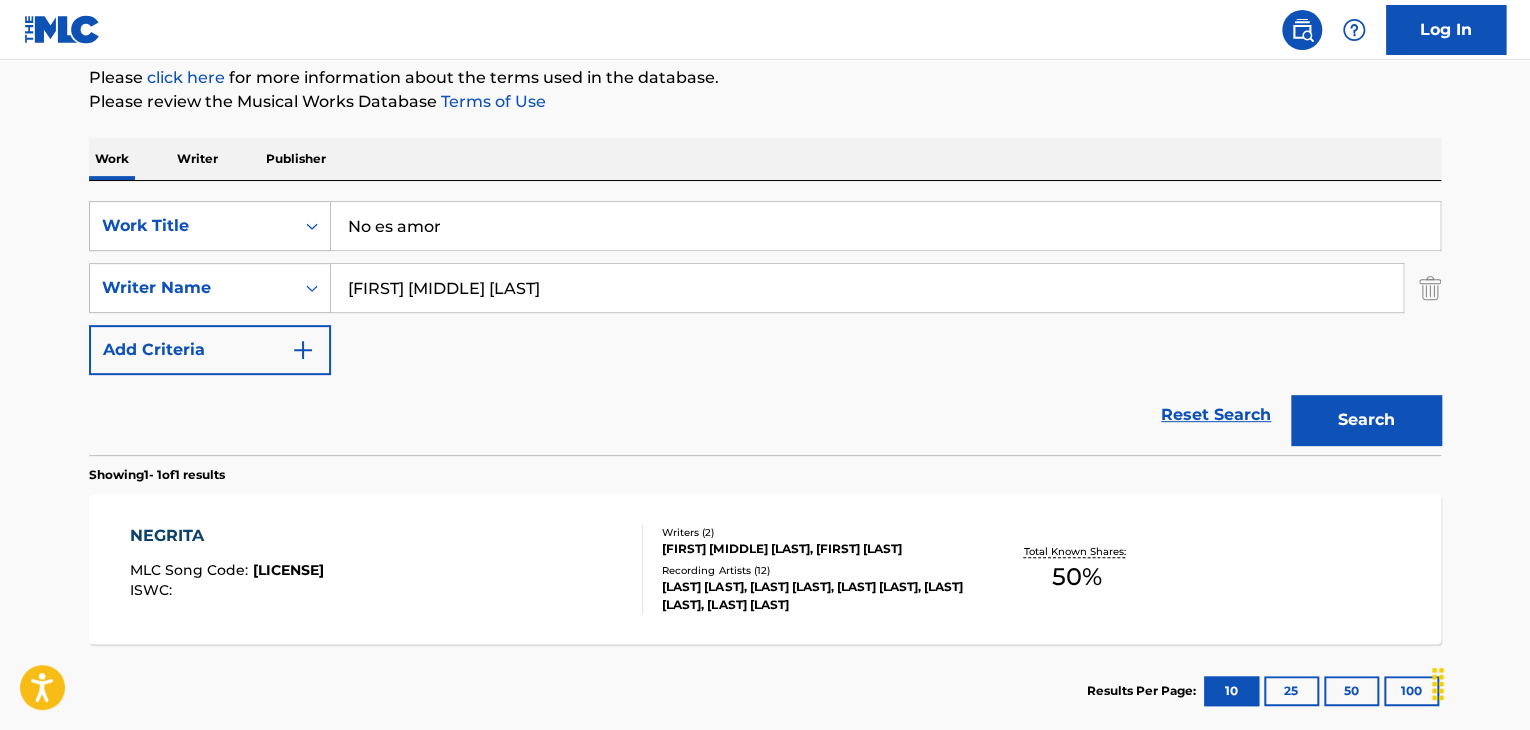 click on "Reset Search Search" at bounding box center [765, 415] 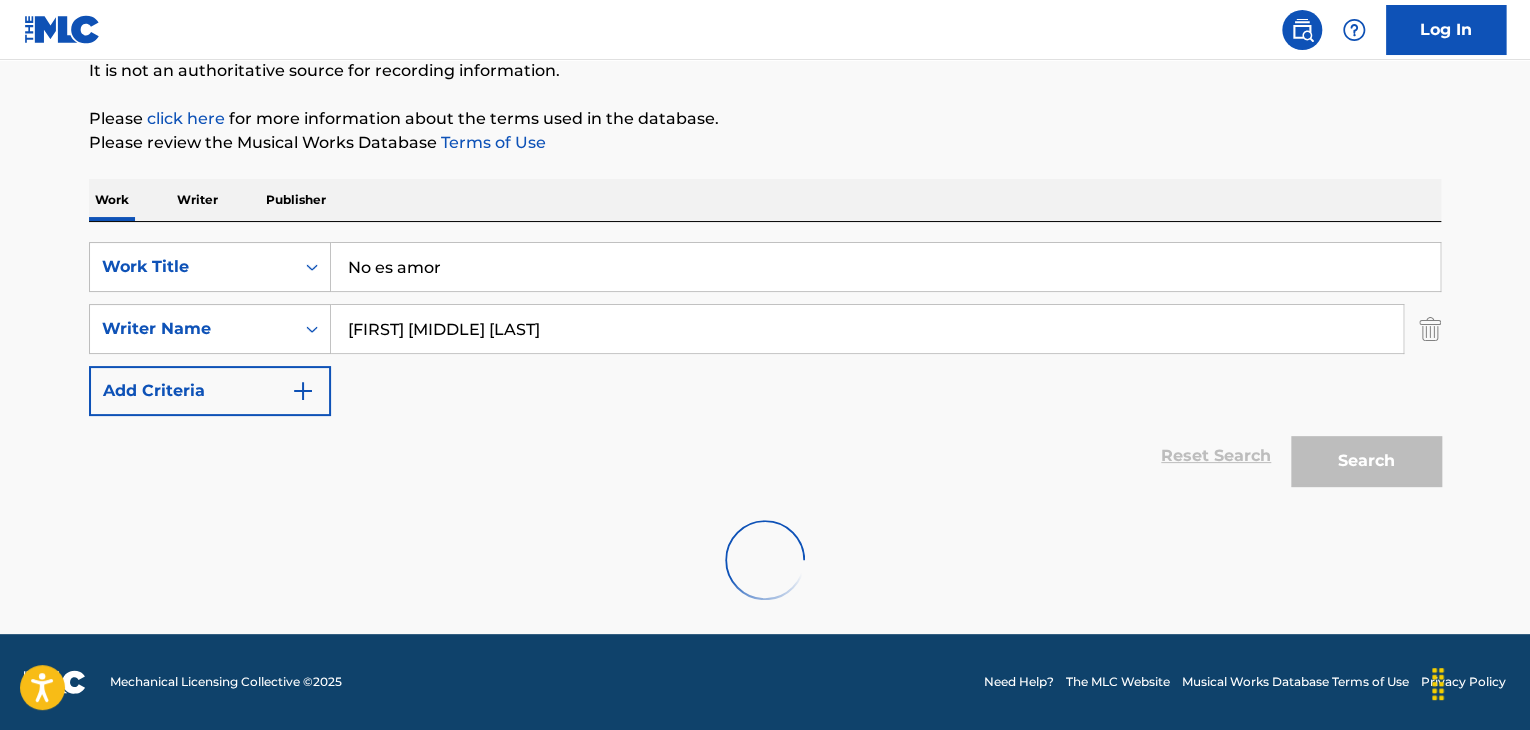 scroll, scrollTop: 244, scrollLeft: 0, axis: vertical 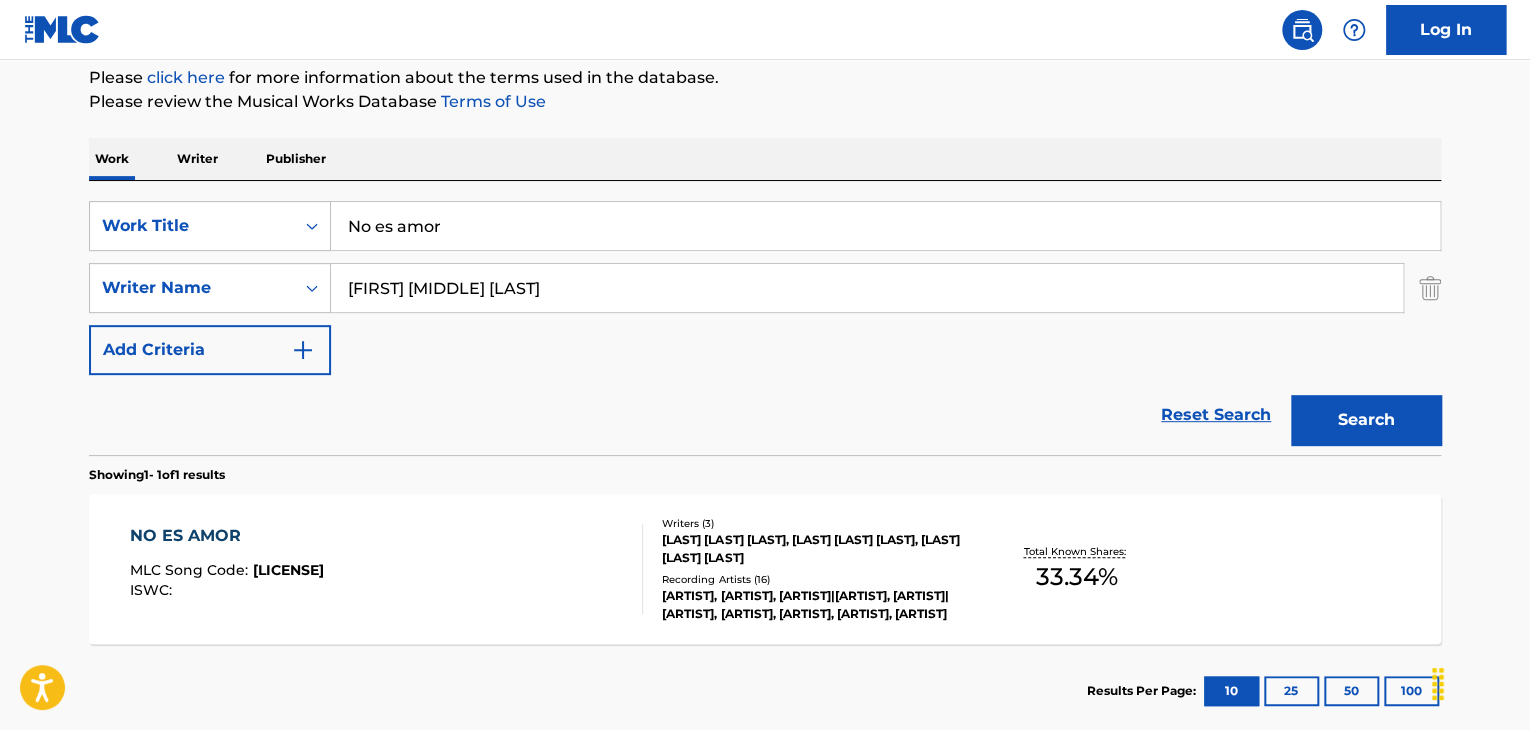 click on "NO ES AMOR" at bounding box center (227, 536) 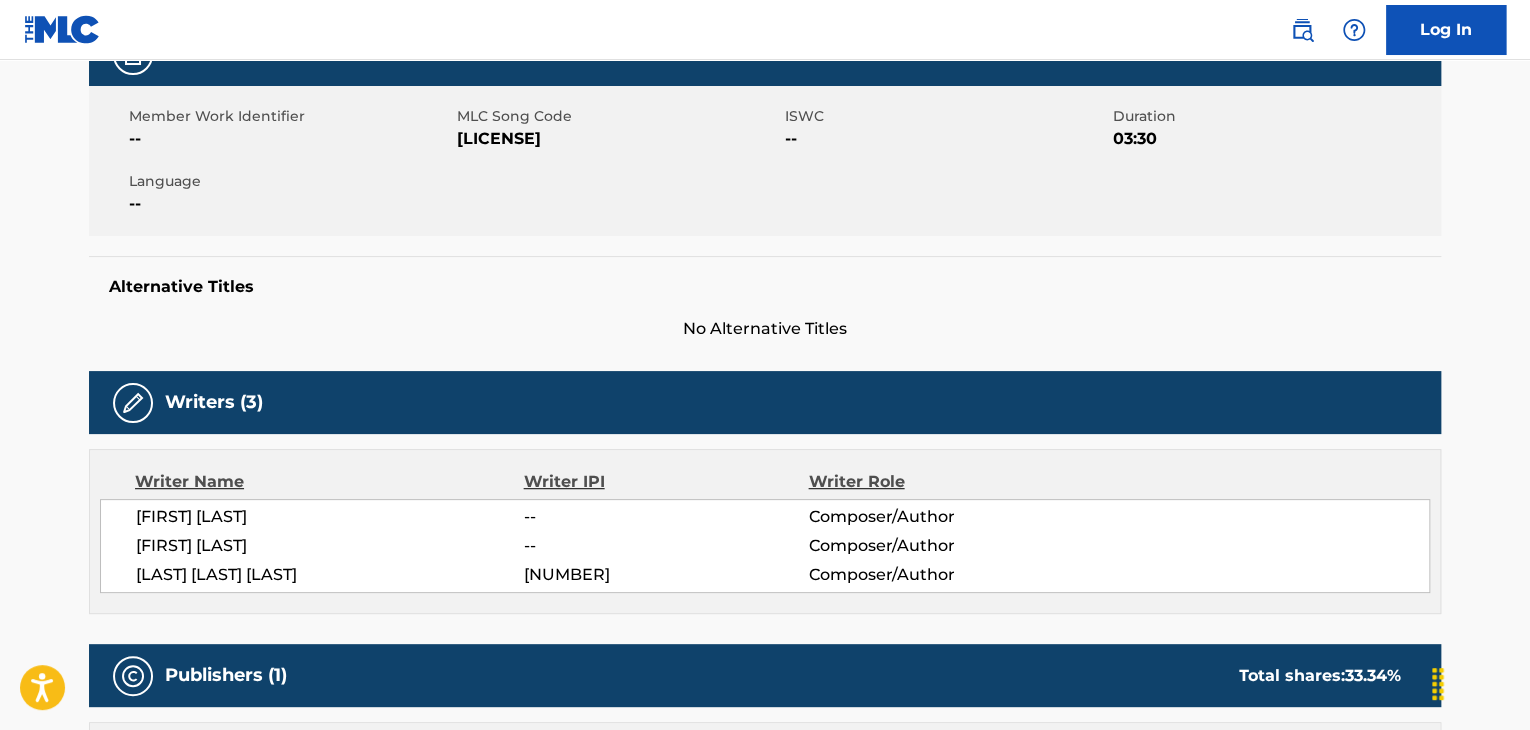 scroll, scrollTop: 0, scrollLeft: 0, axis: both 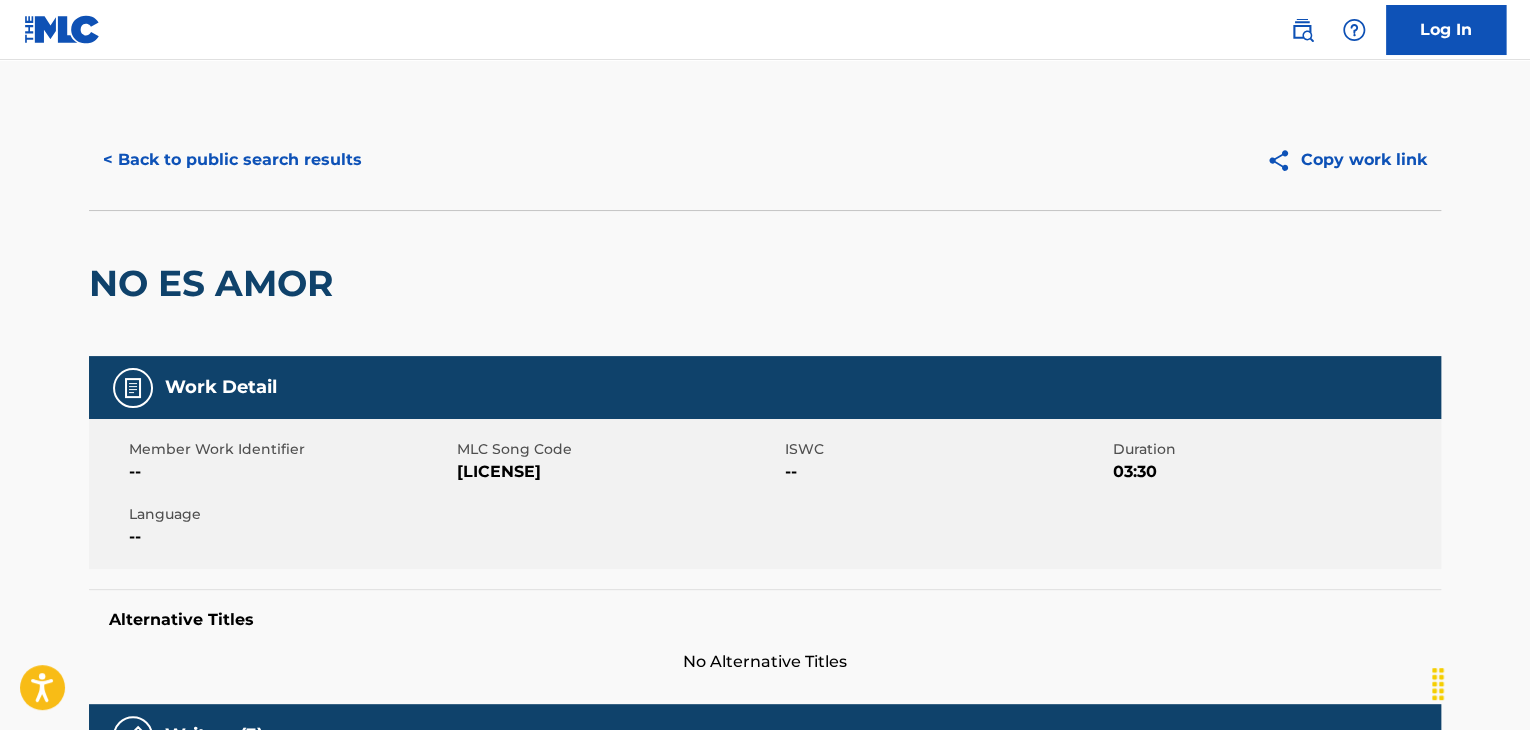 click on "< Back to public search results" at bounding box center [232, 160] 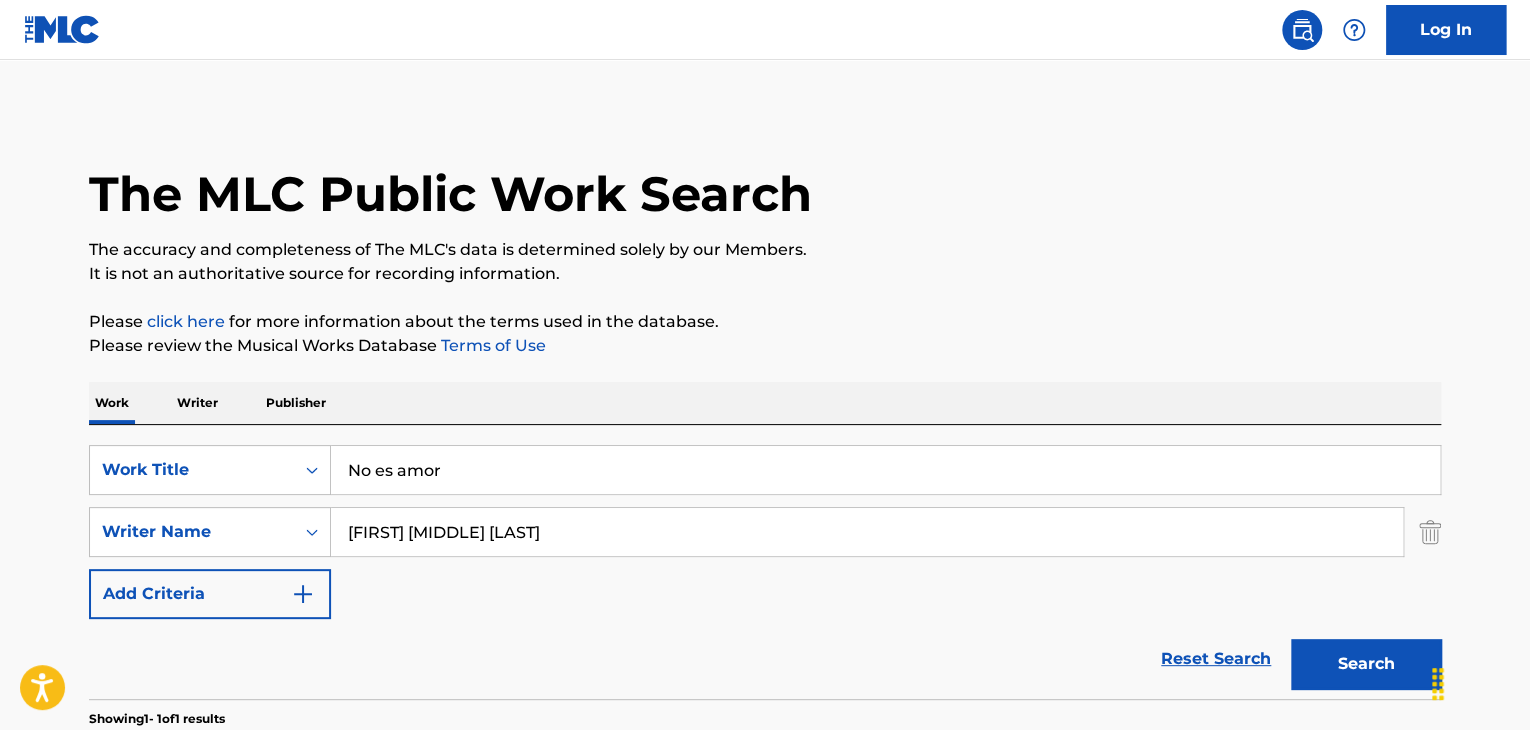 scroll, scrollTop: 244, scrollLeft: 0, axis: vertical 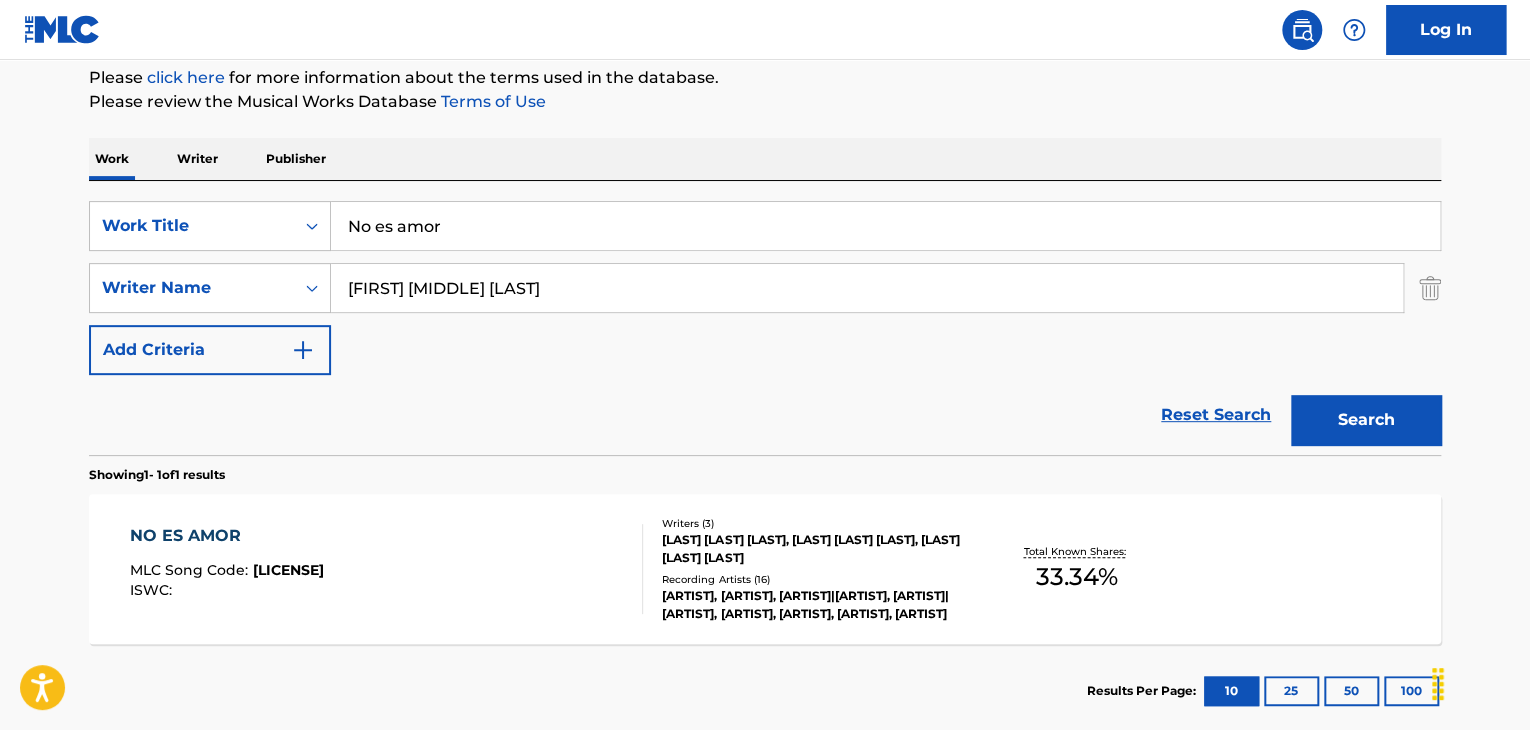 click on "No es amor" at bounding box center (885, 226) 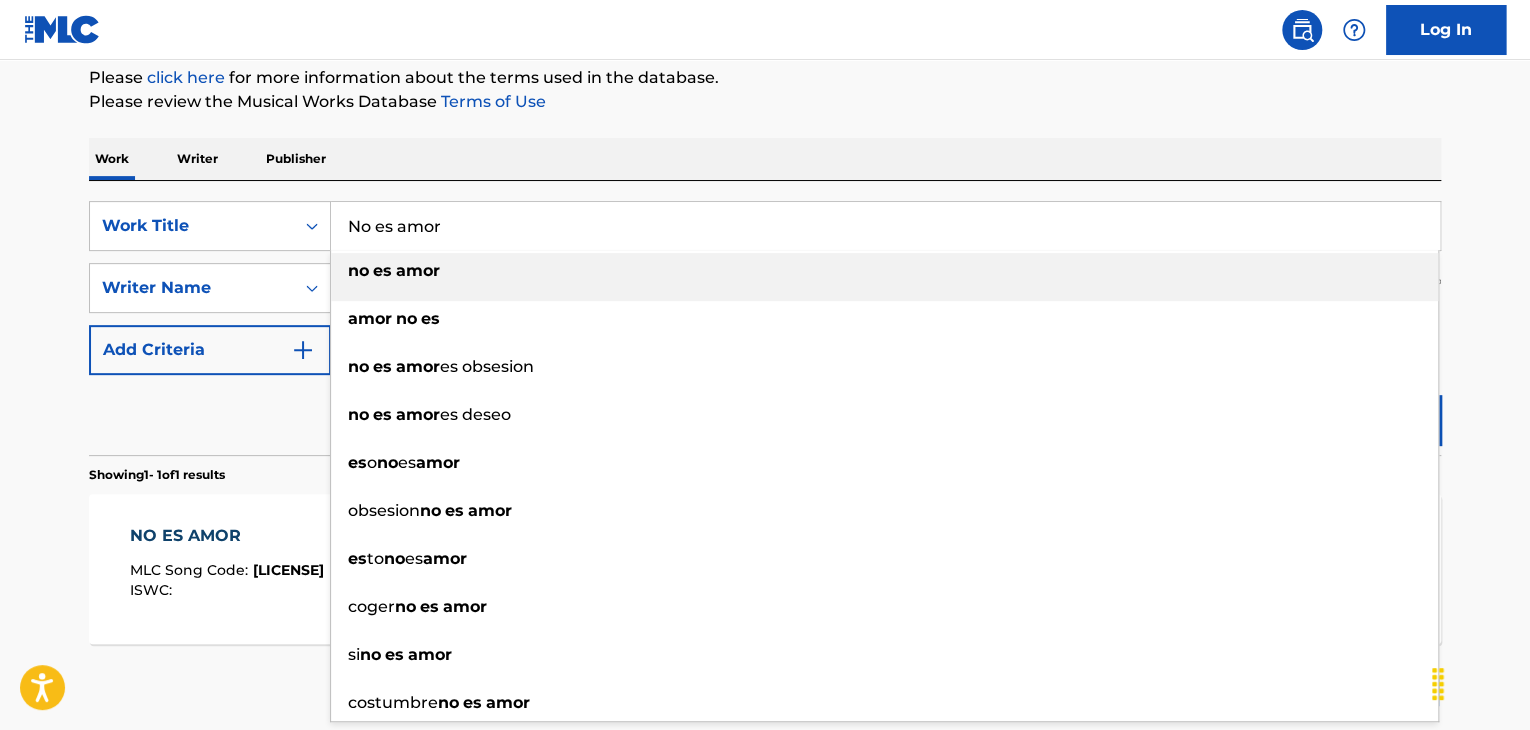 click on "No es amor" at bounding box center (885, 226) 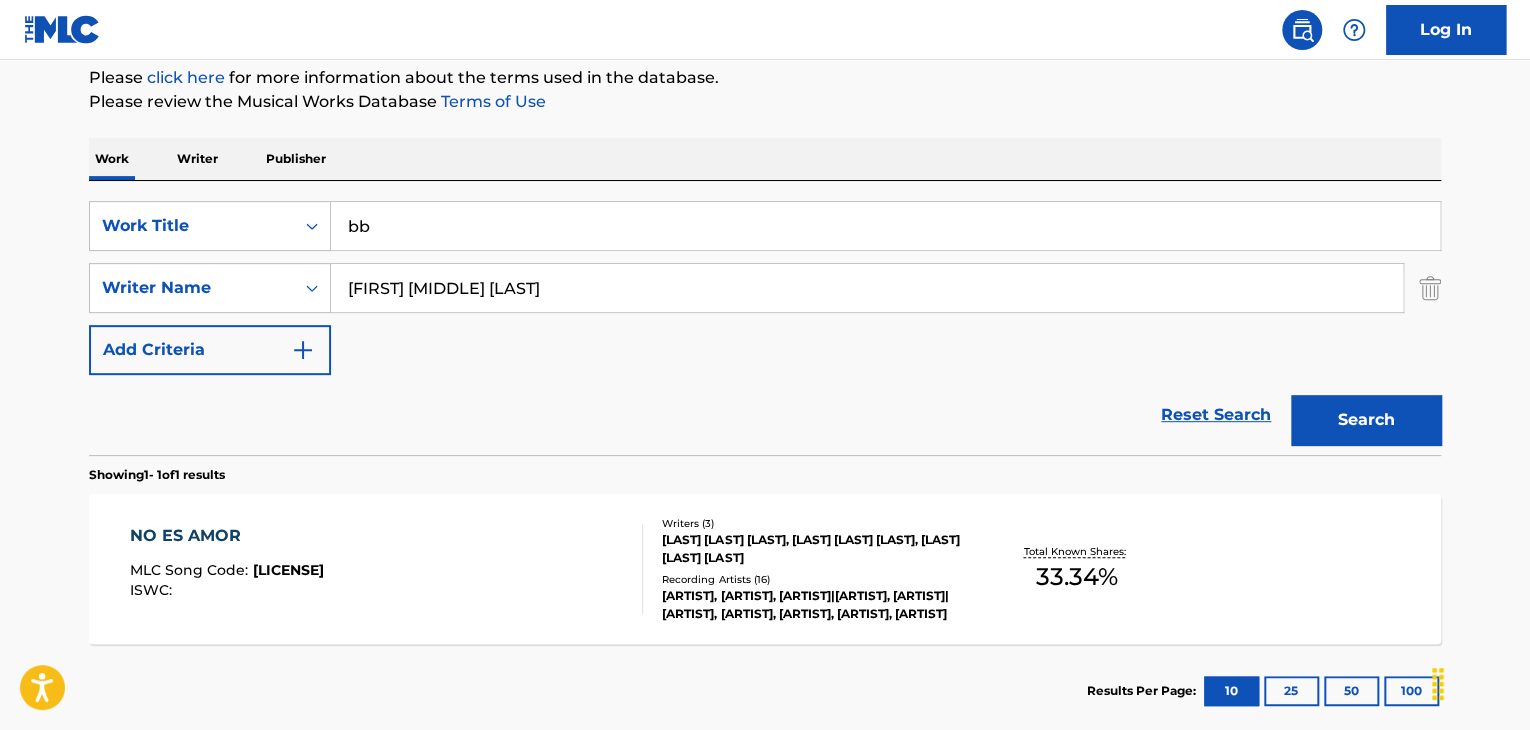 type on "bb" 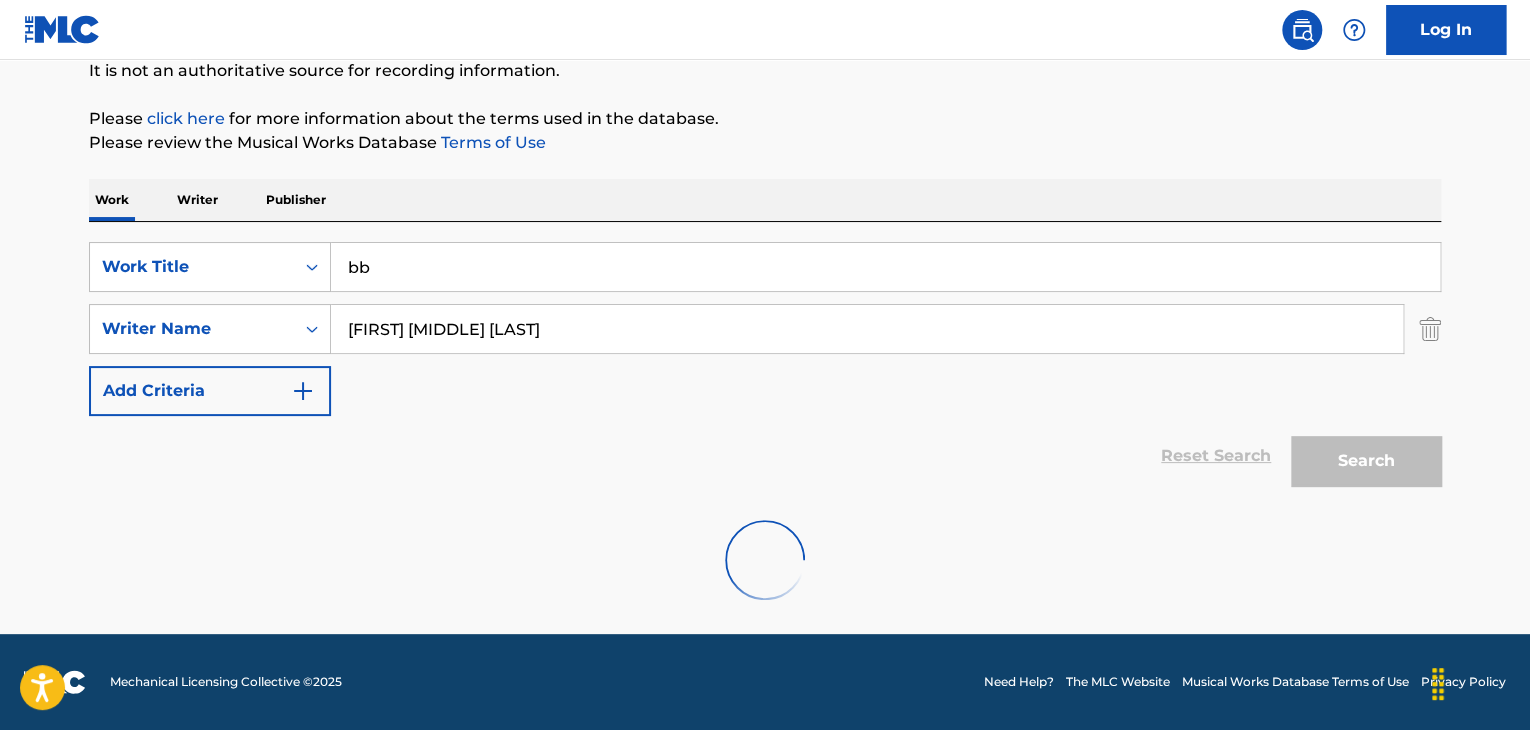 scroll, scrollTop: 244, scrollLeft: 0, axis: vertical 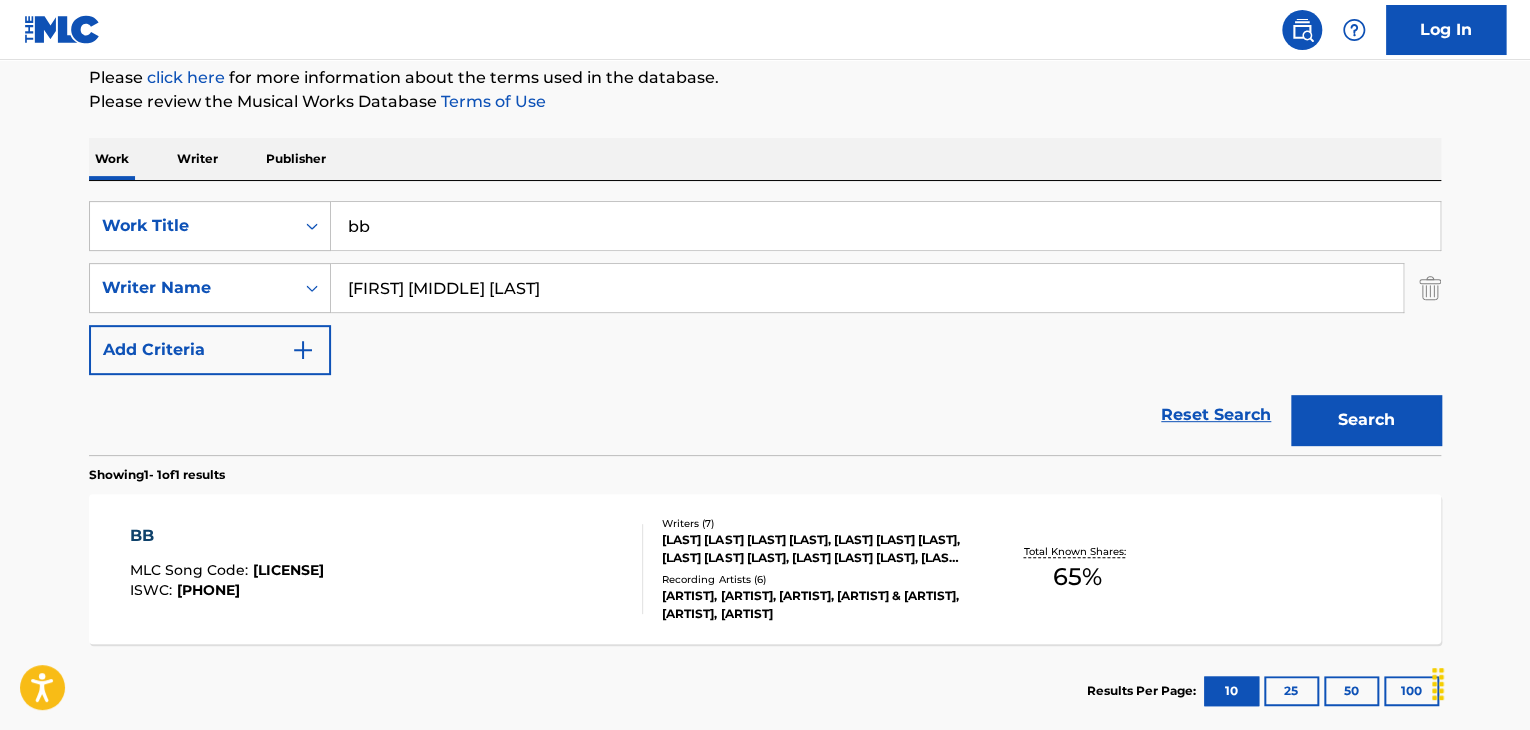 click on "BB" at bounding box center (227, 536) 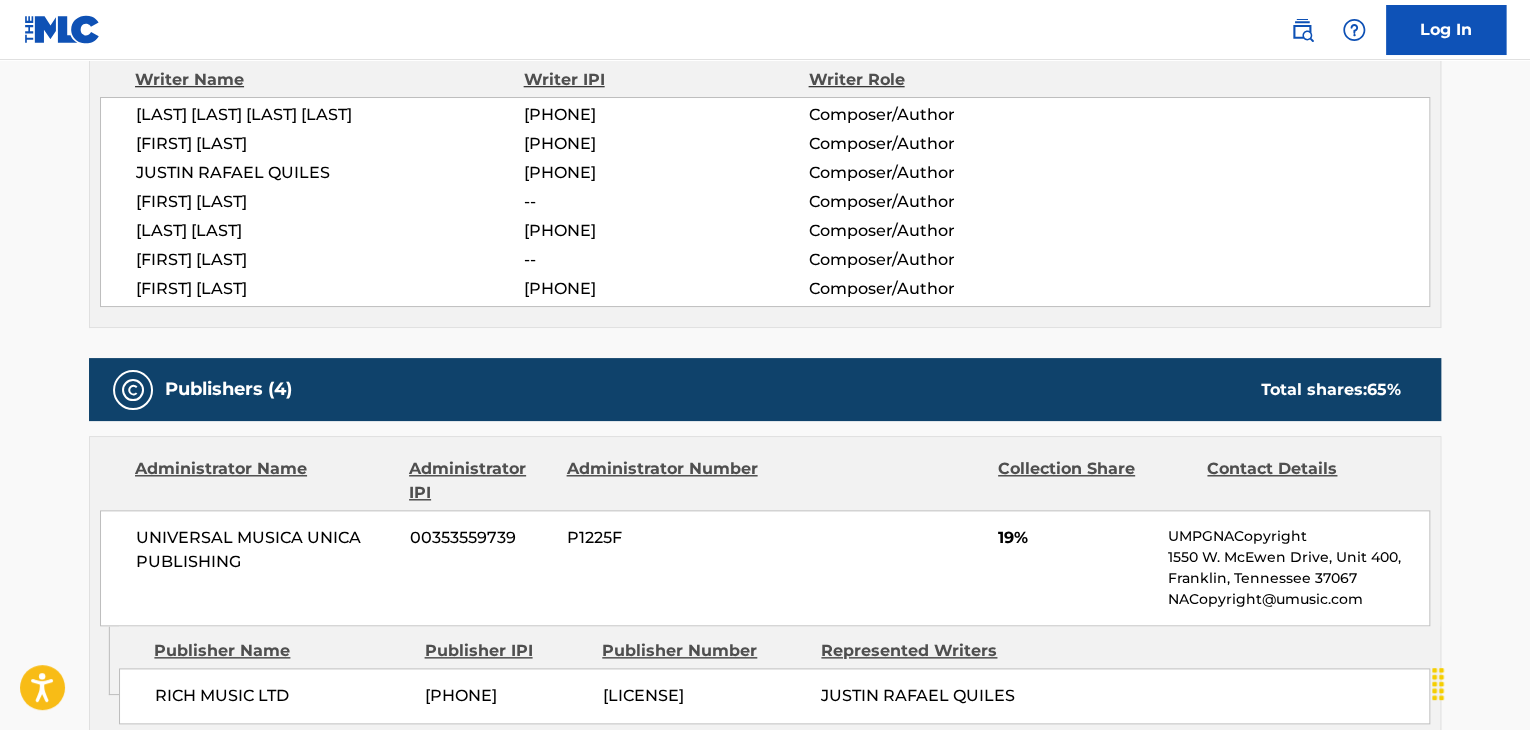 scroll, scrollTop: 666, scrollLeft: 0, axis: vertical 